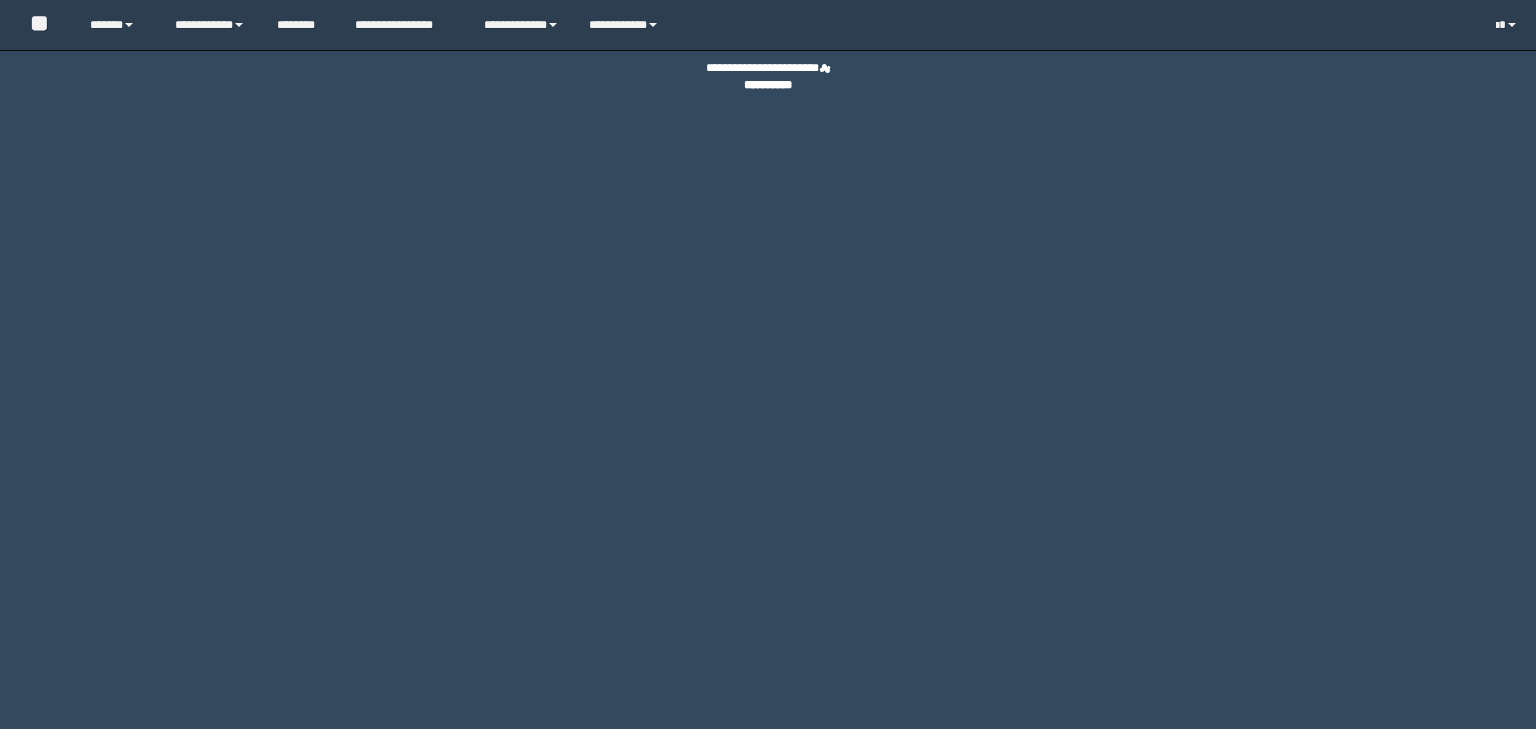 scroll, scrollTop: 0, scrollLeft: 0, axis: both 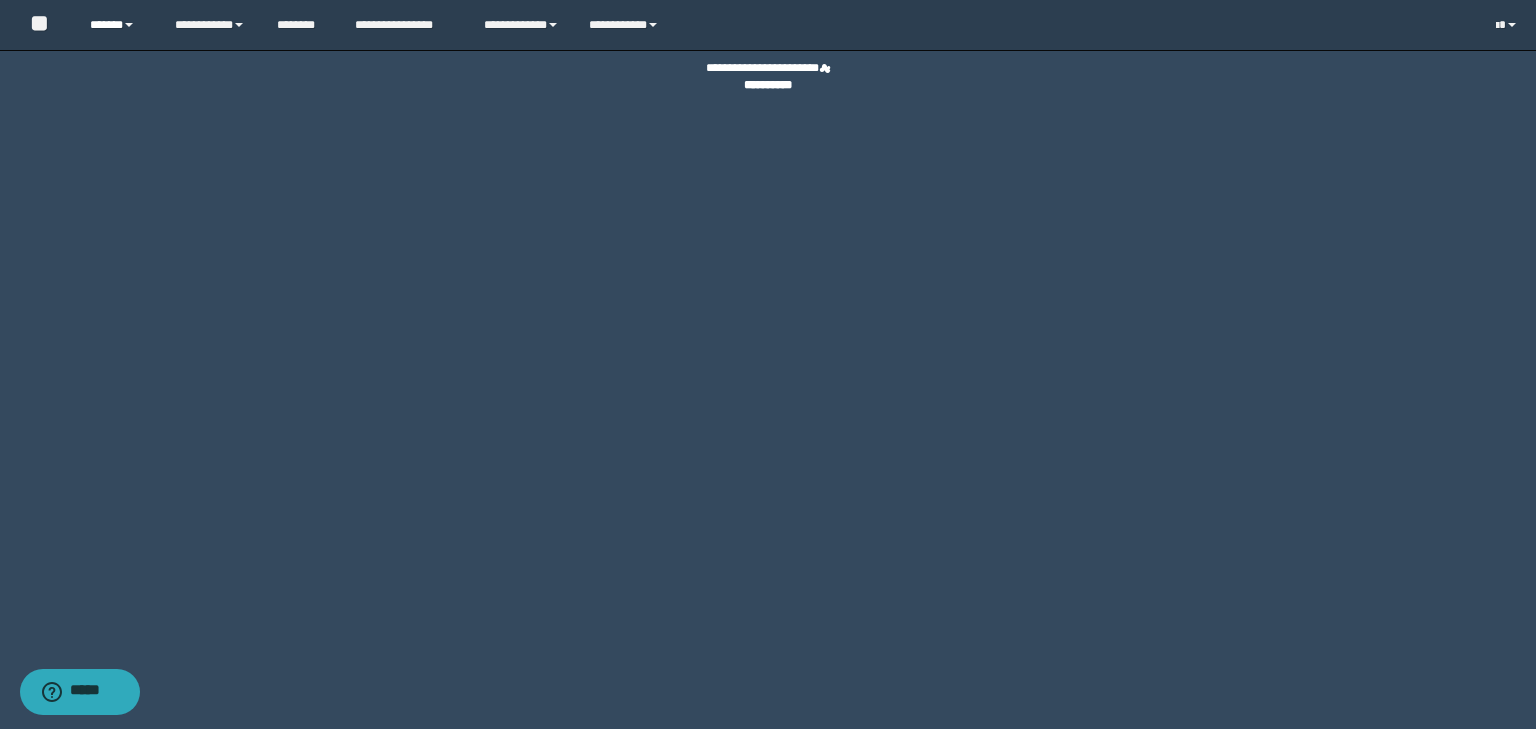 click on "******" at bounding box center (117, 25) 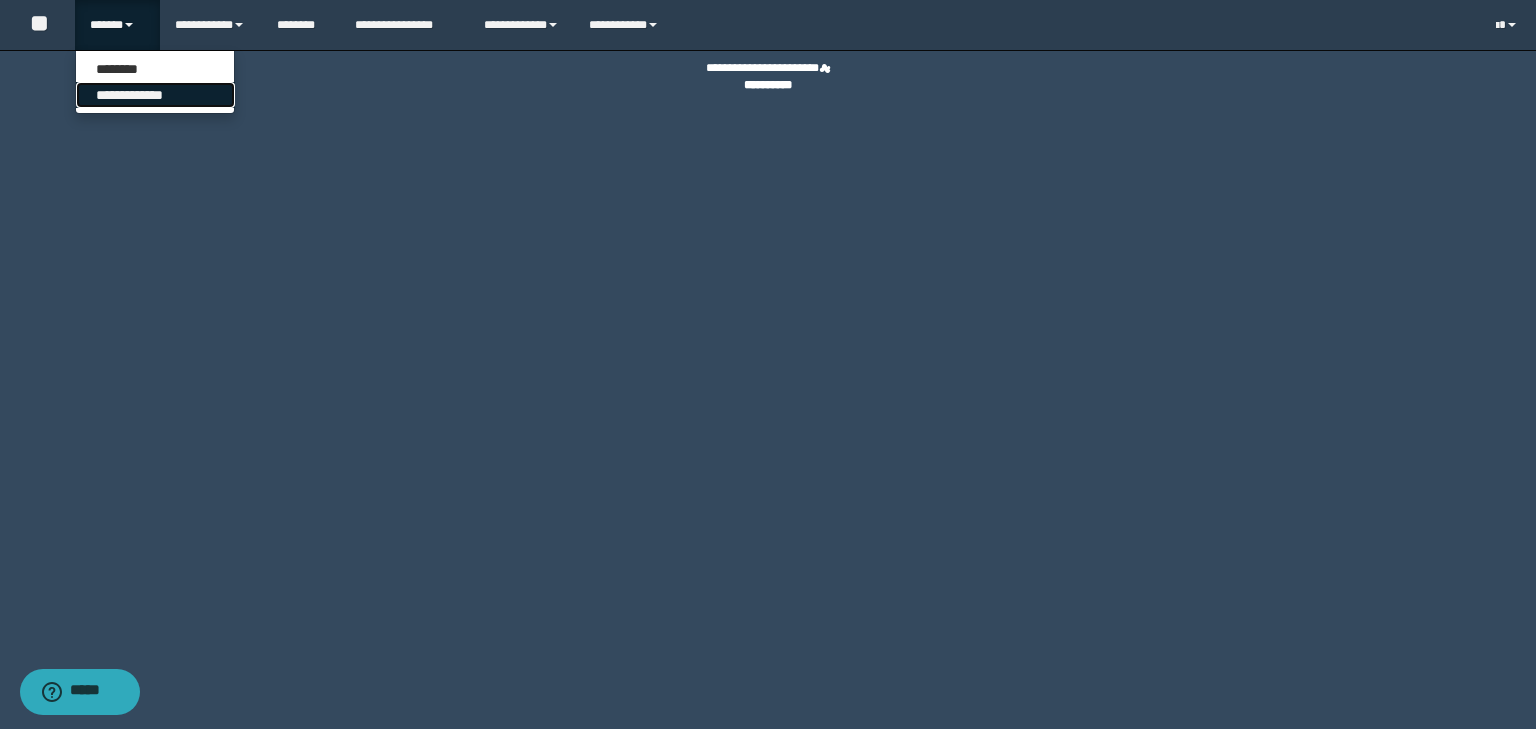 click on "**********" at bounding box center [155, 95] 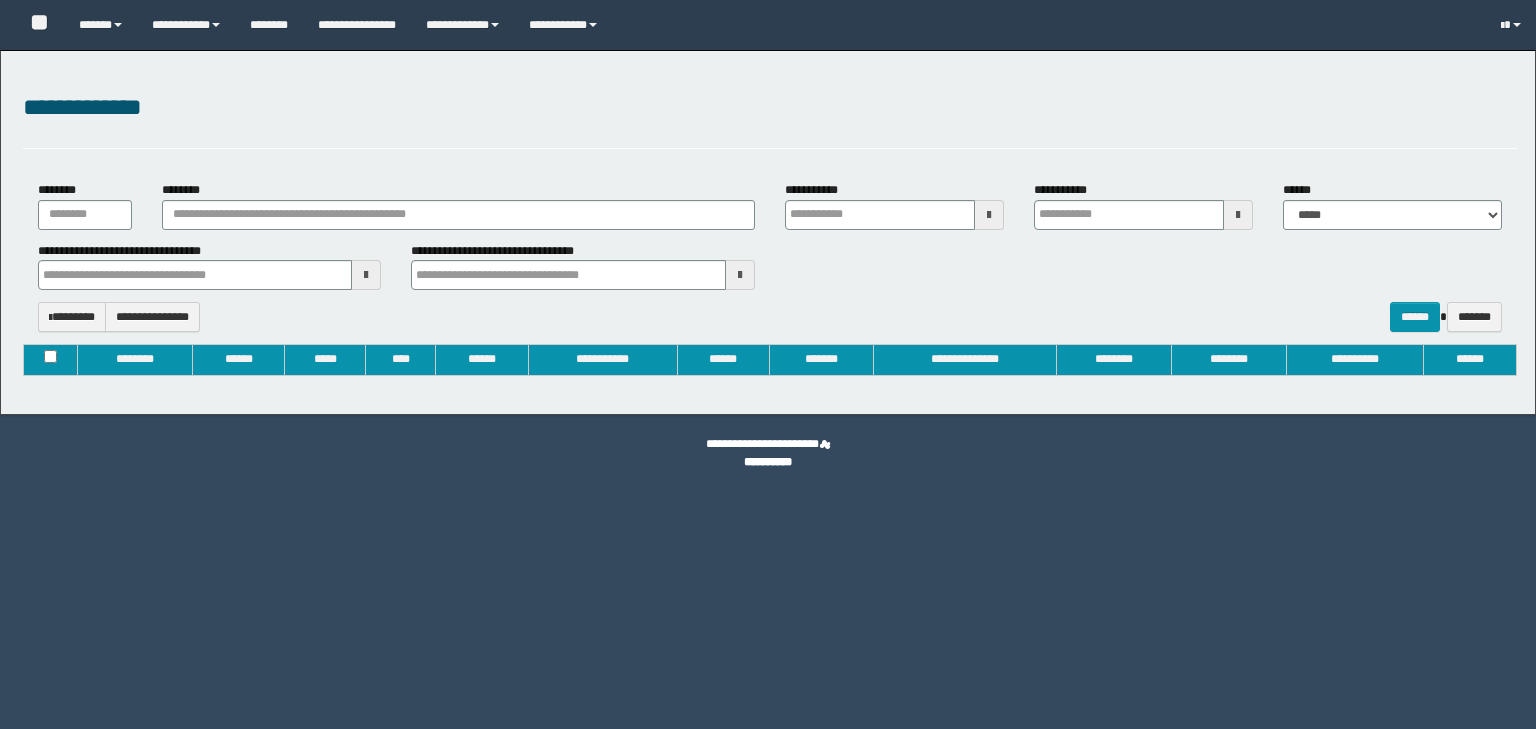 type on "**********" 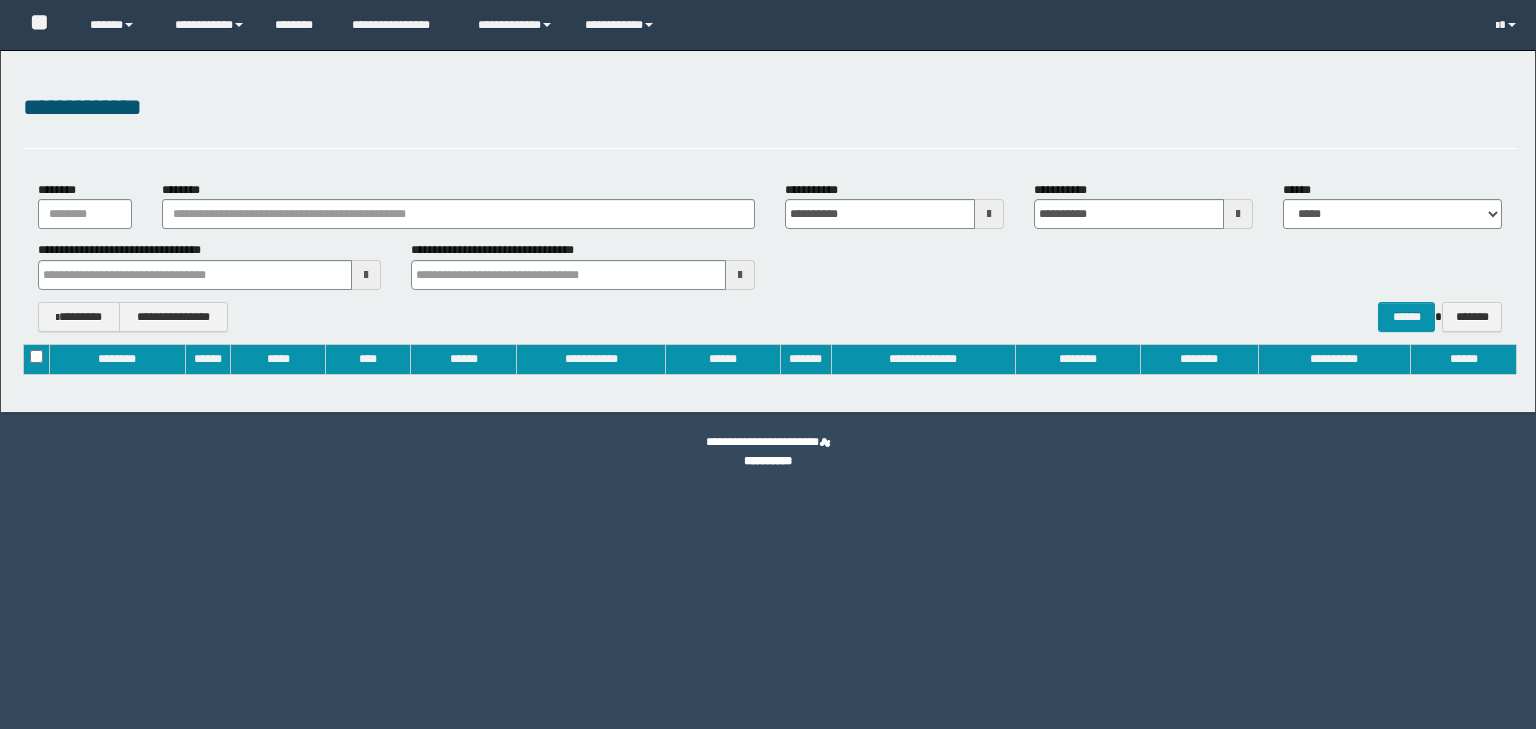scroll, scrollTop: 0, scrollLeft: 0, axis: both 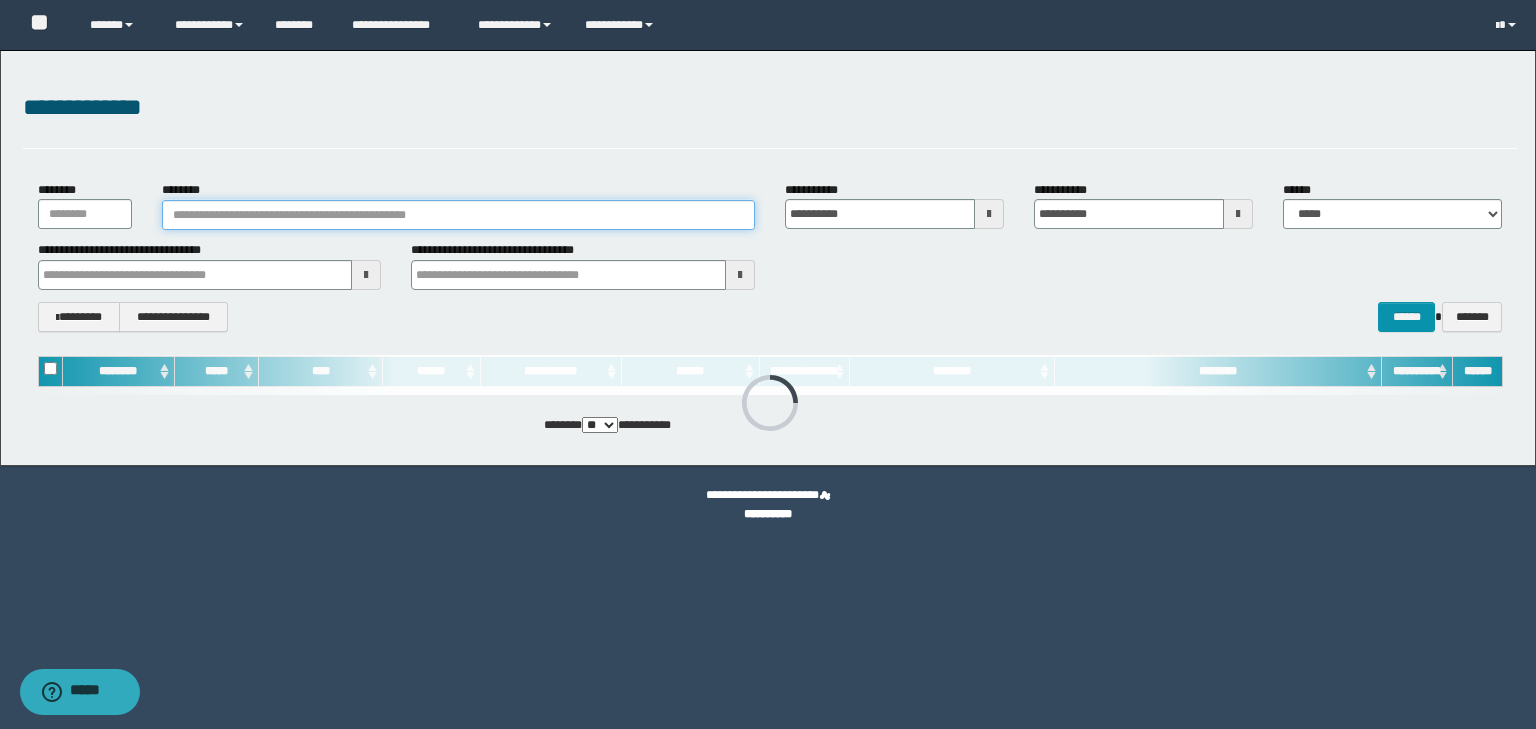 click on "********" at bounding box center (458, 215) 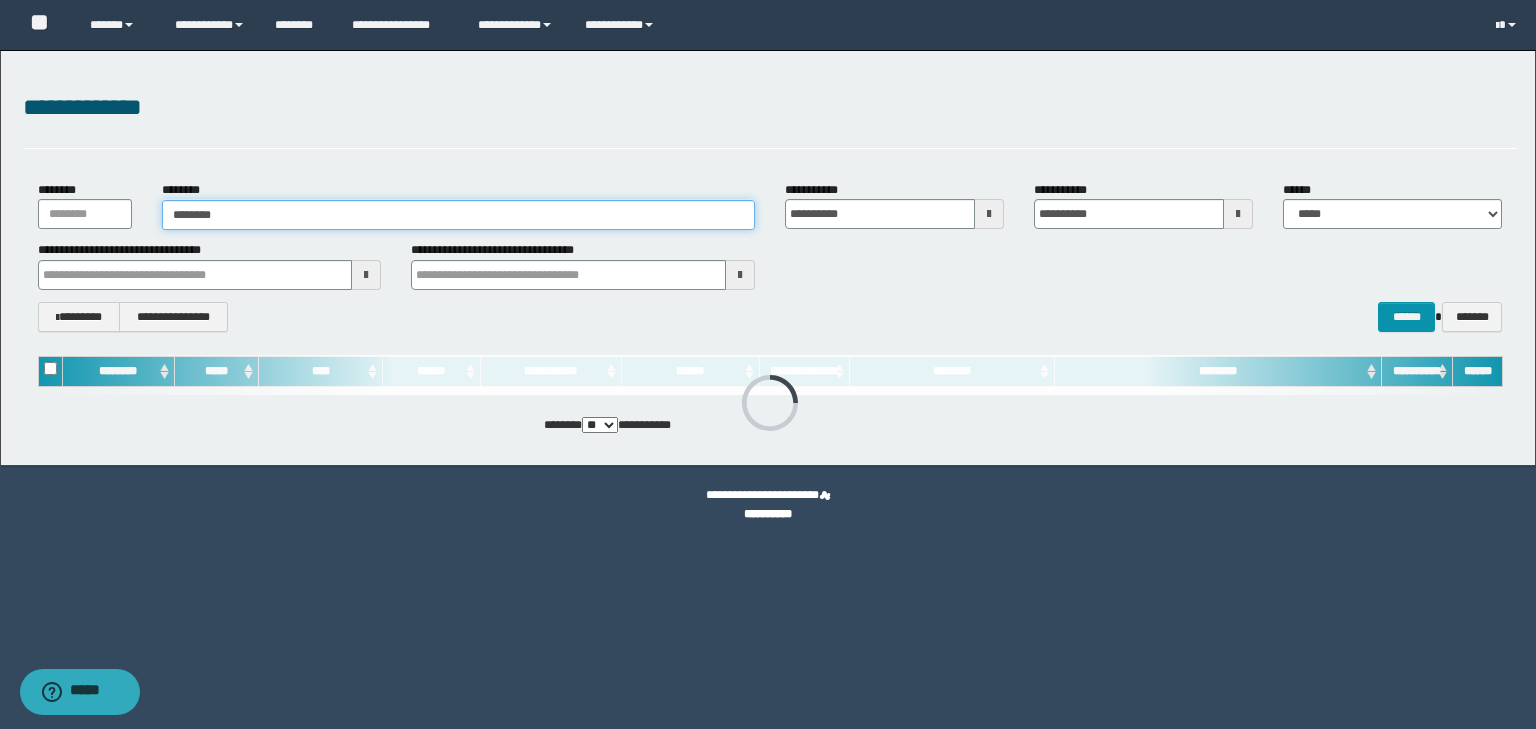 type 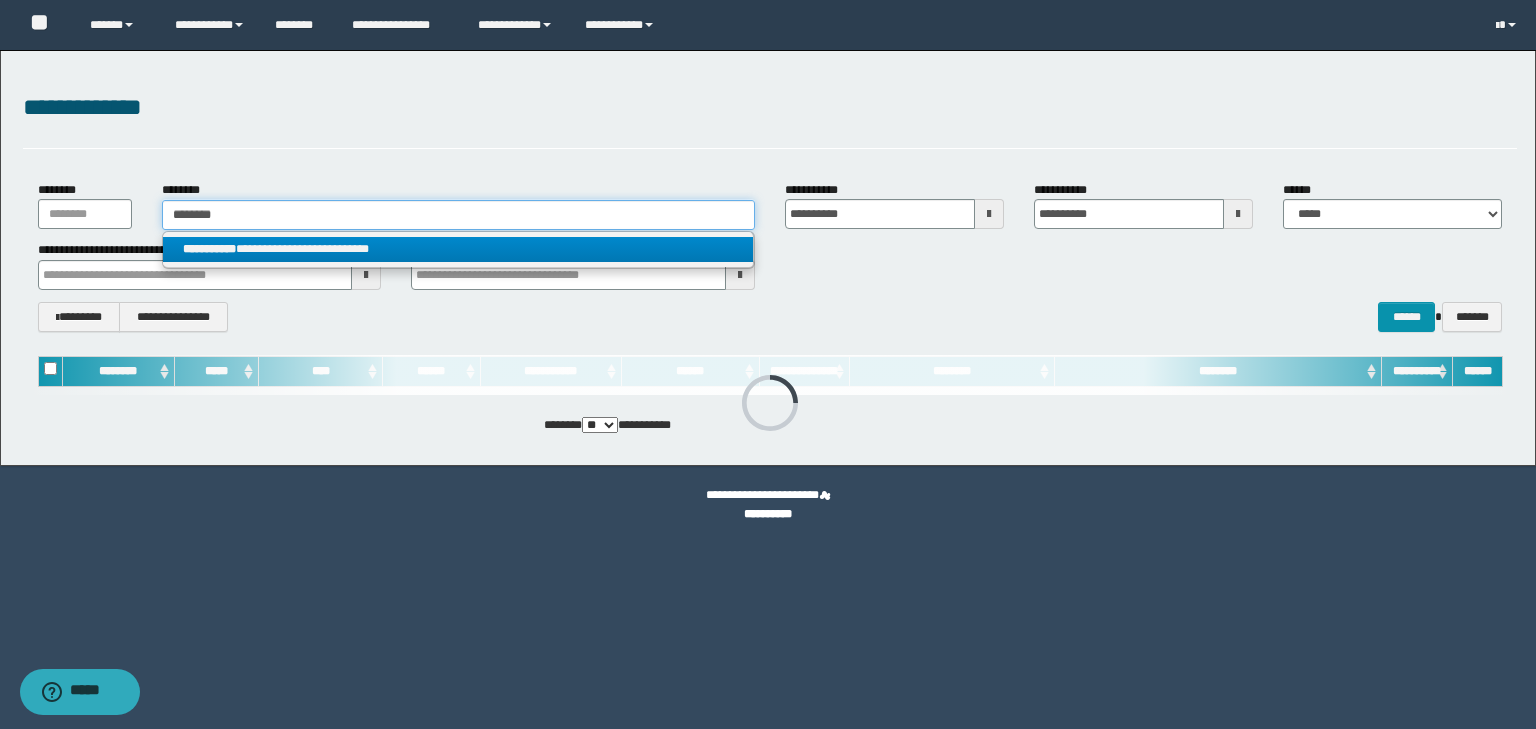 type on "********" 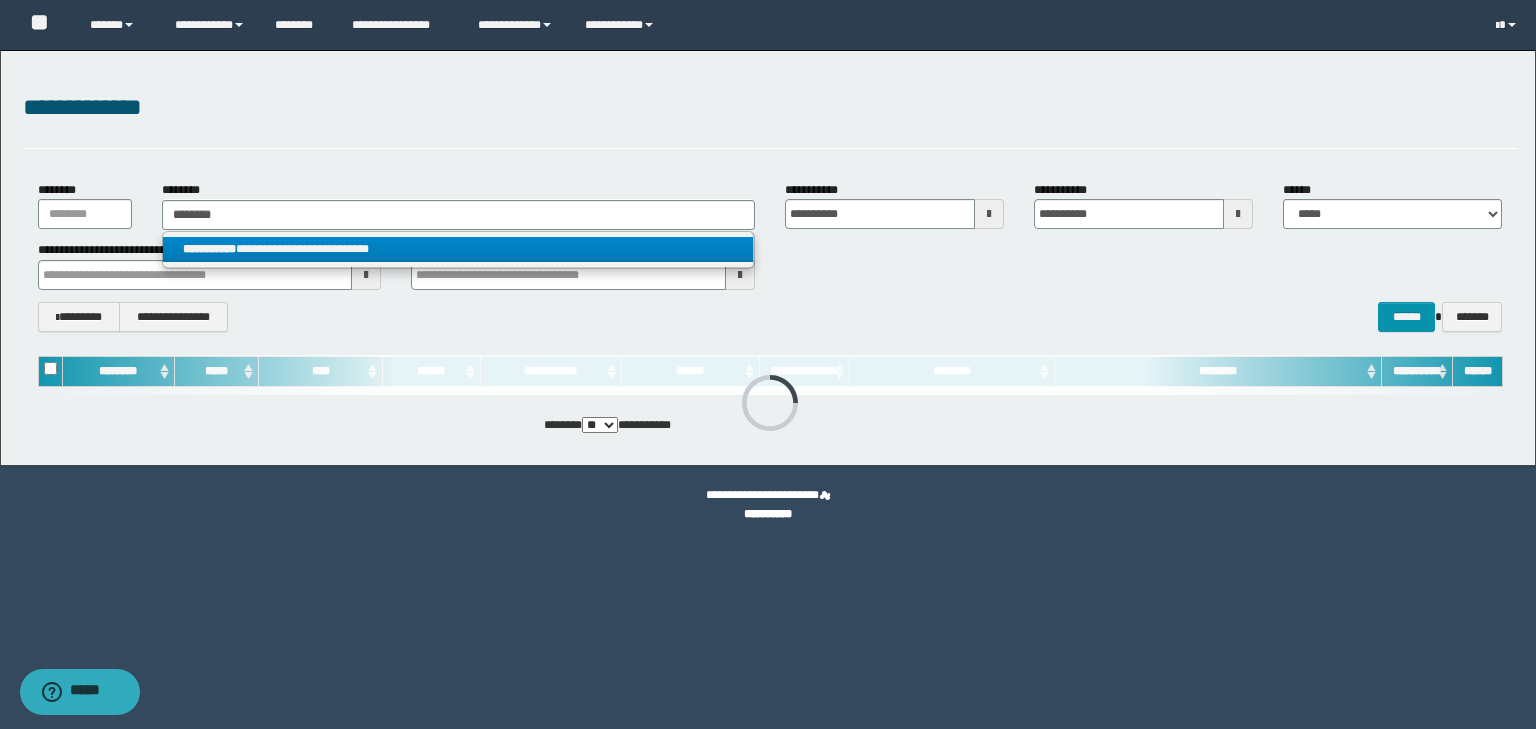 click on "**********" at bounding box center (458, 249) 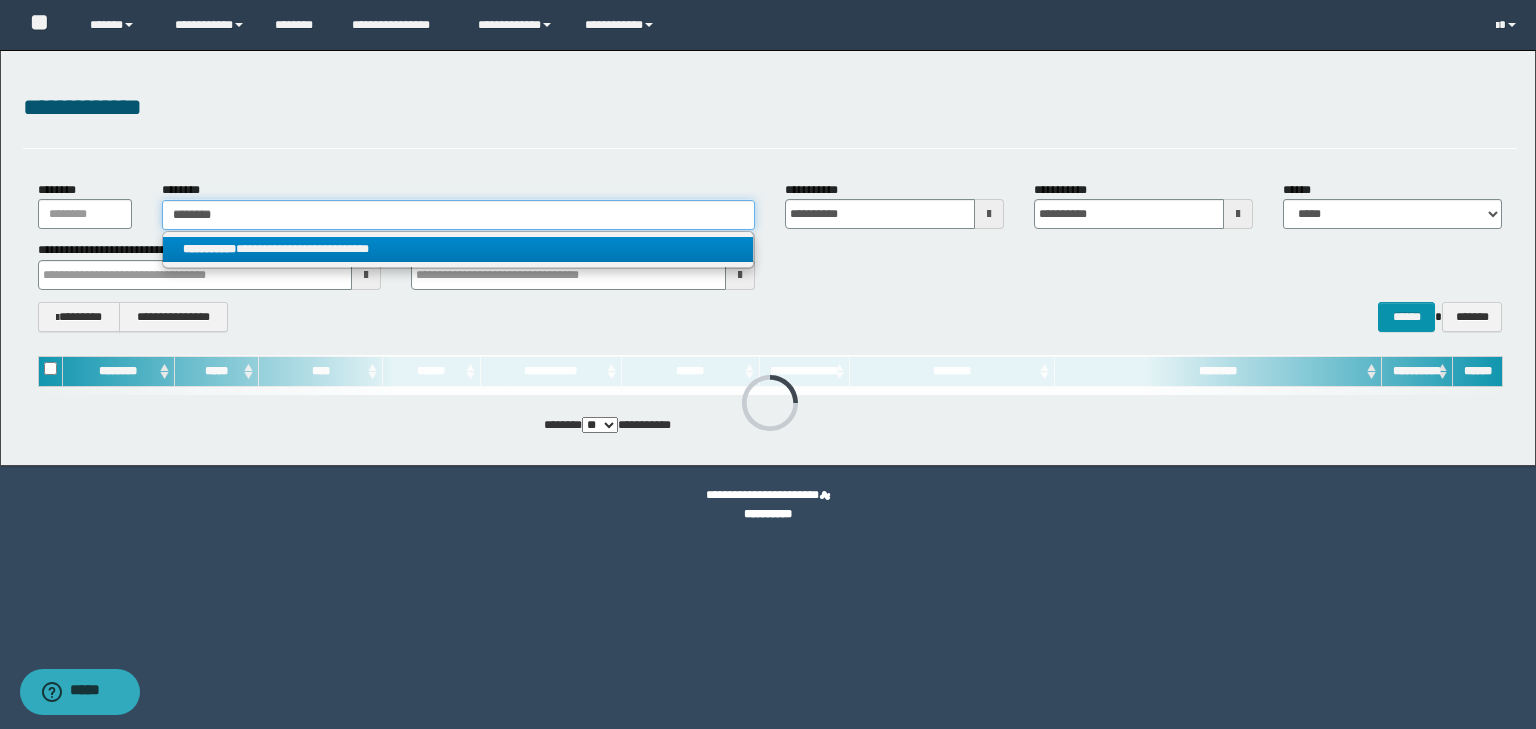 type 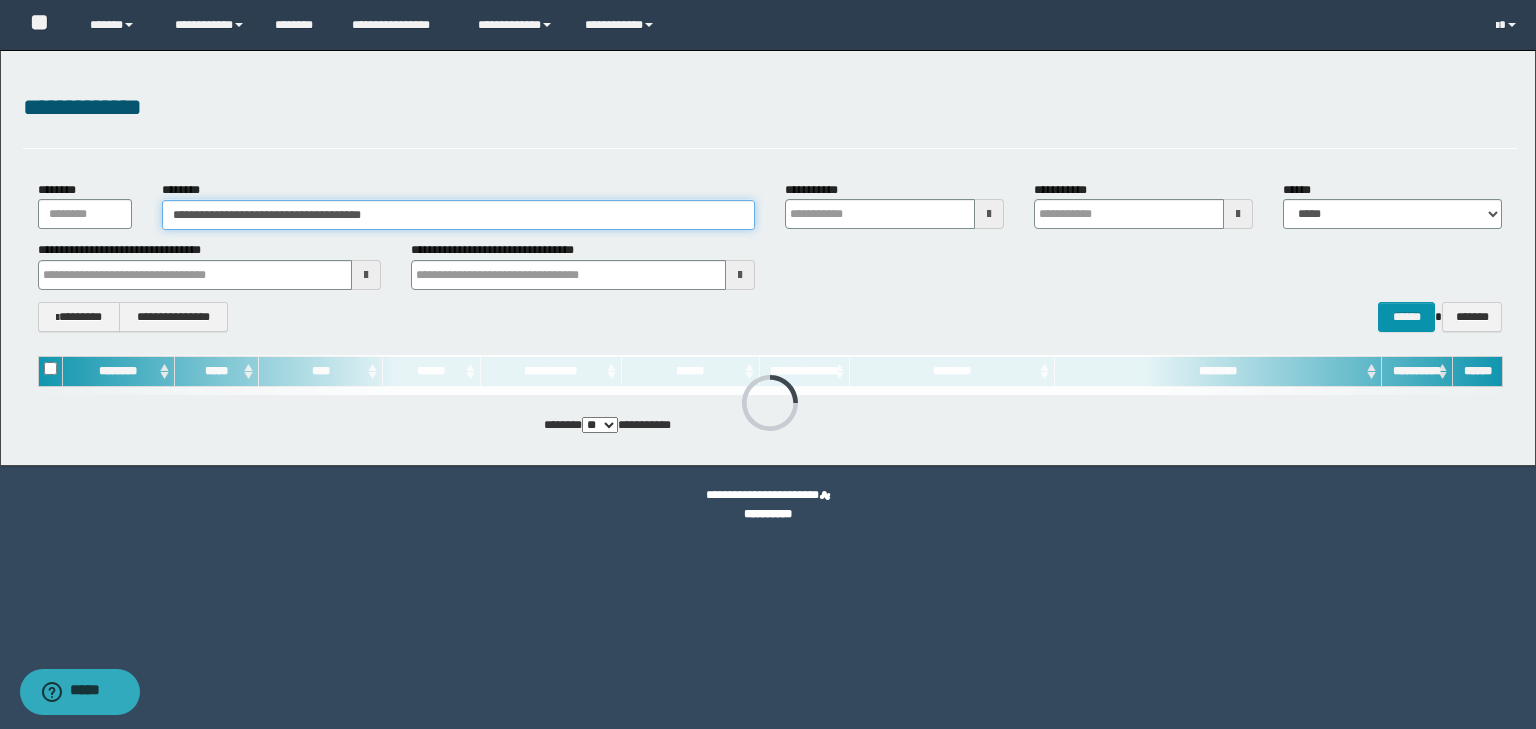 type 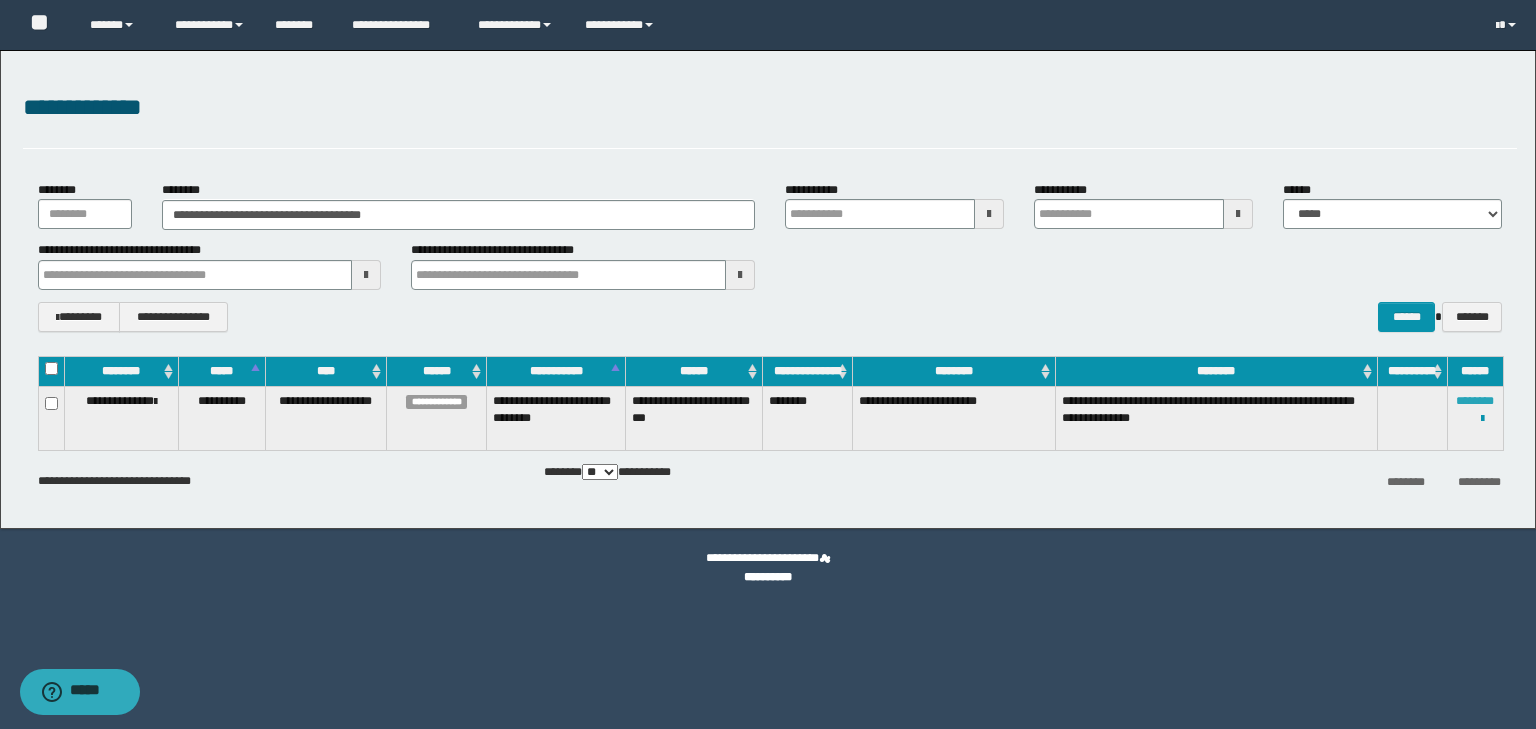click on "********" at bounding box center (1475, 401) 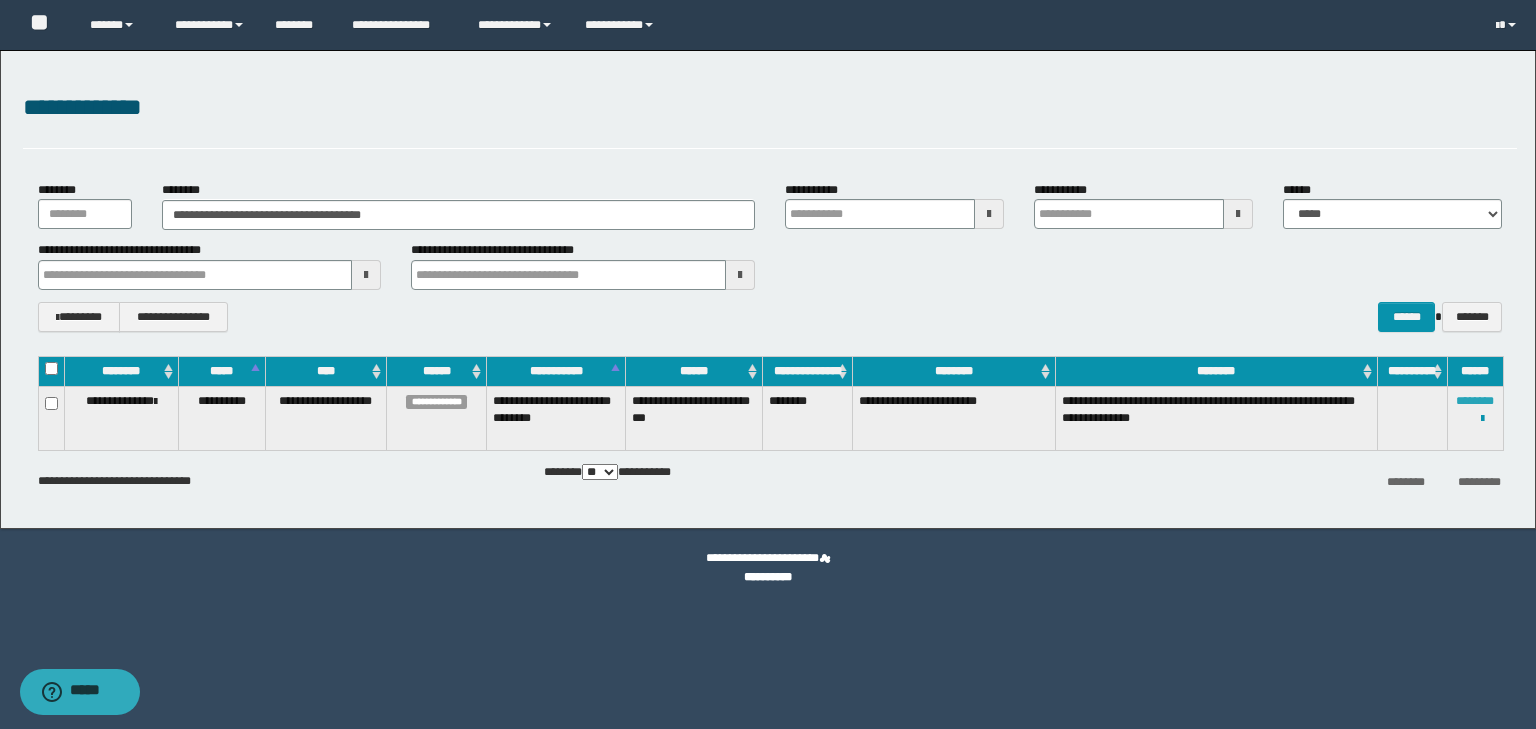 type 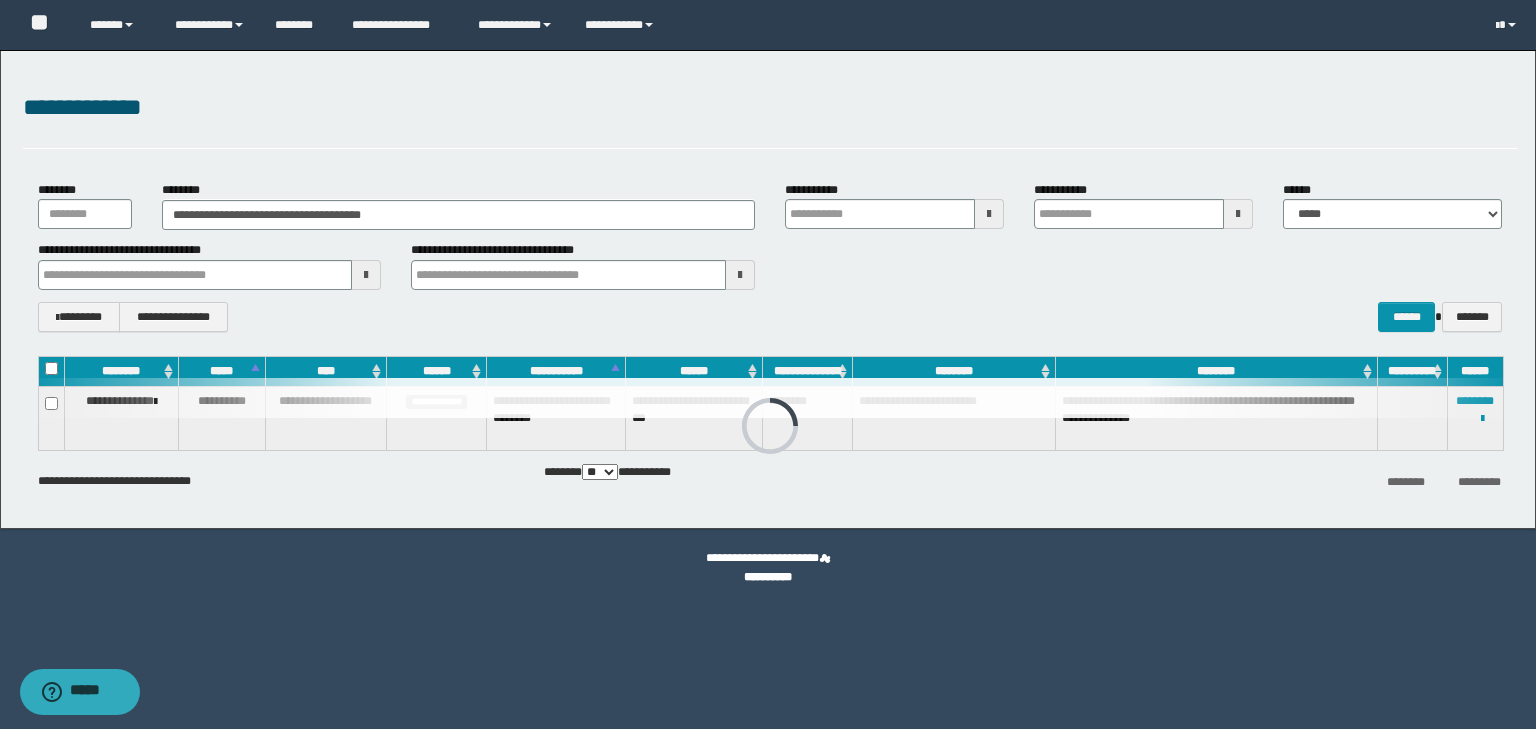 type 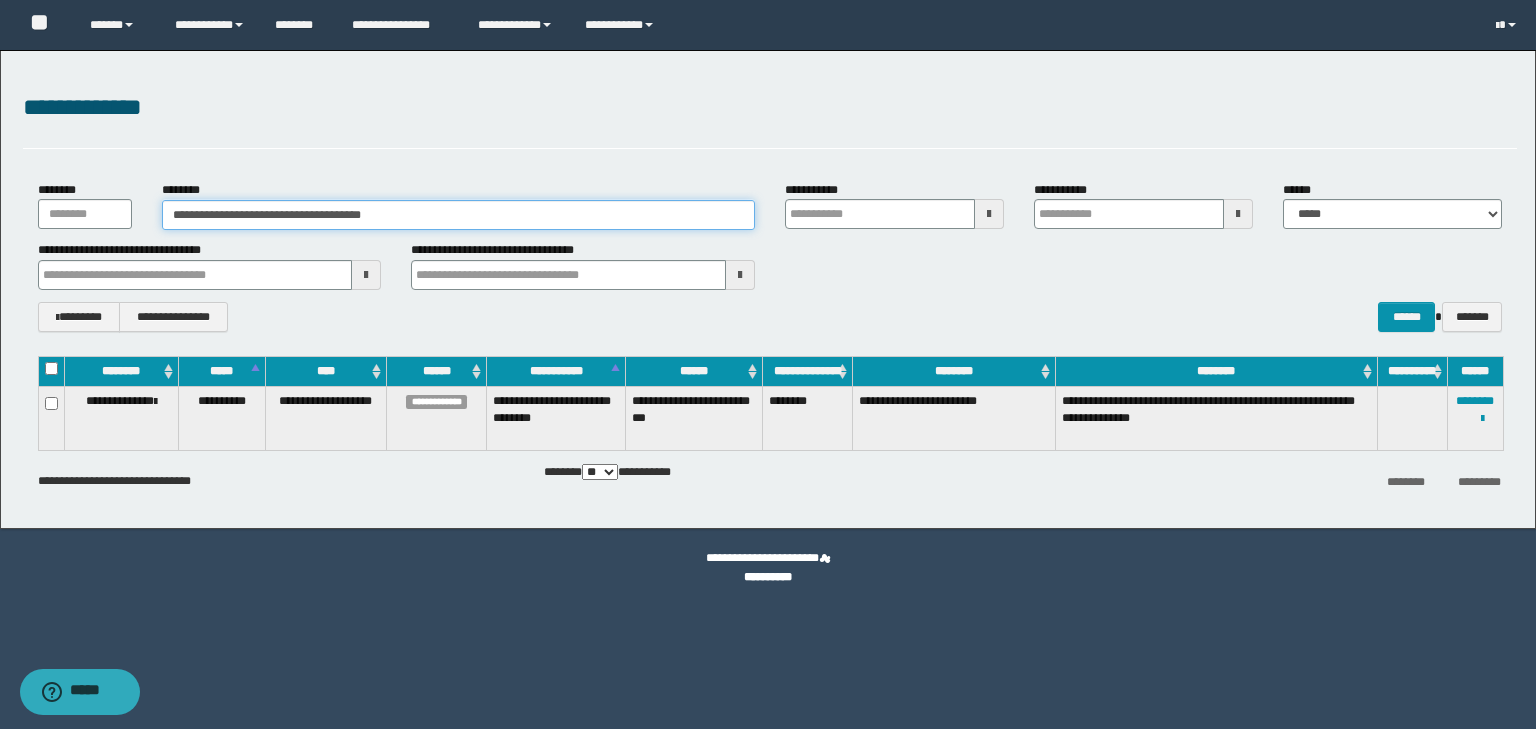 drag, startPoint x: 368, startPoint y: 215, endPoint x: 0, endPoint y: 209, distance: 368.04892 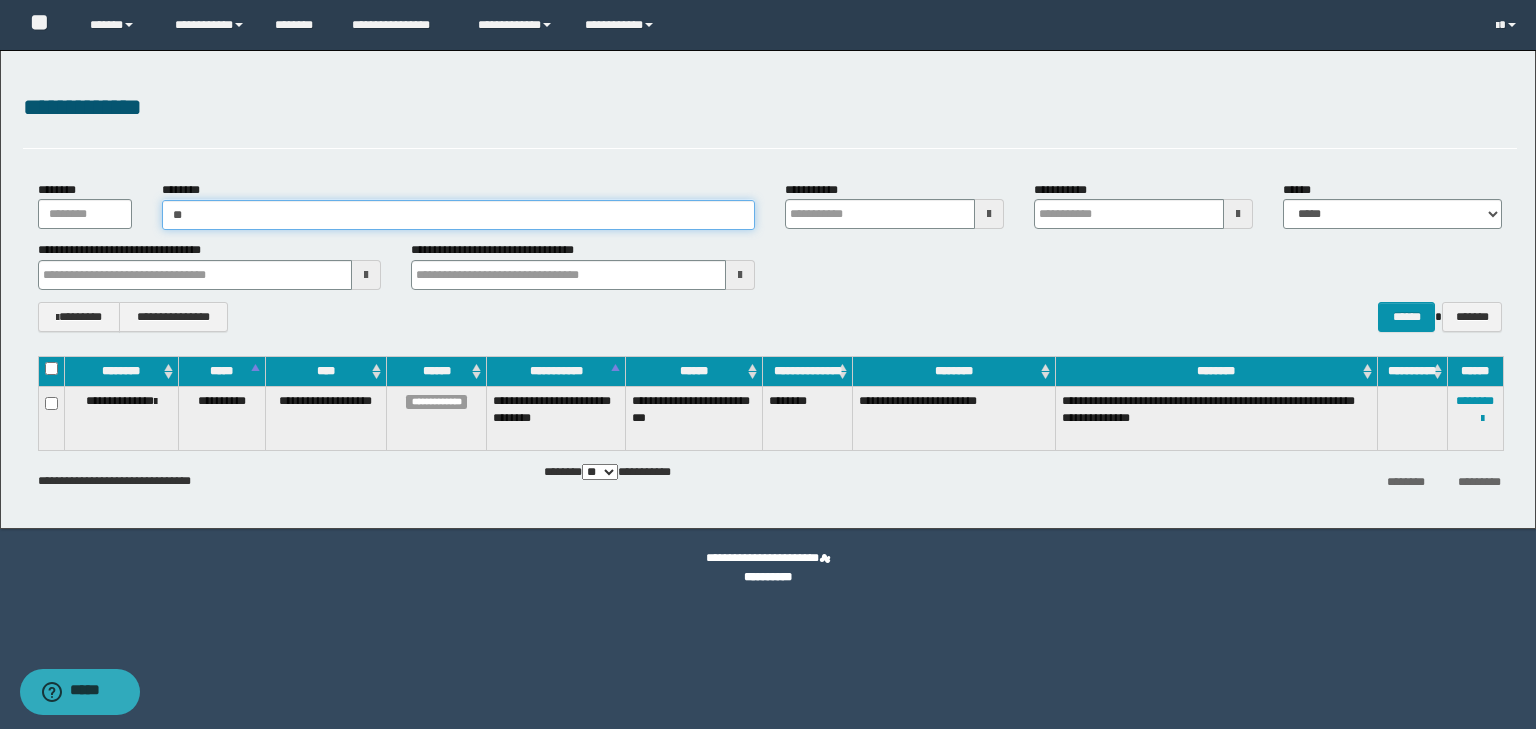 type on "*" 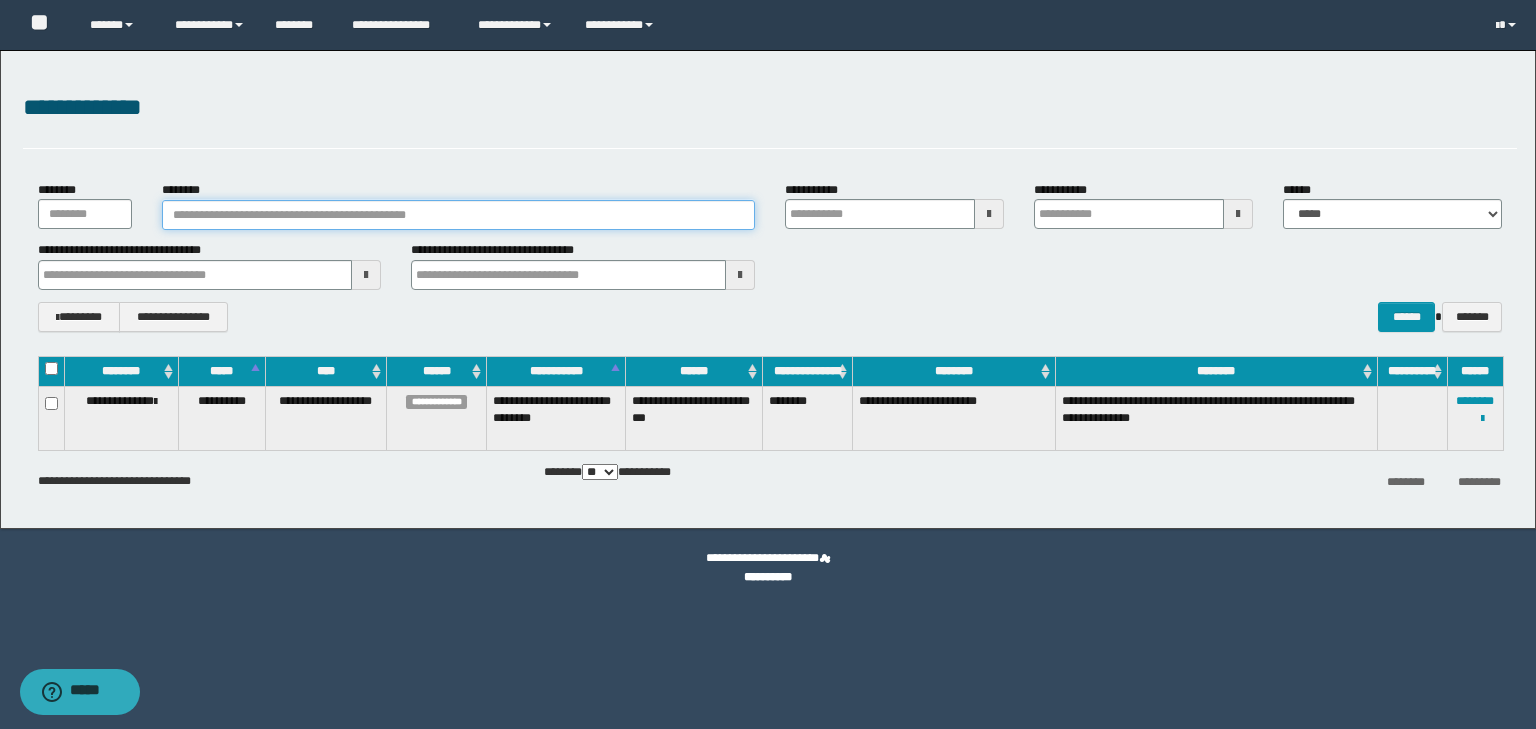 paste on "********" 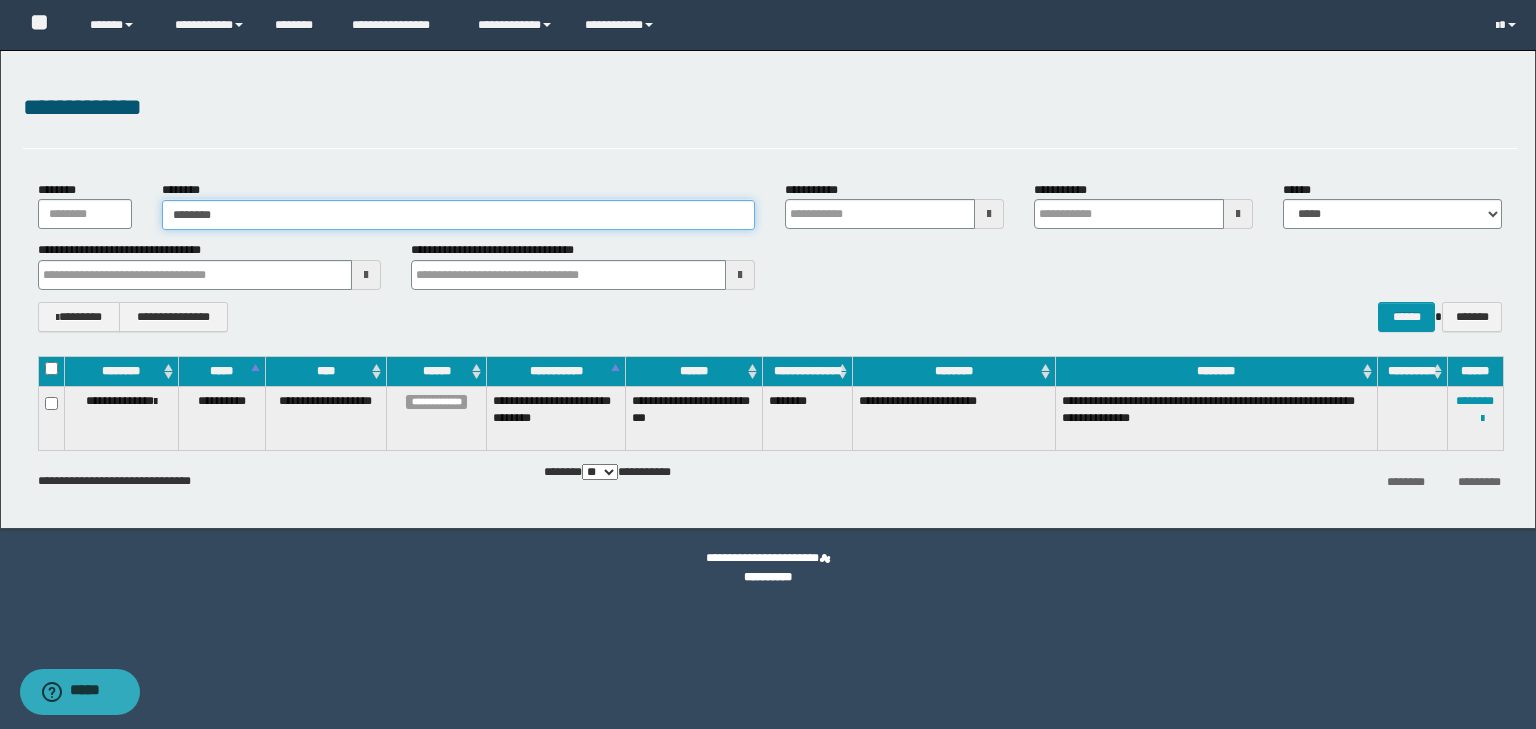 type on "********" 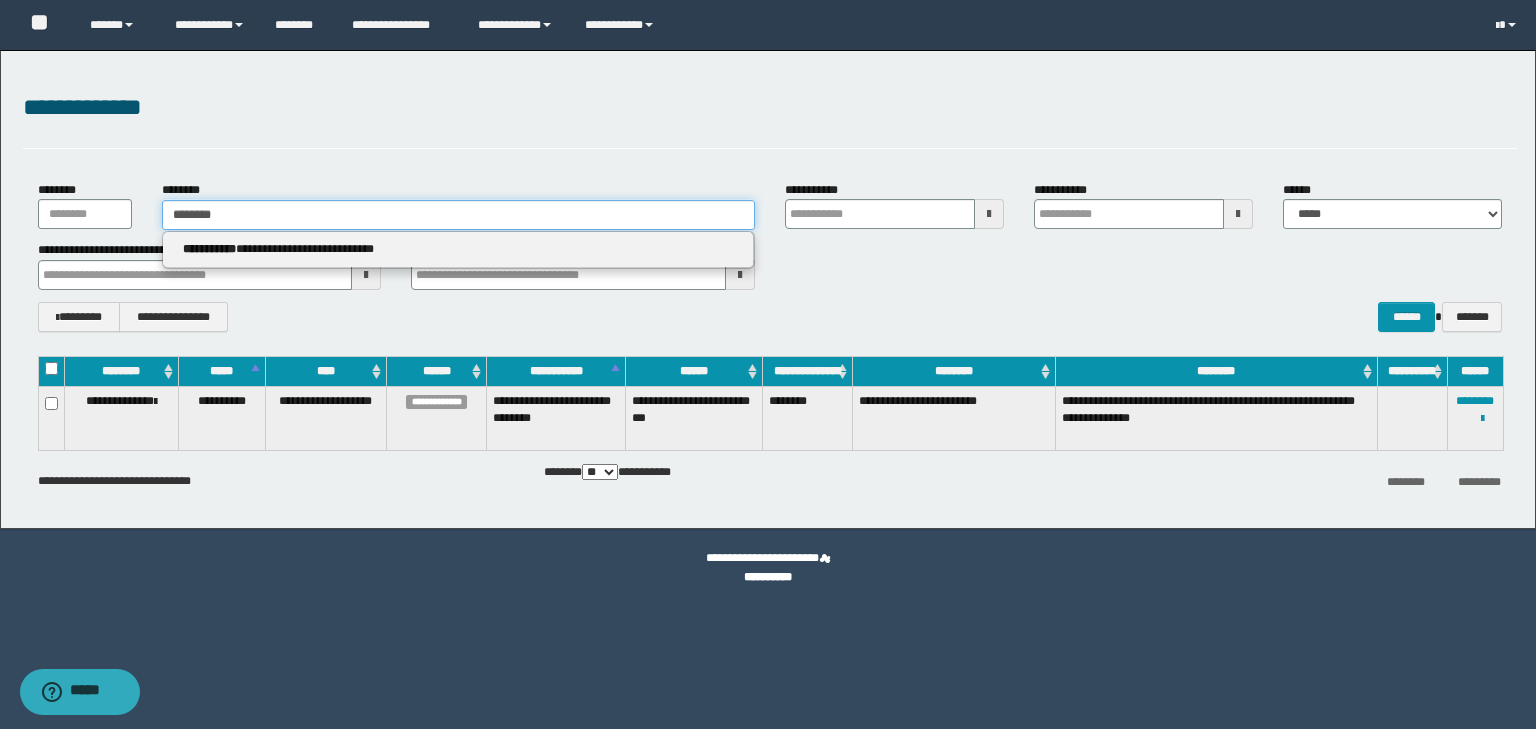 type on "********" 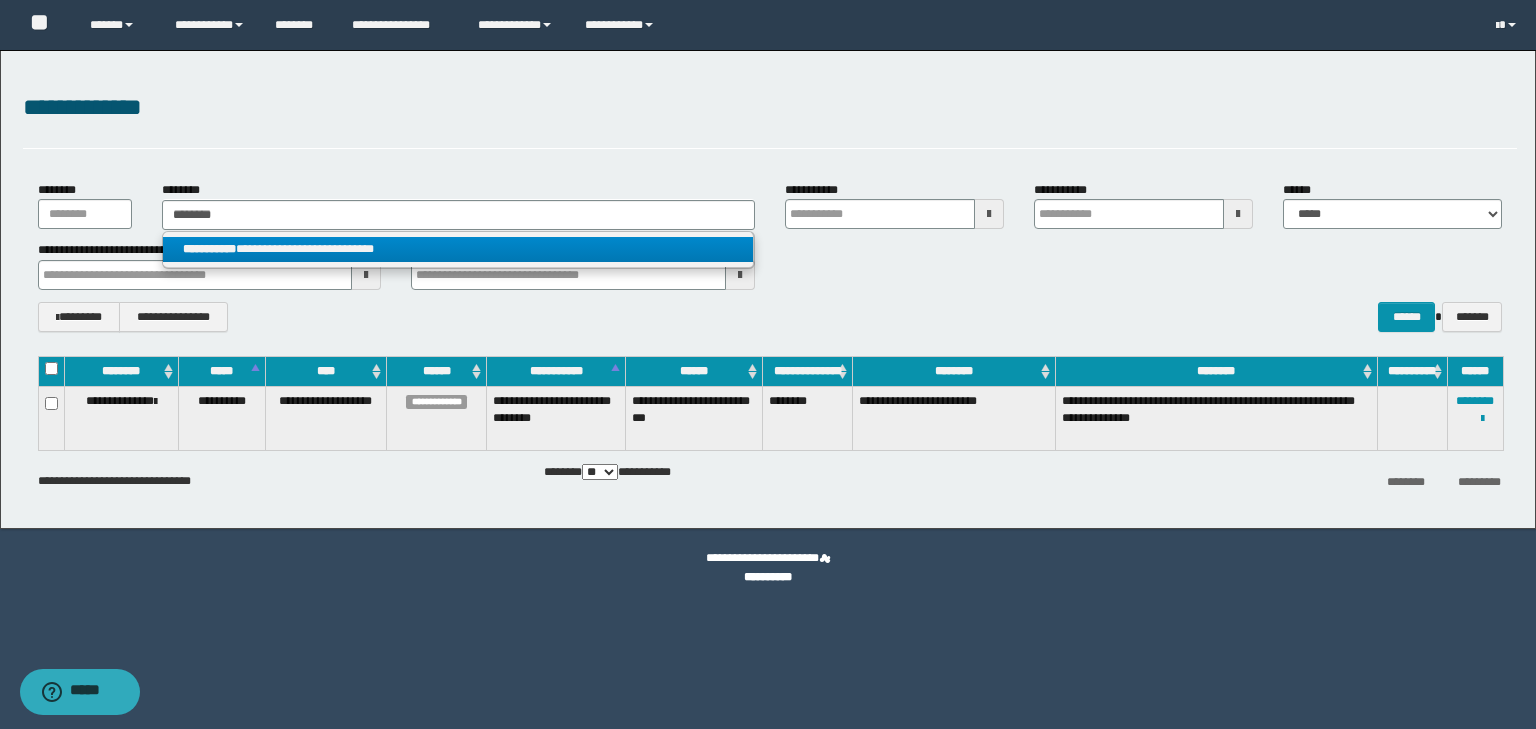 click on "**********" at bounding box center (458, 249) 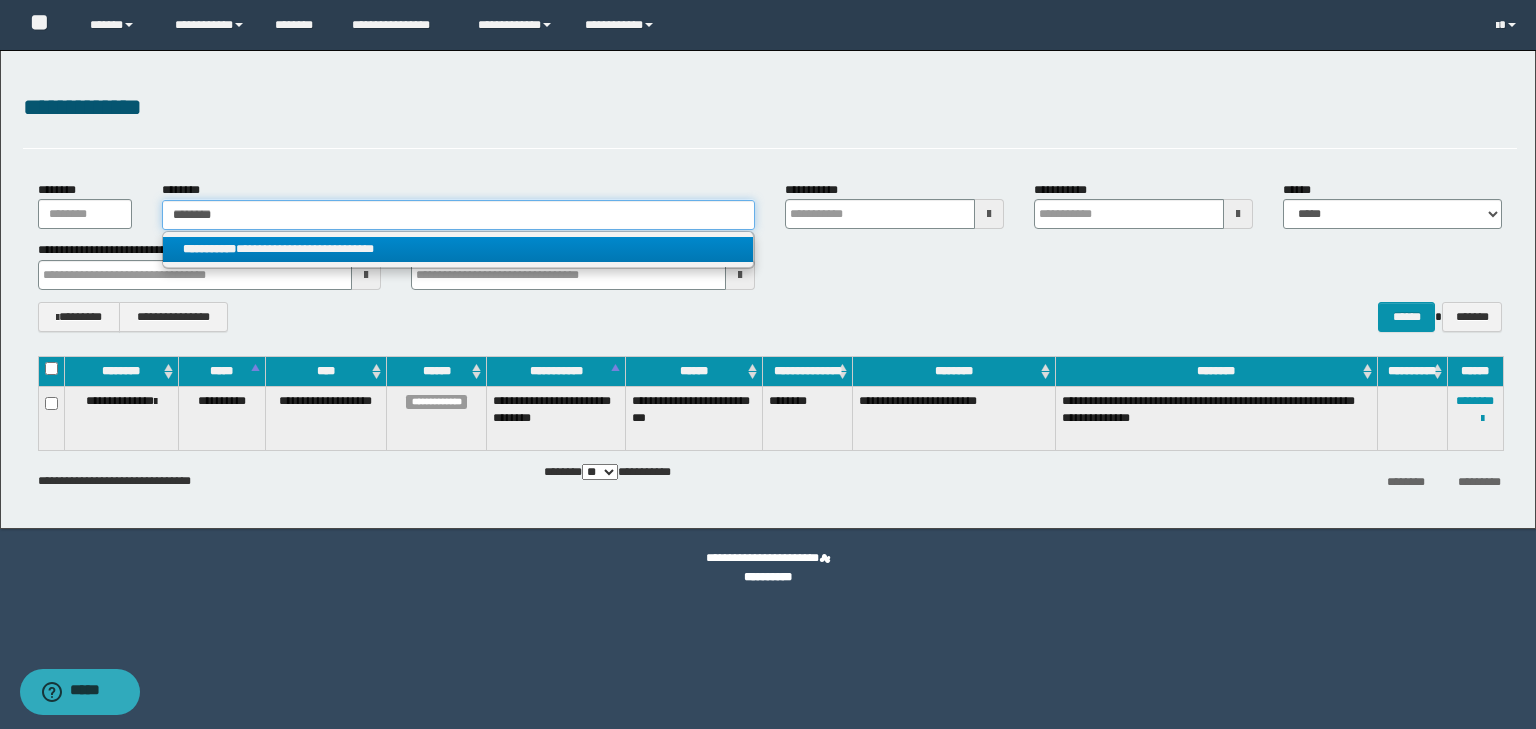type 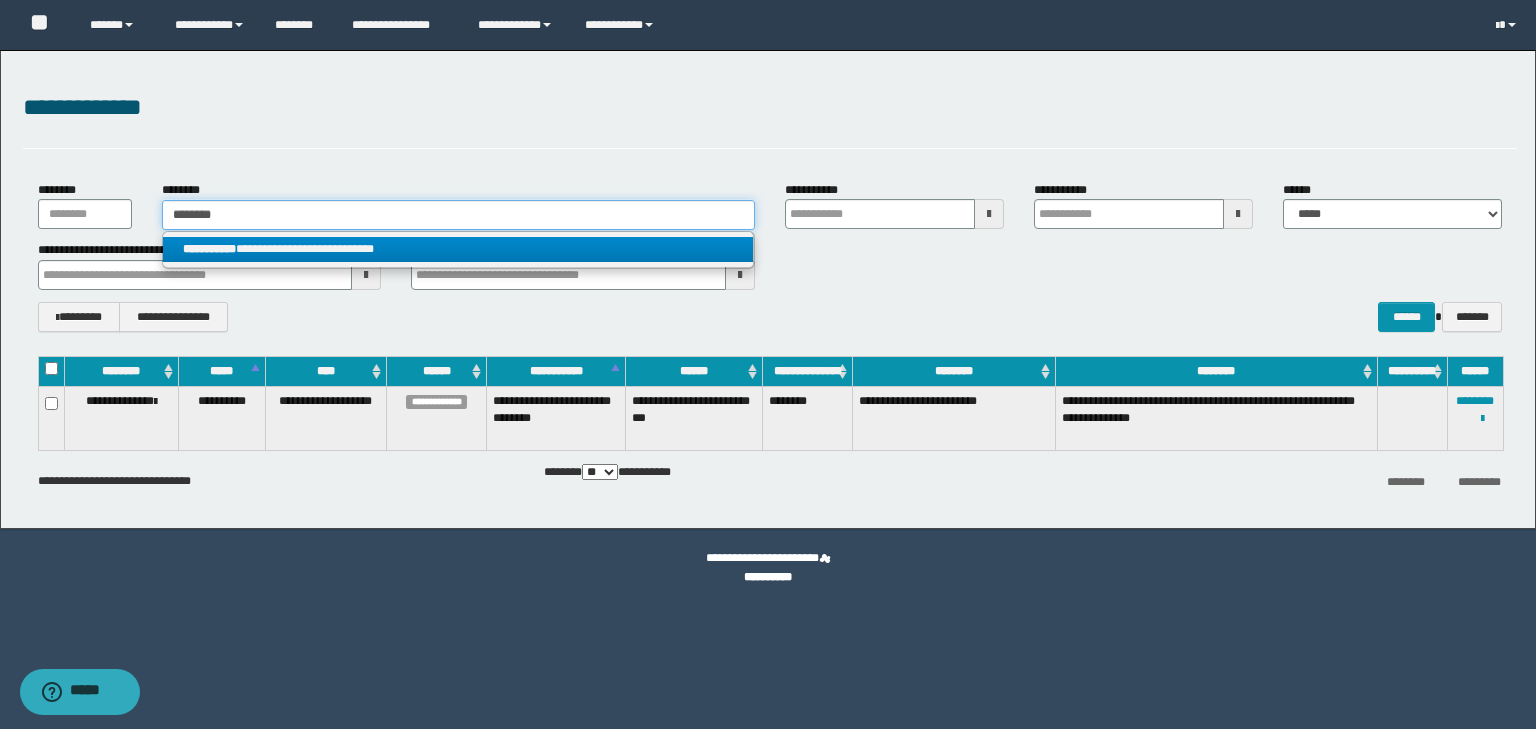 type 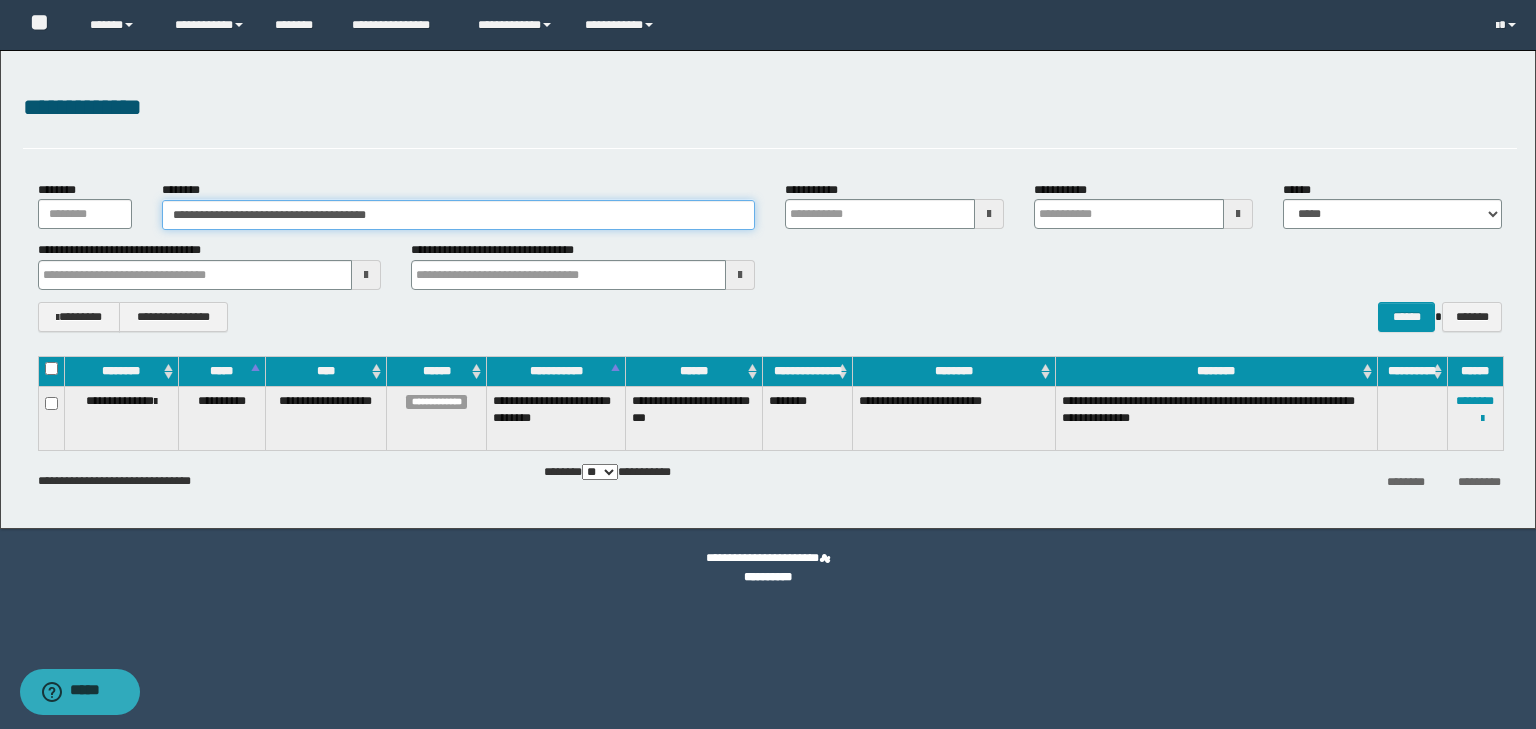 type 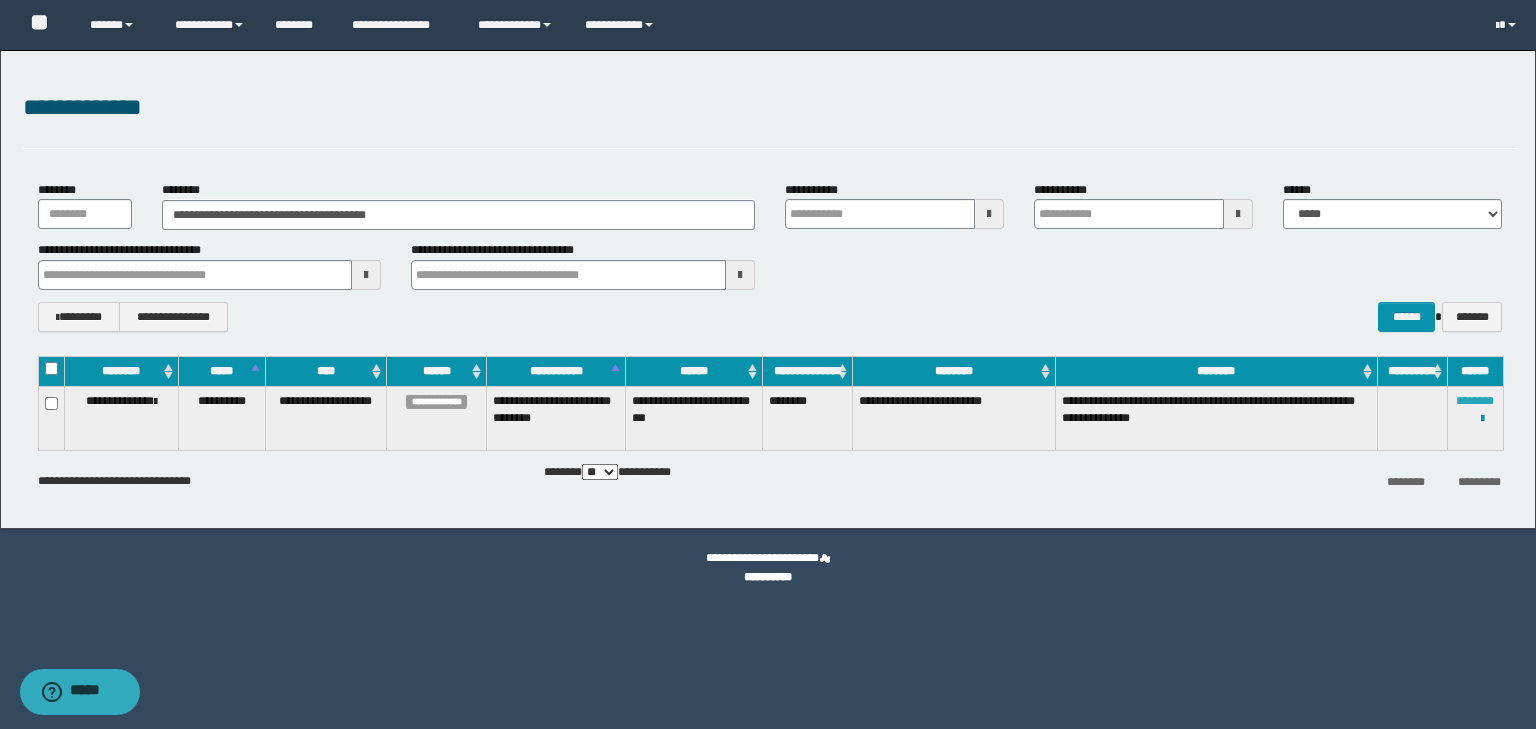 click on "********" at bounding box center (1475, 401) 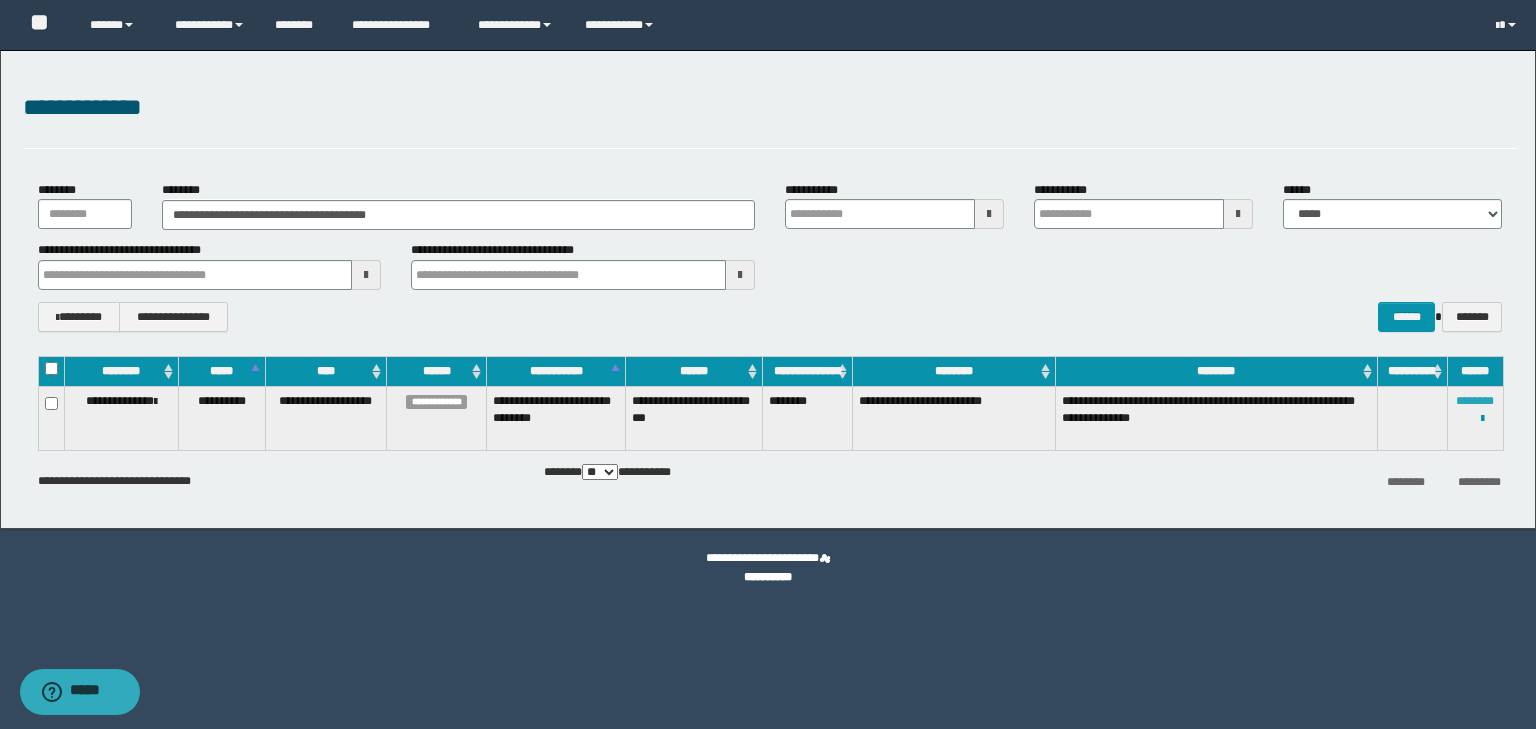type 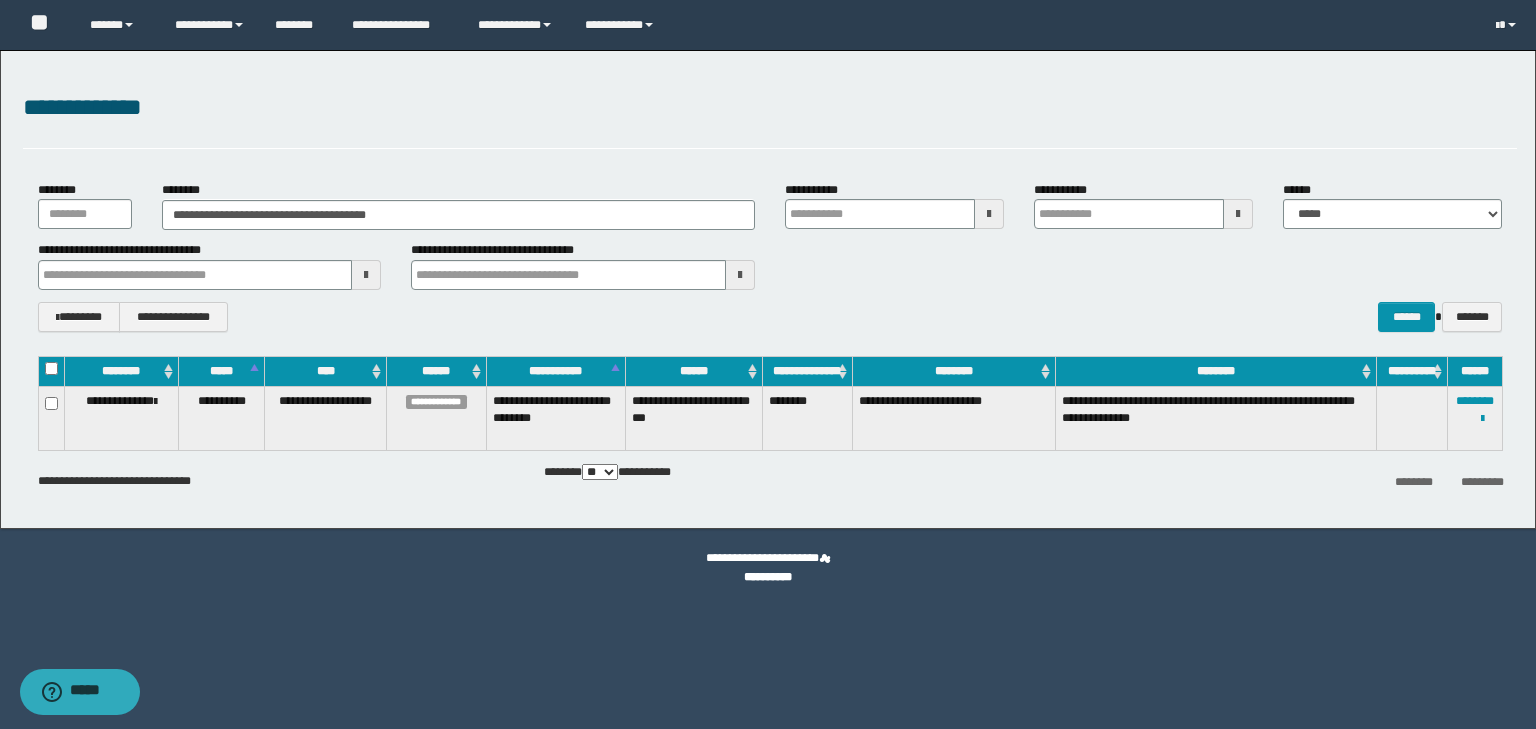 type 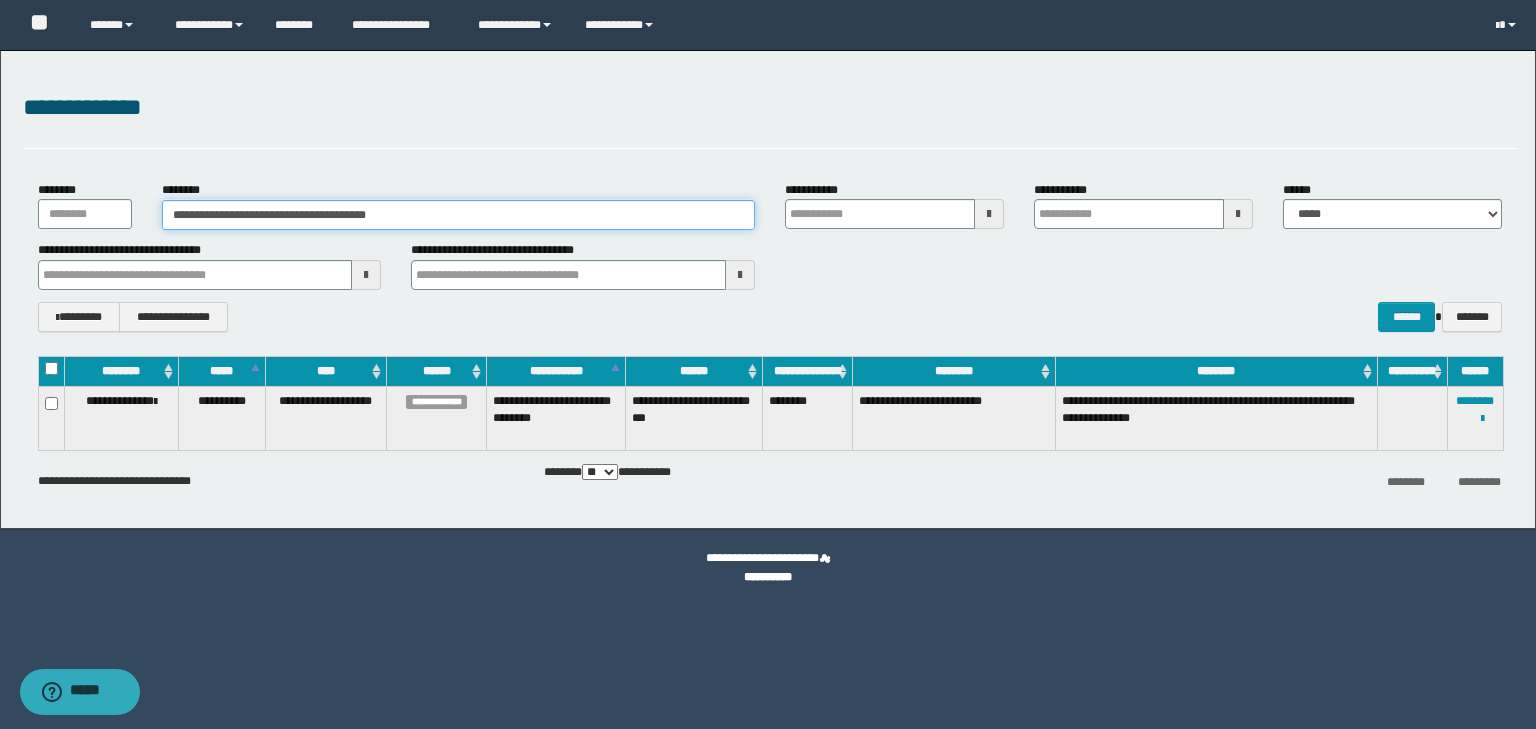 drag, startPoint x: 406, startPoint y: 213, endPoint x: 0, endPoint y: 240, distance: 406.8968 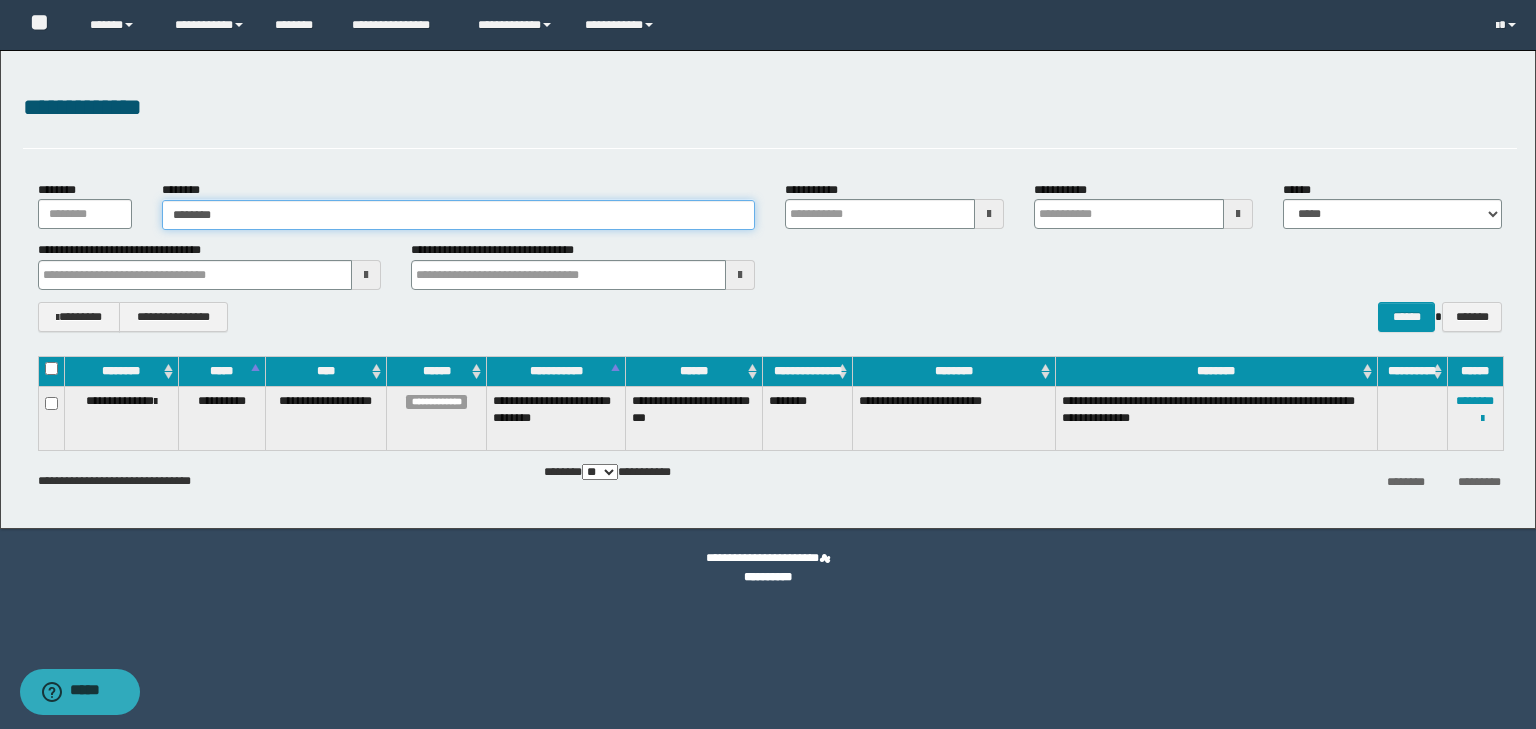 type on "********" 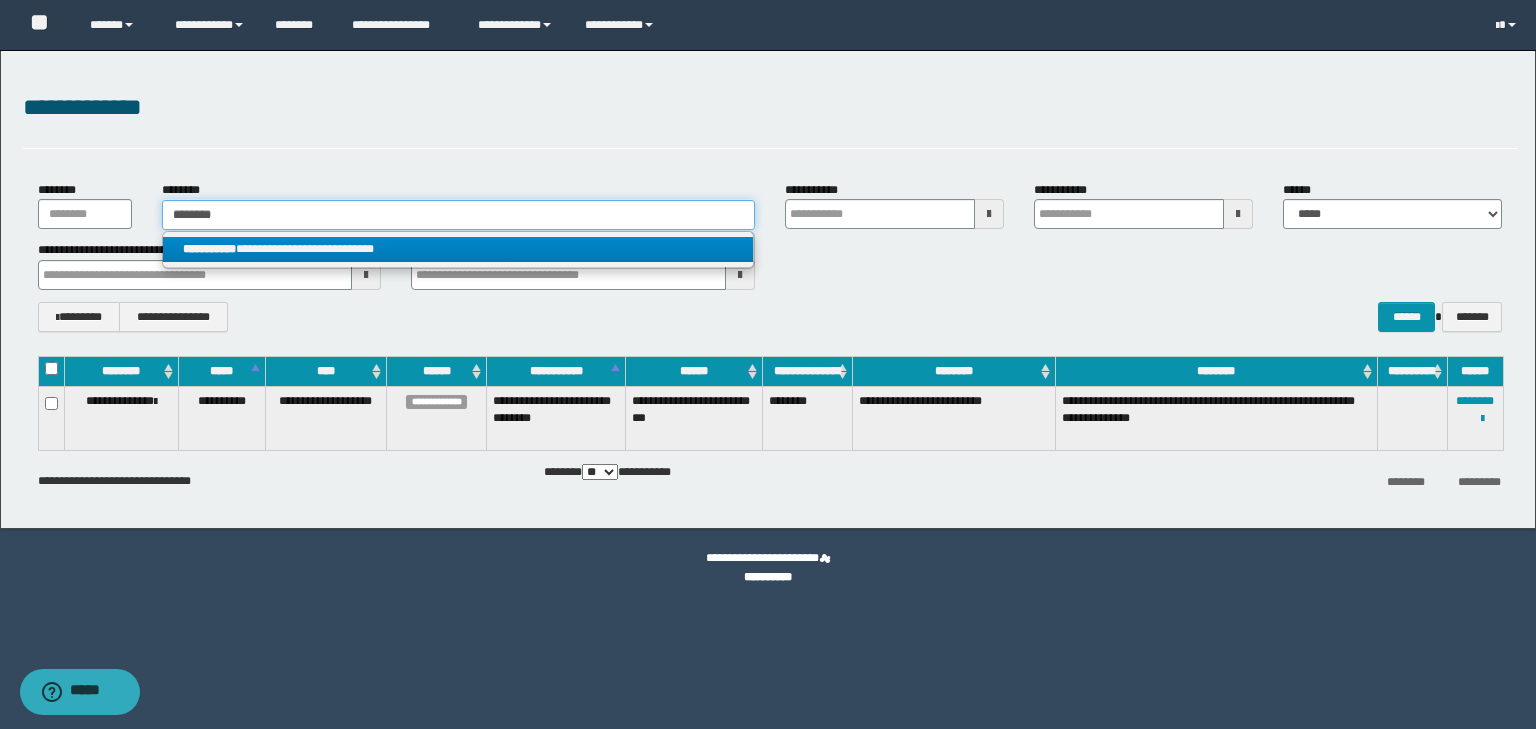 type on "********" 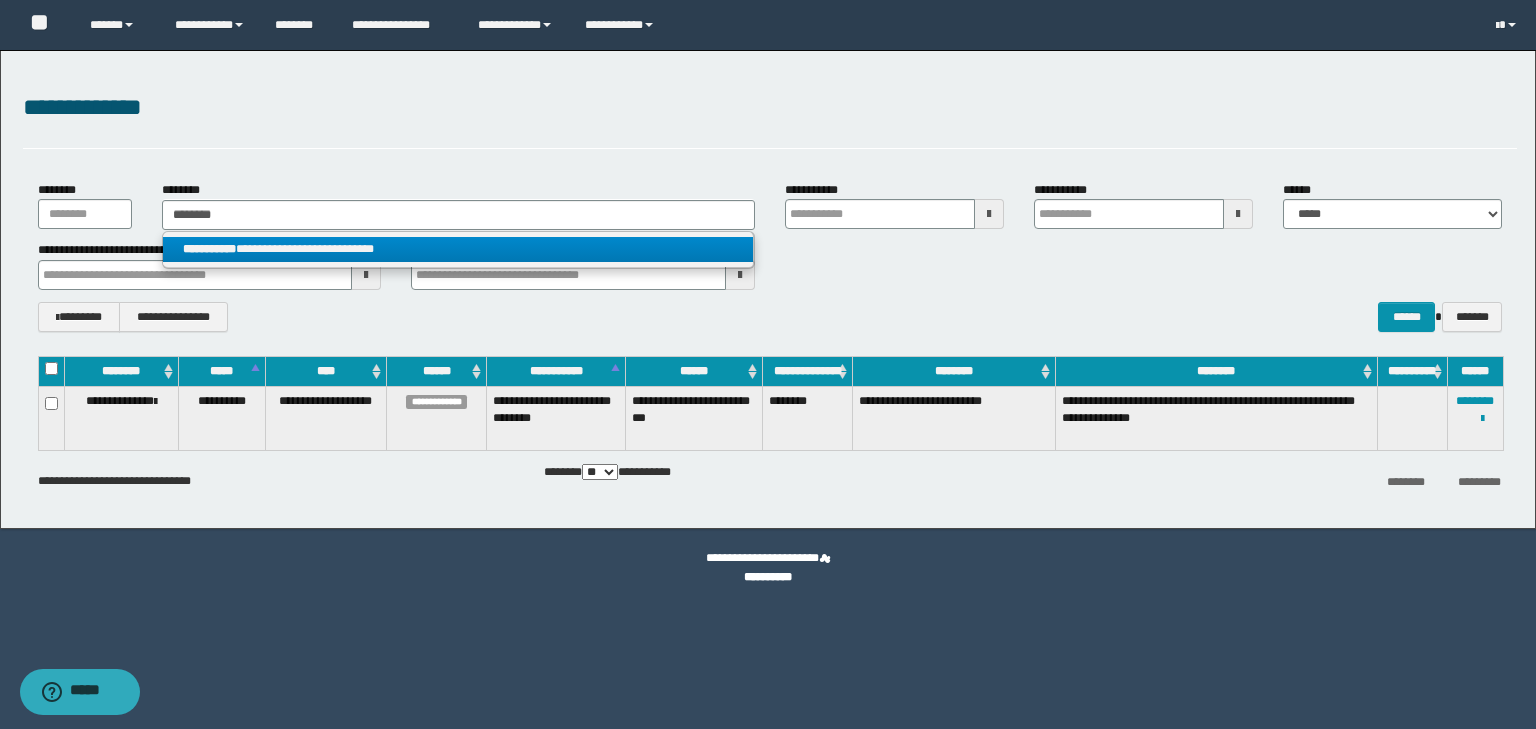 click on "**********" at bounding box center [458, 249] 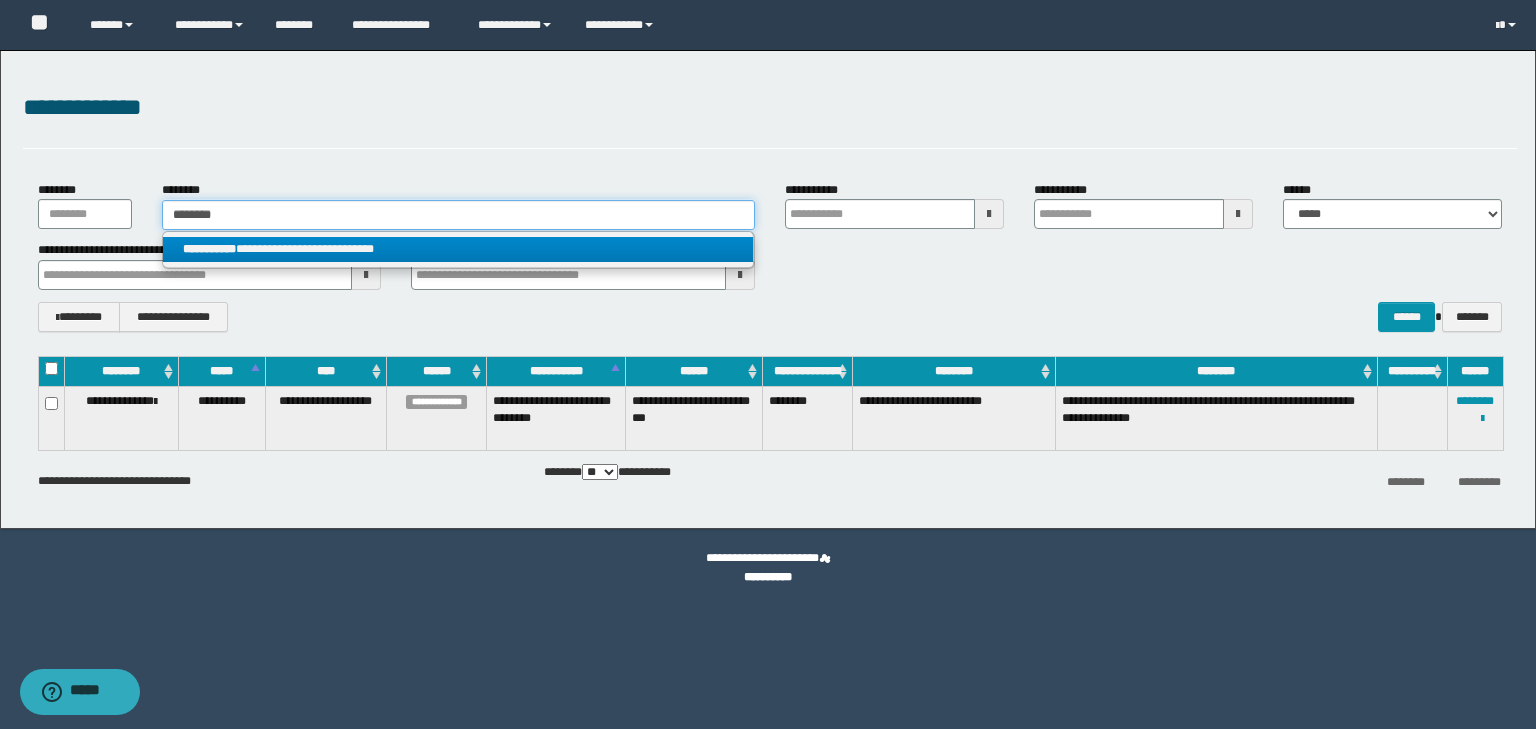 type 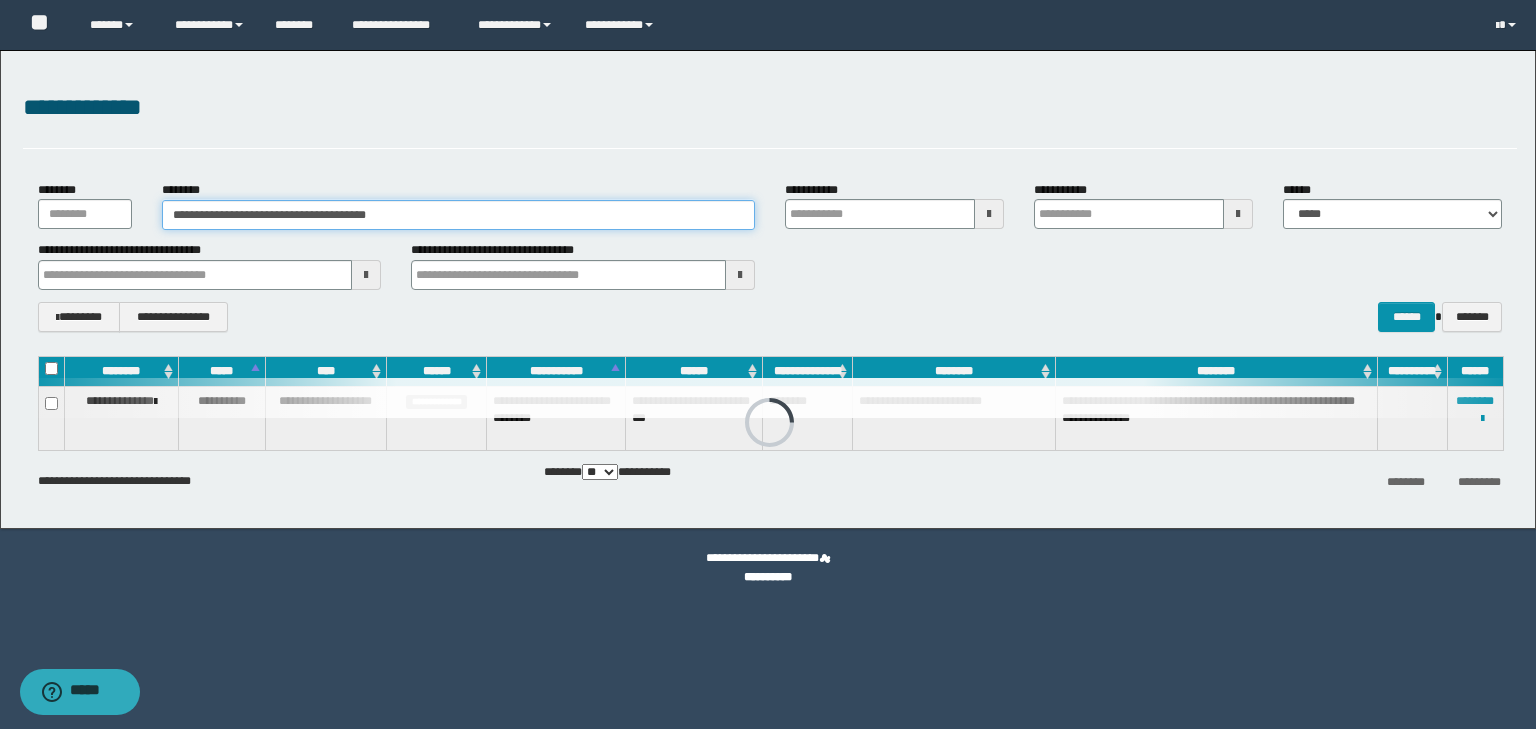 type 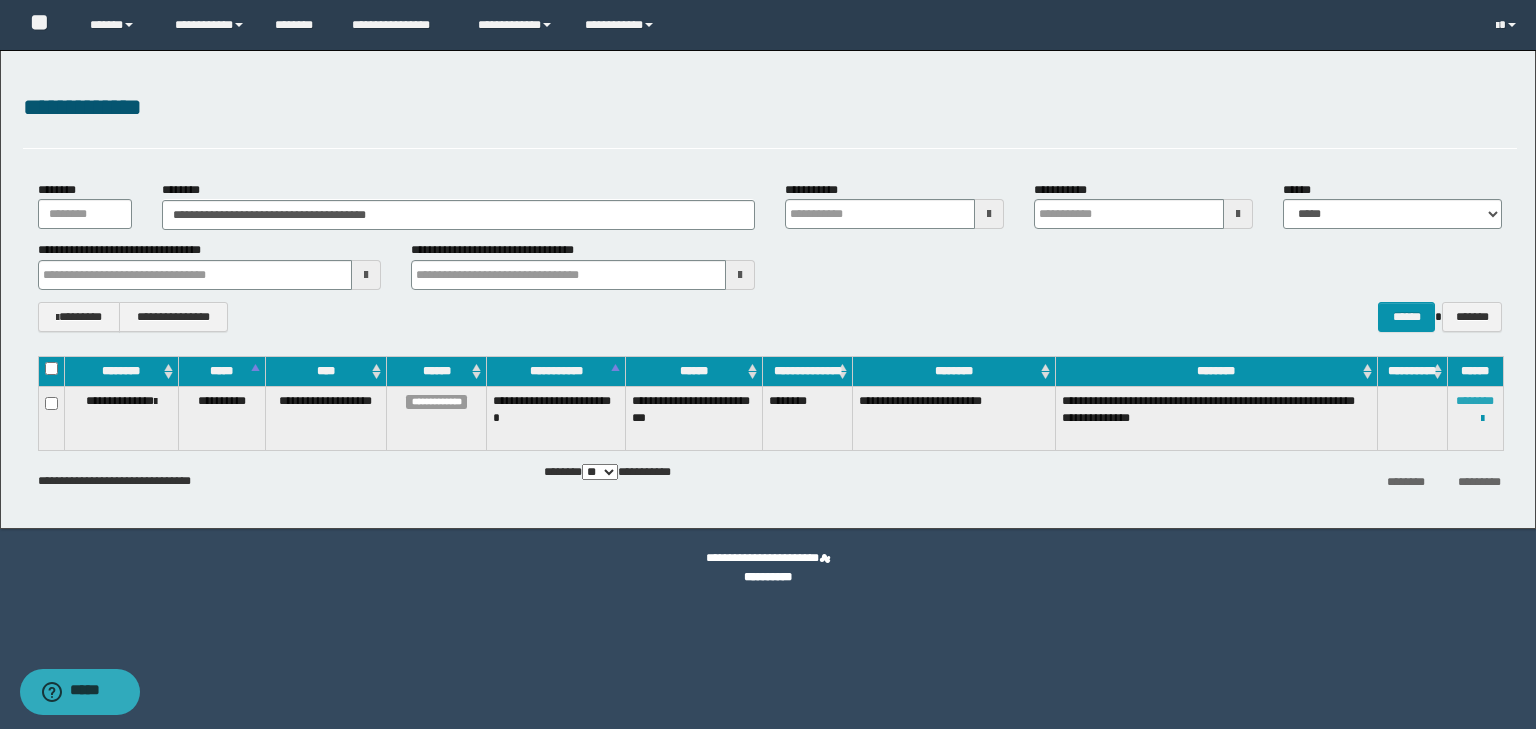 click on "********" at bounding box center [1475, 401] 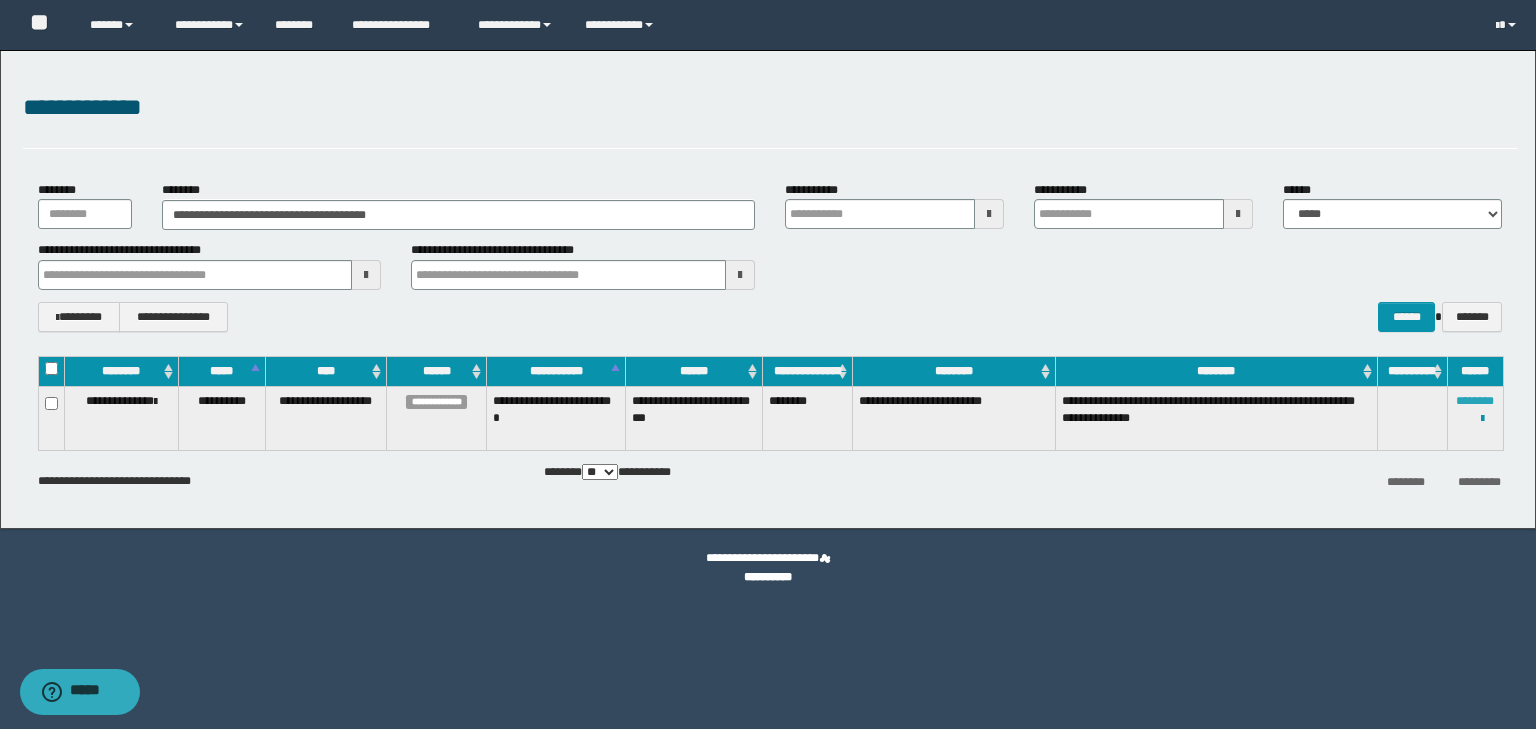 type 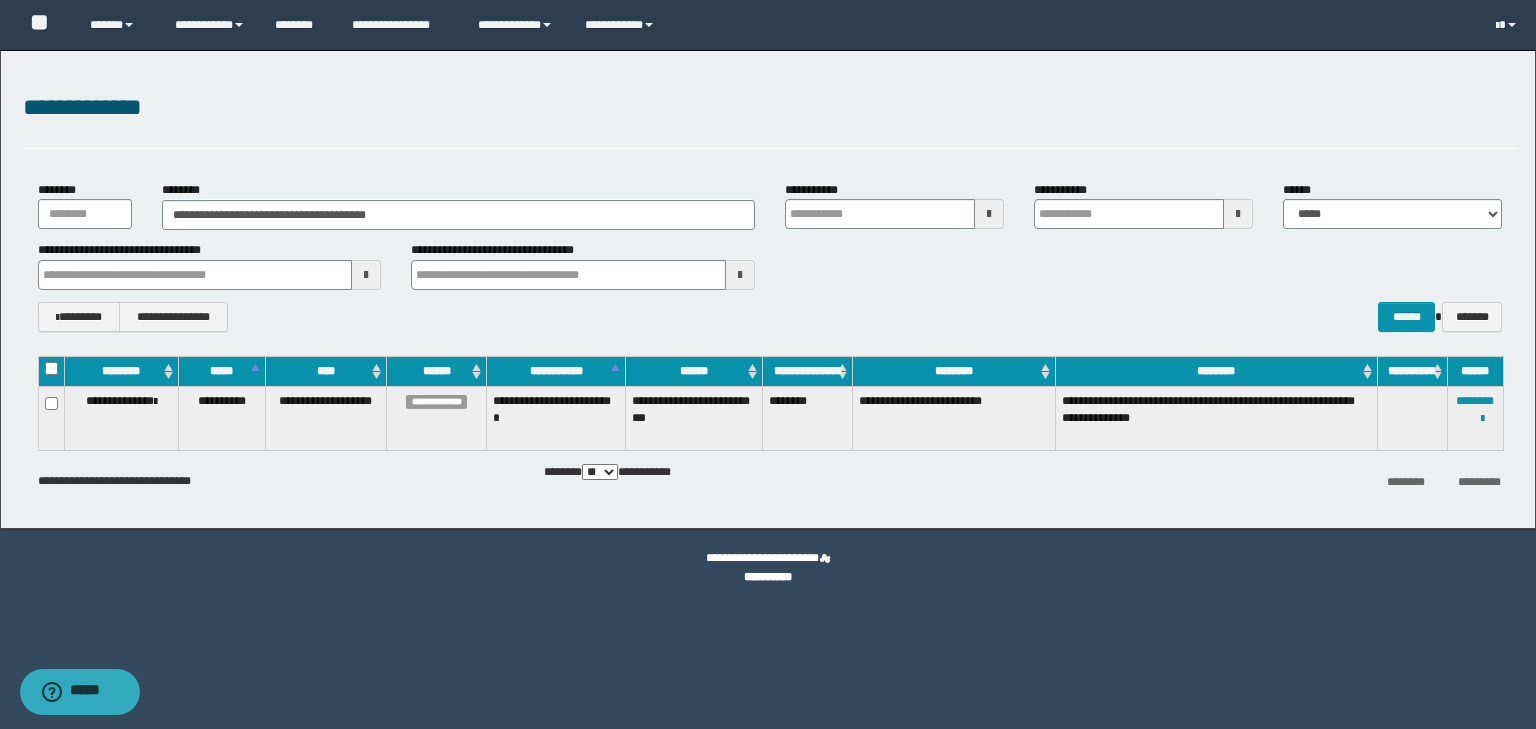 type 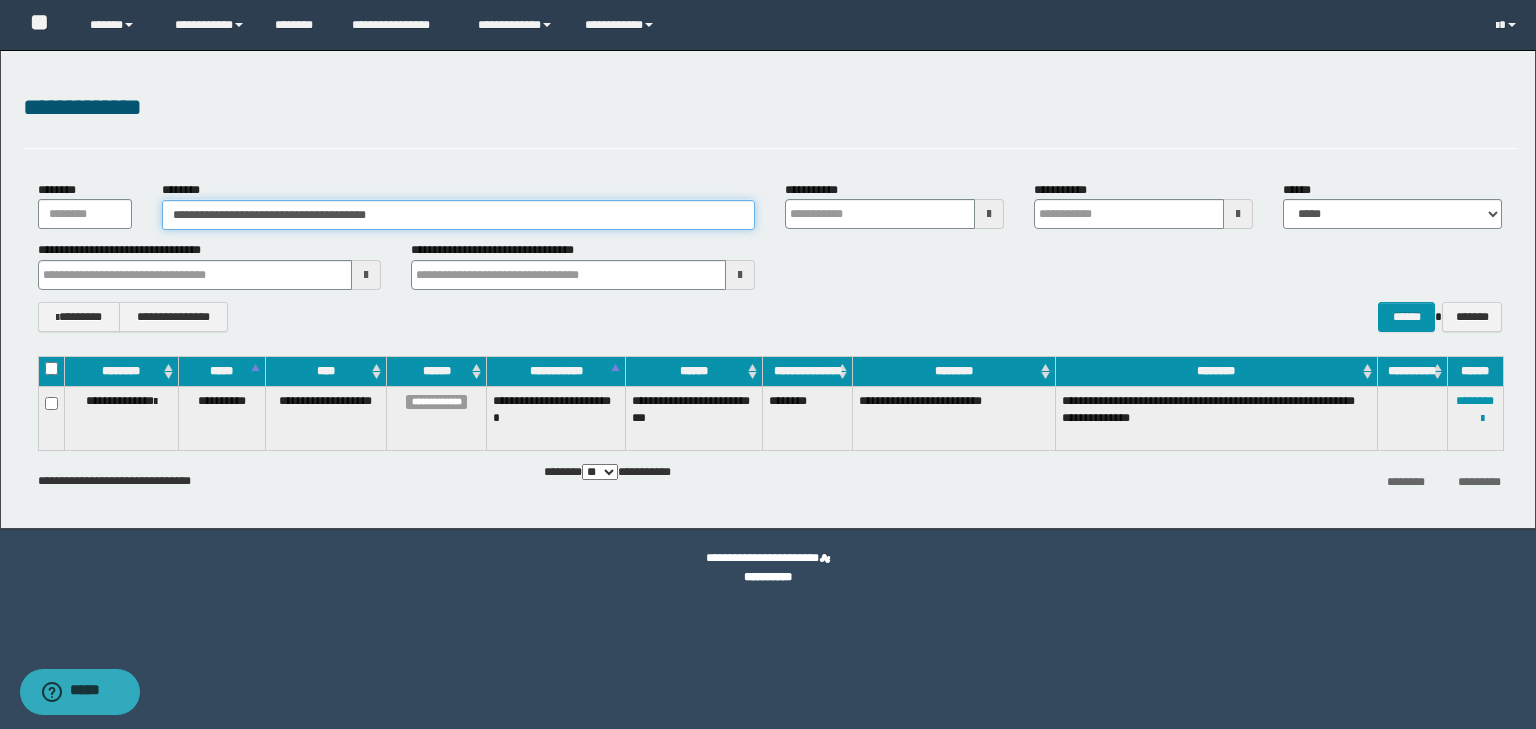 drag, startPoint x: 402, startPoint y: 210, endPoint x: 196, endPoint y: 213, distance: 206.02185 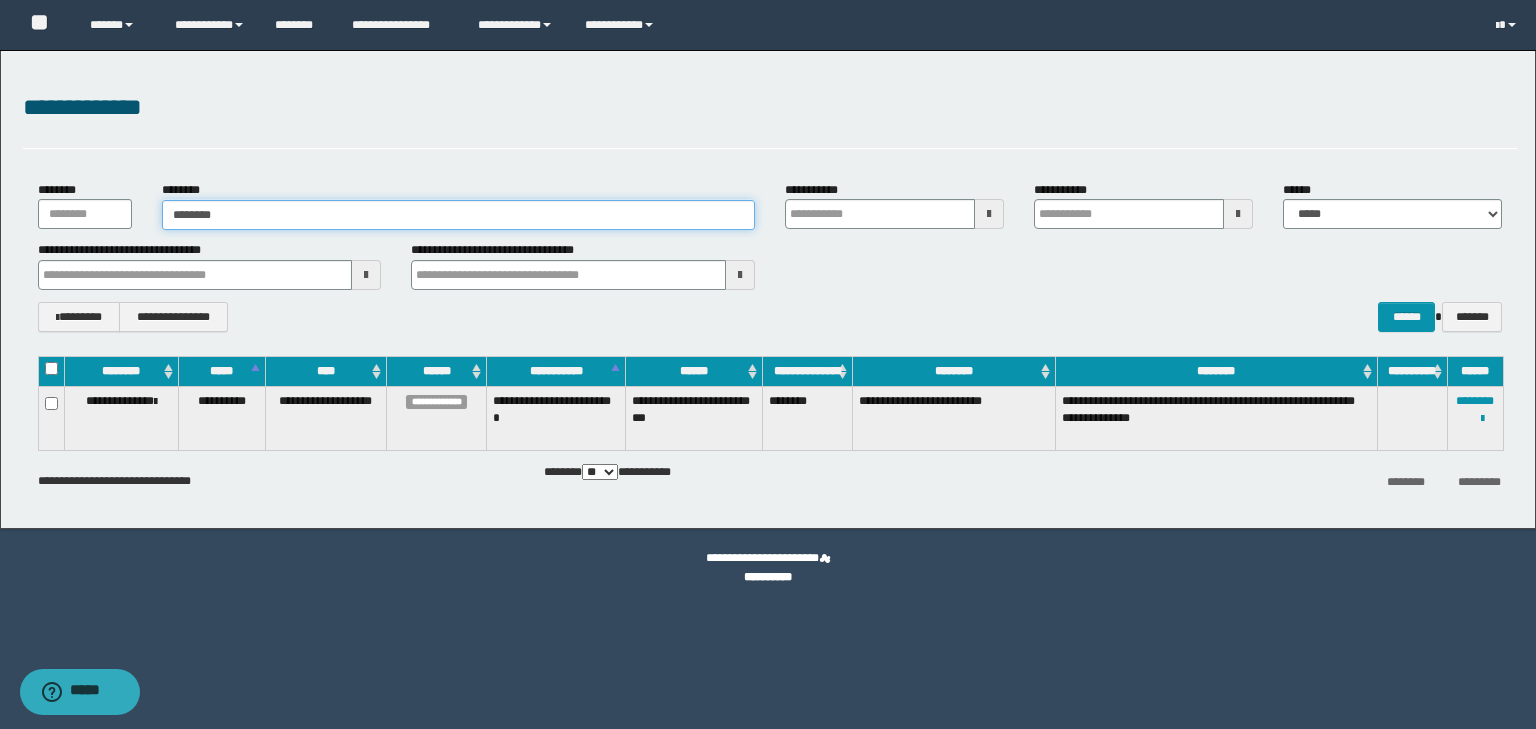 type 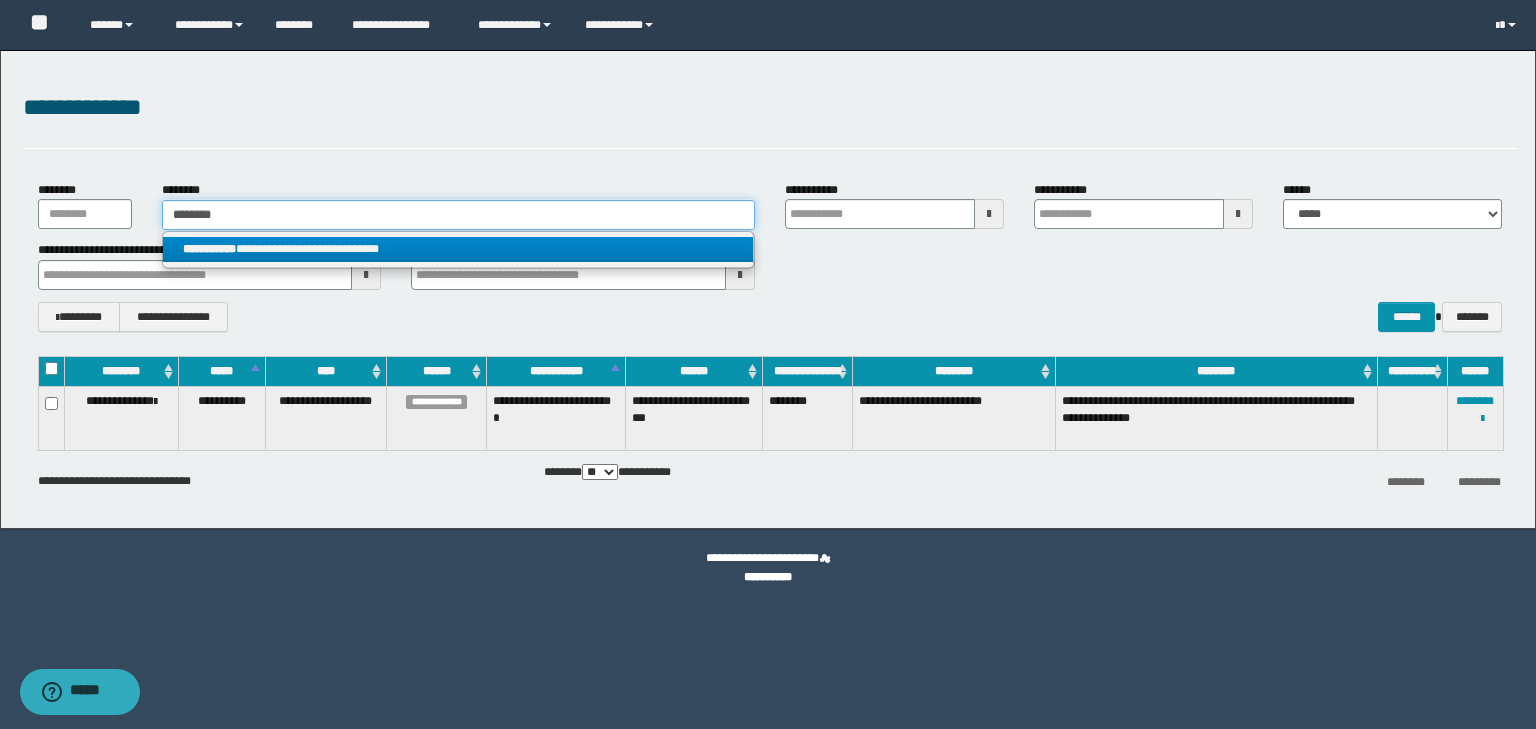type on "********" 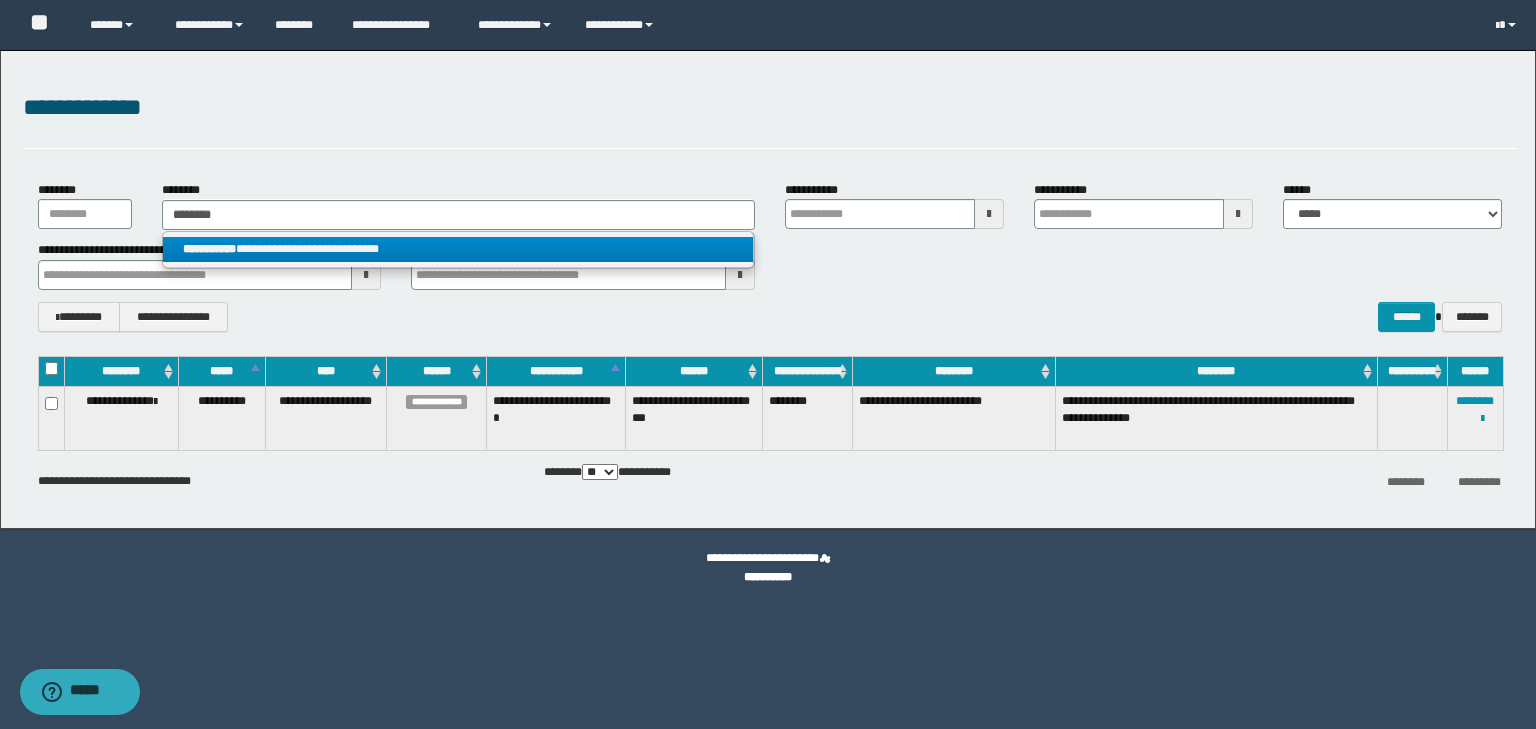 click on "**********" at bounding box center (458, 249) 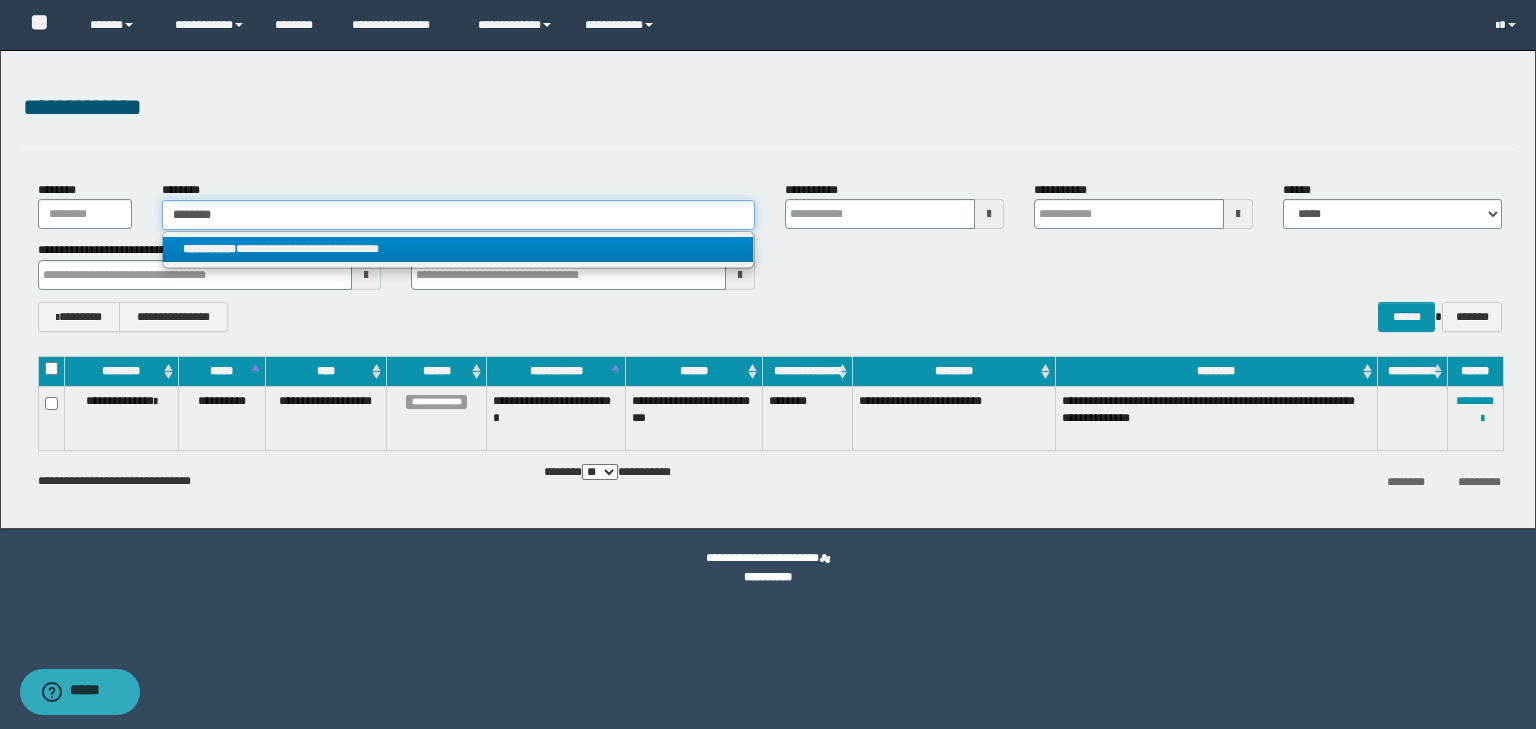 type 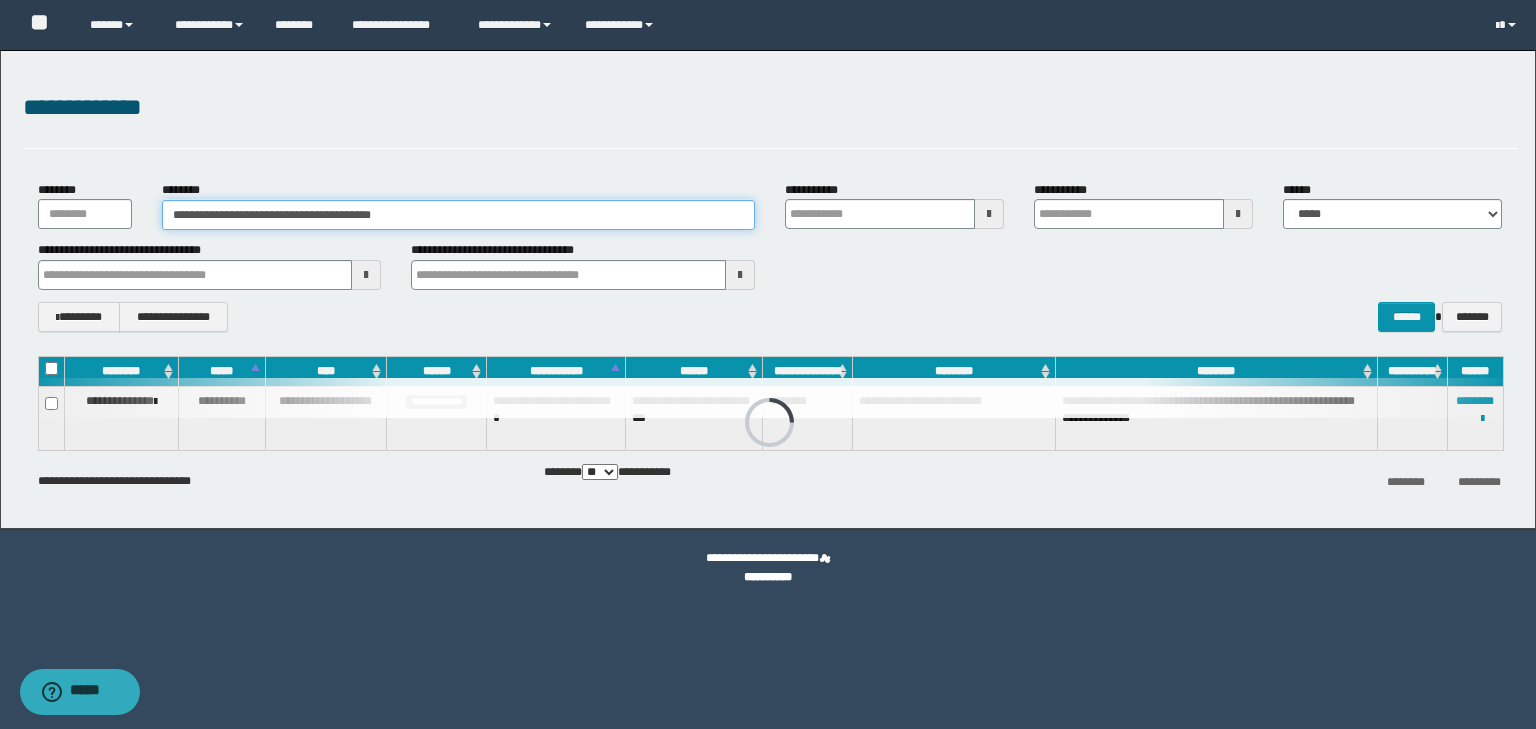 type 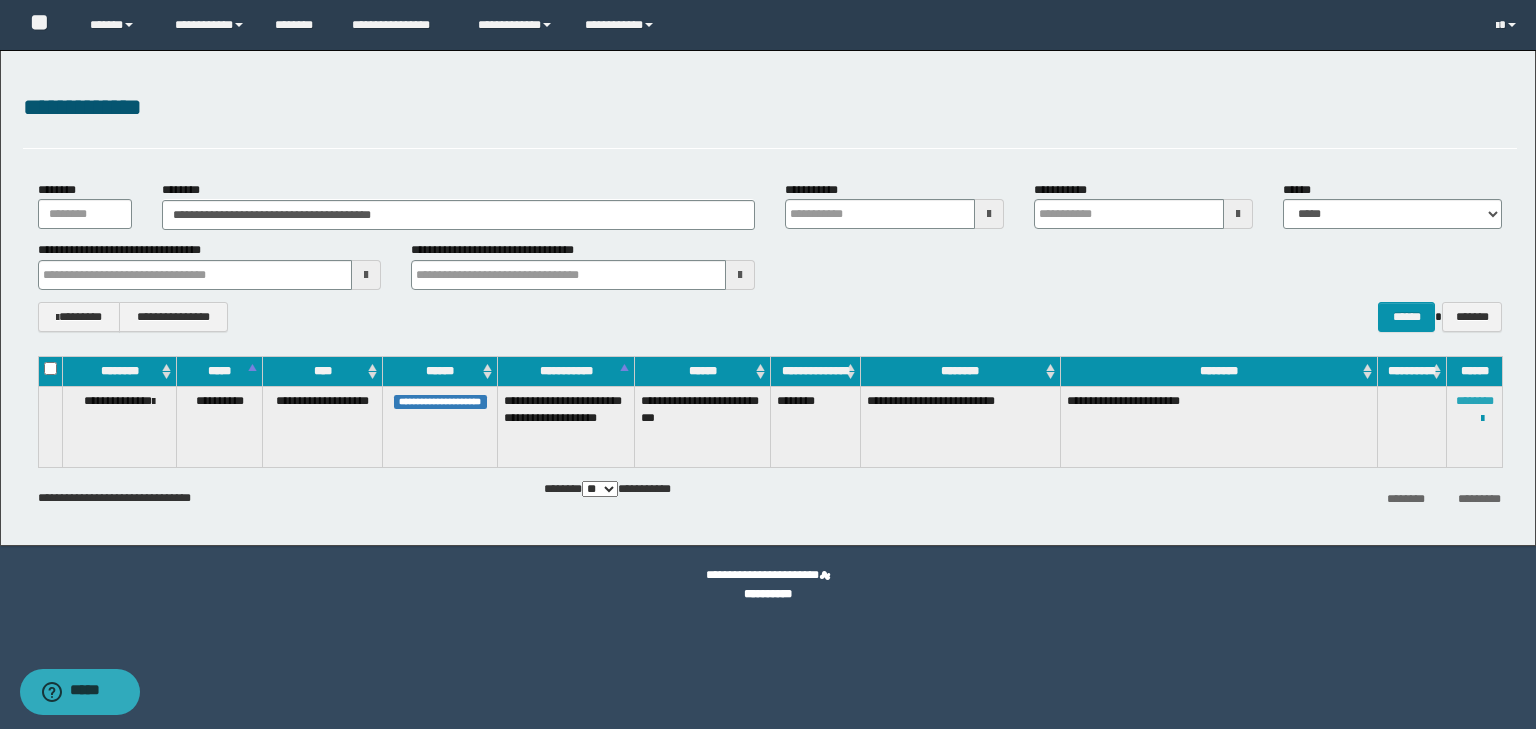 click on "********" at bounding box center (1475, 401) 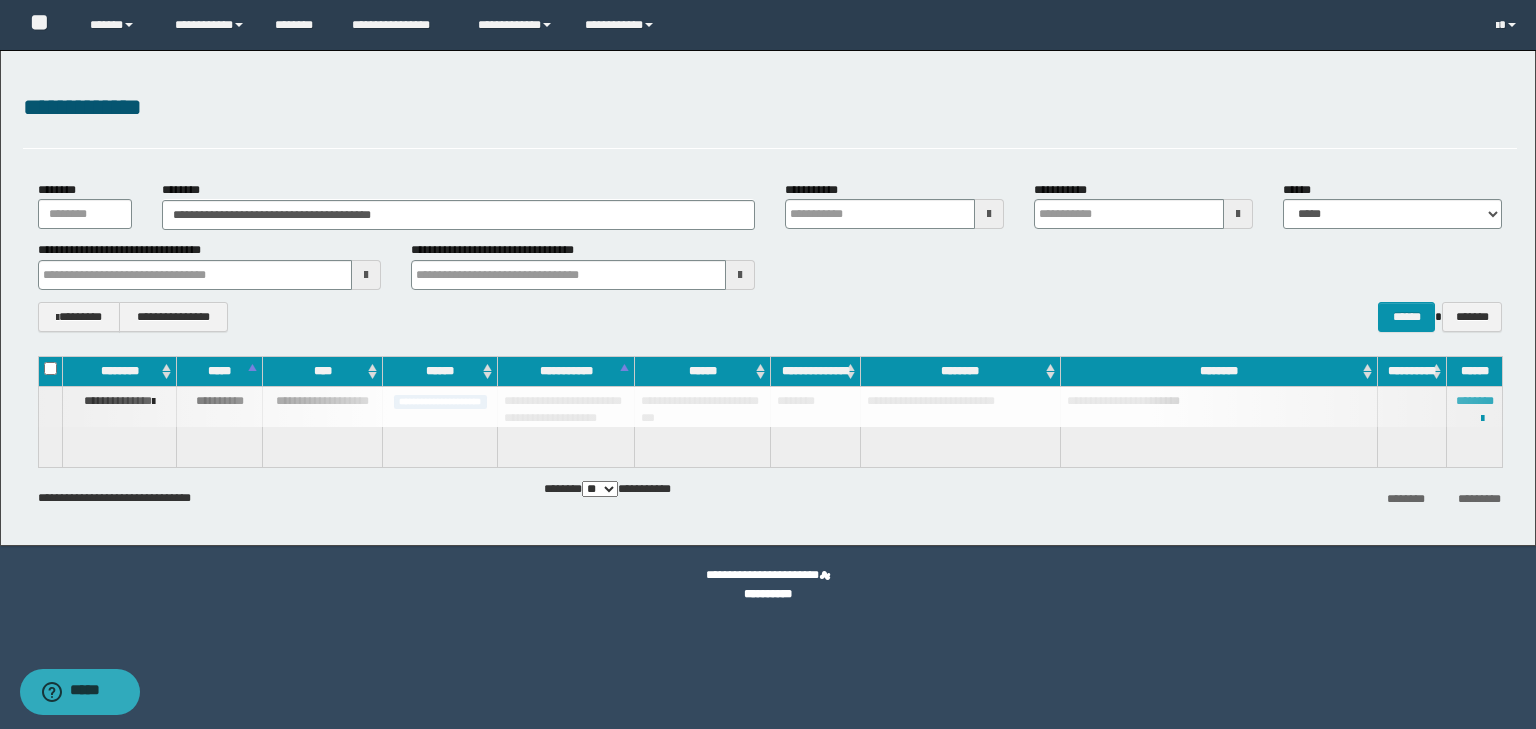 type 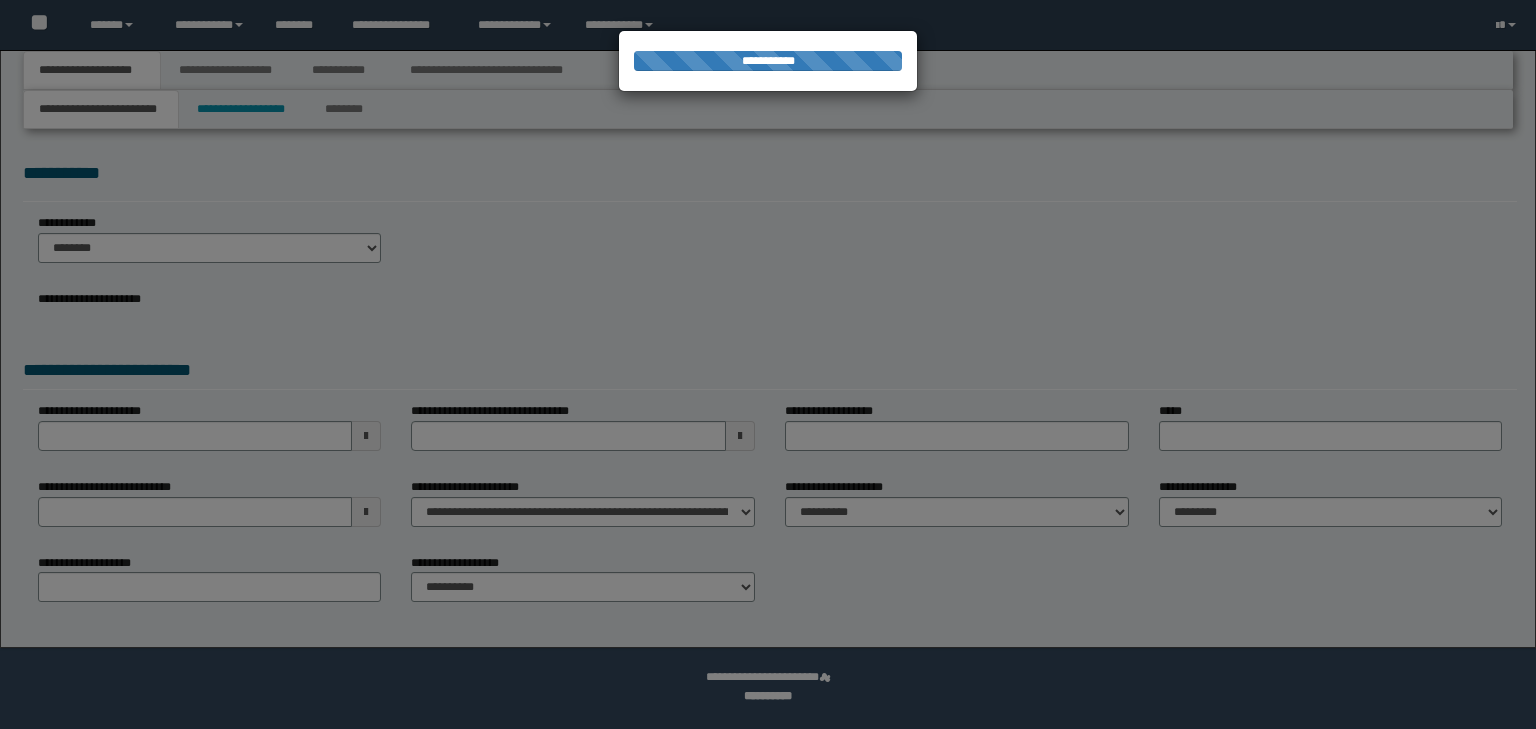 scroll, scrollTop: 0, scrollLeft: 0, axis: both 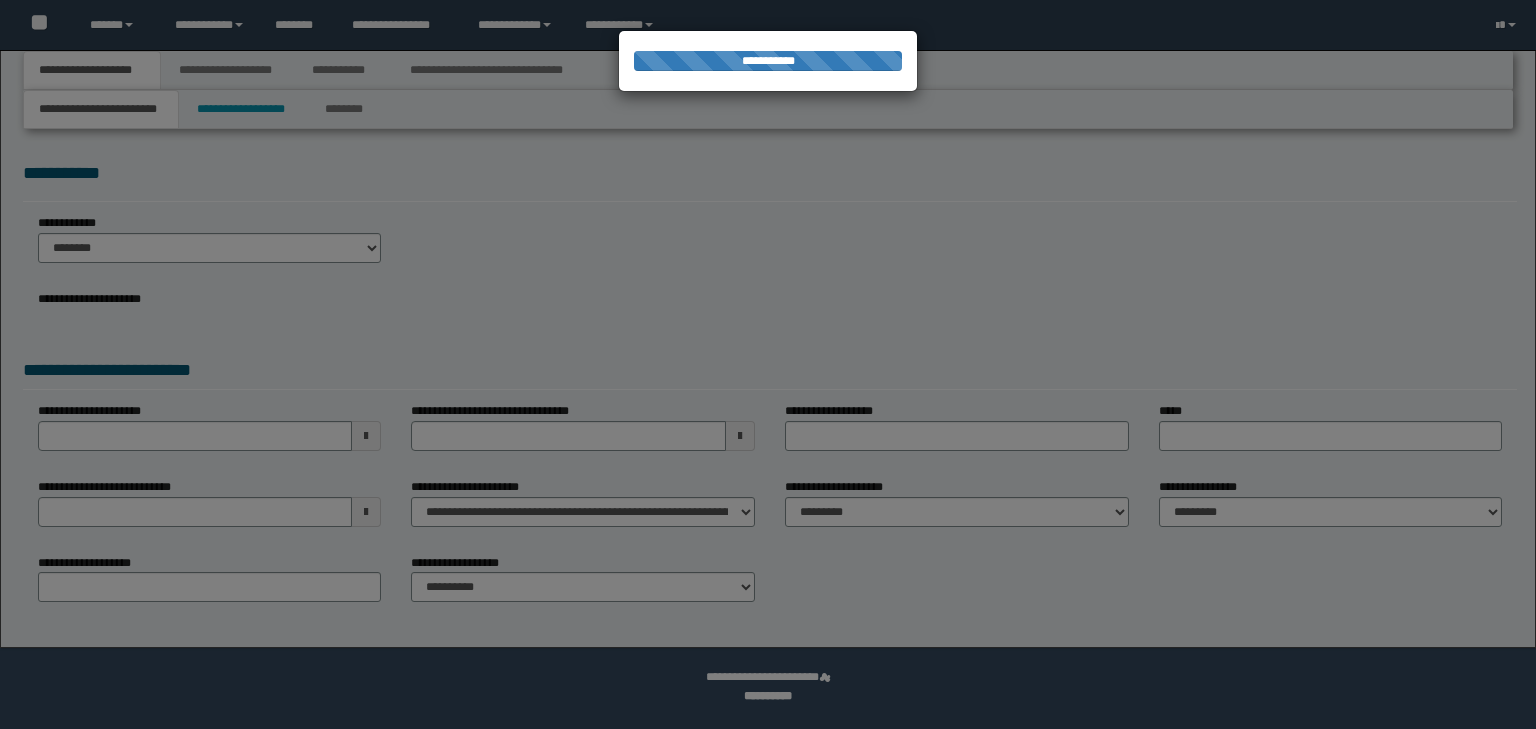 select on "*" 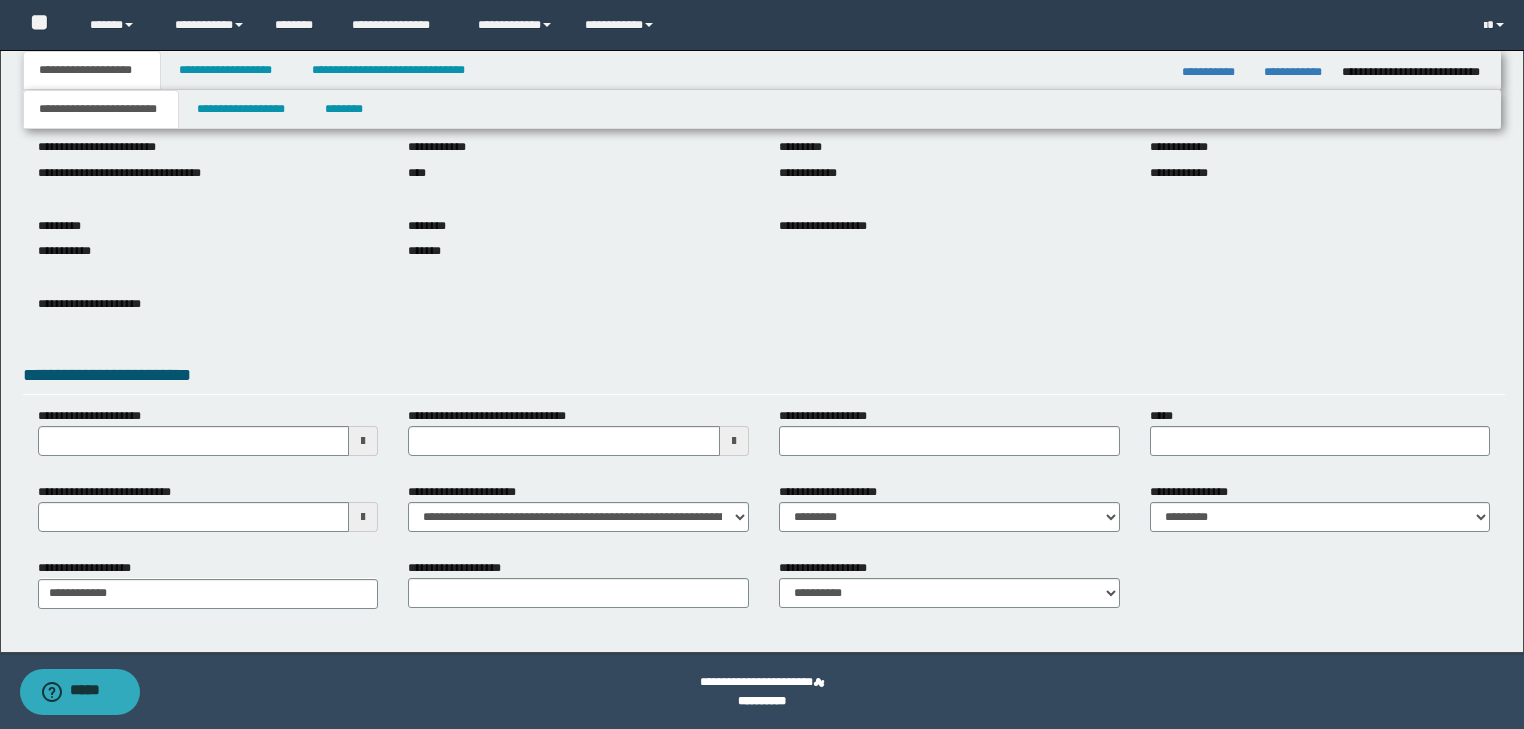 scroll, scrollTop: 154, scrollLeft: 0, axis: vertical 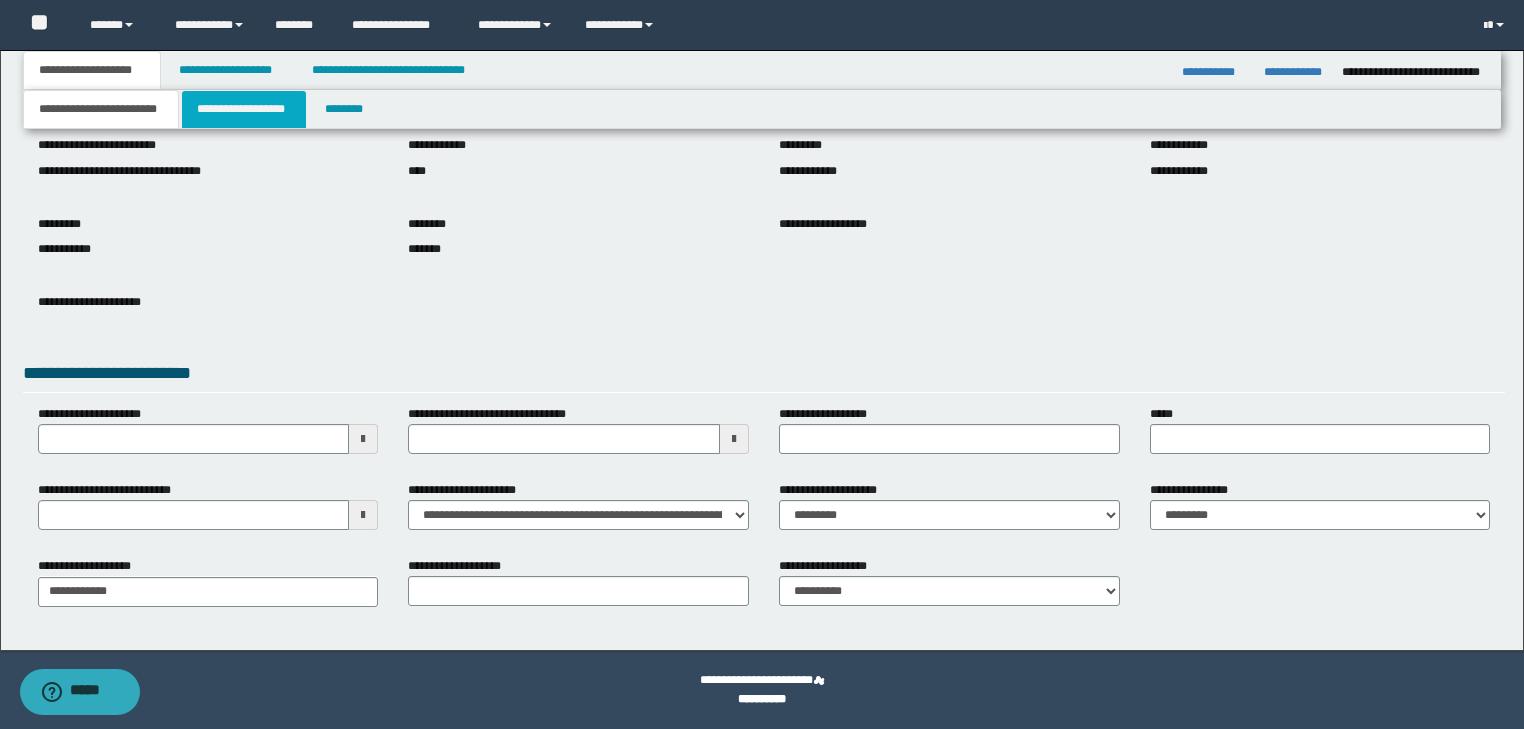 click on "**********" at bounding box center (244, 109) 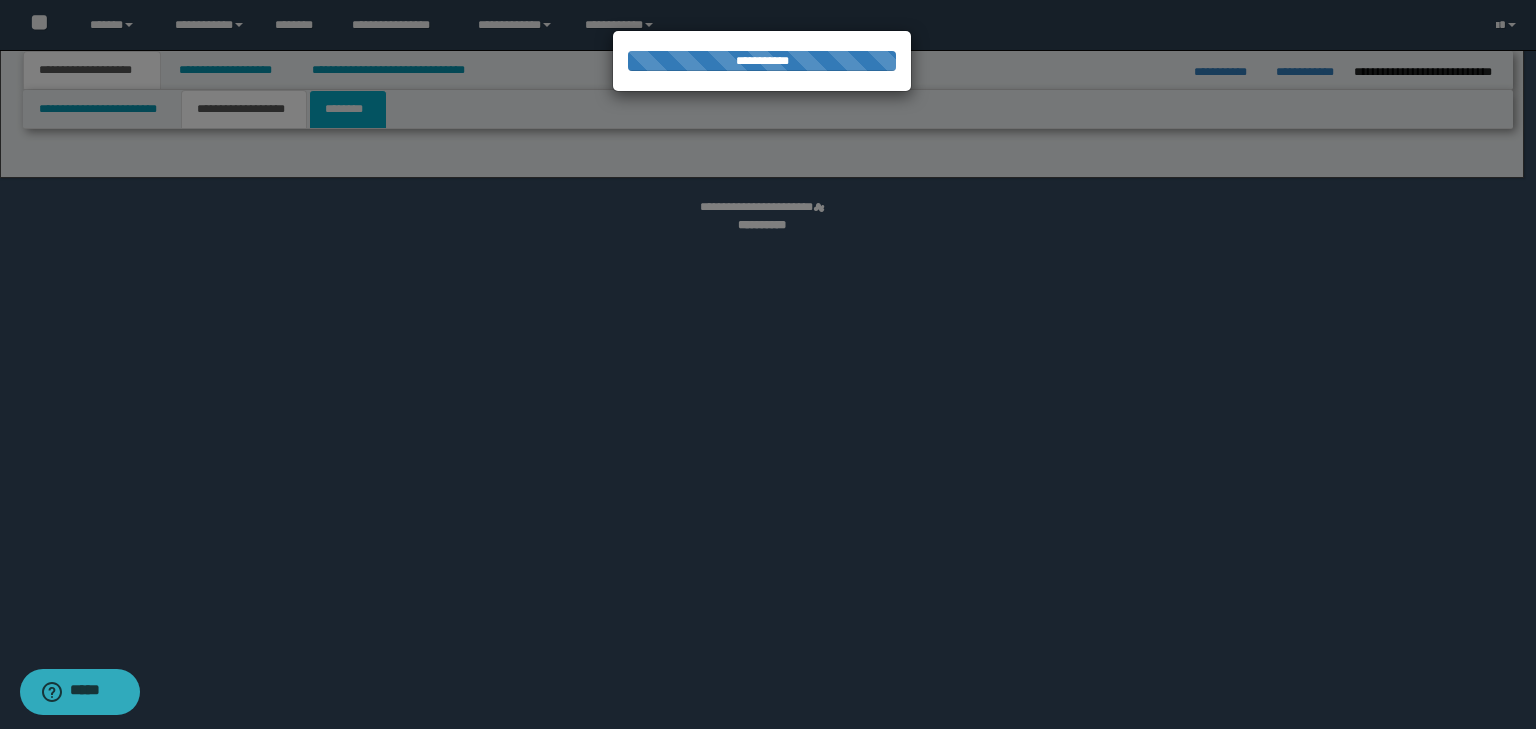 select on "*" 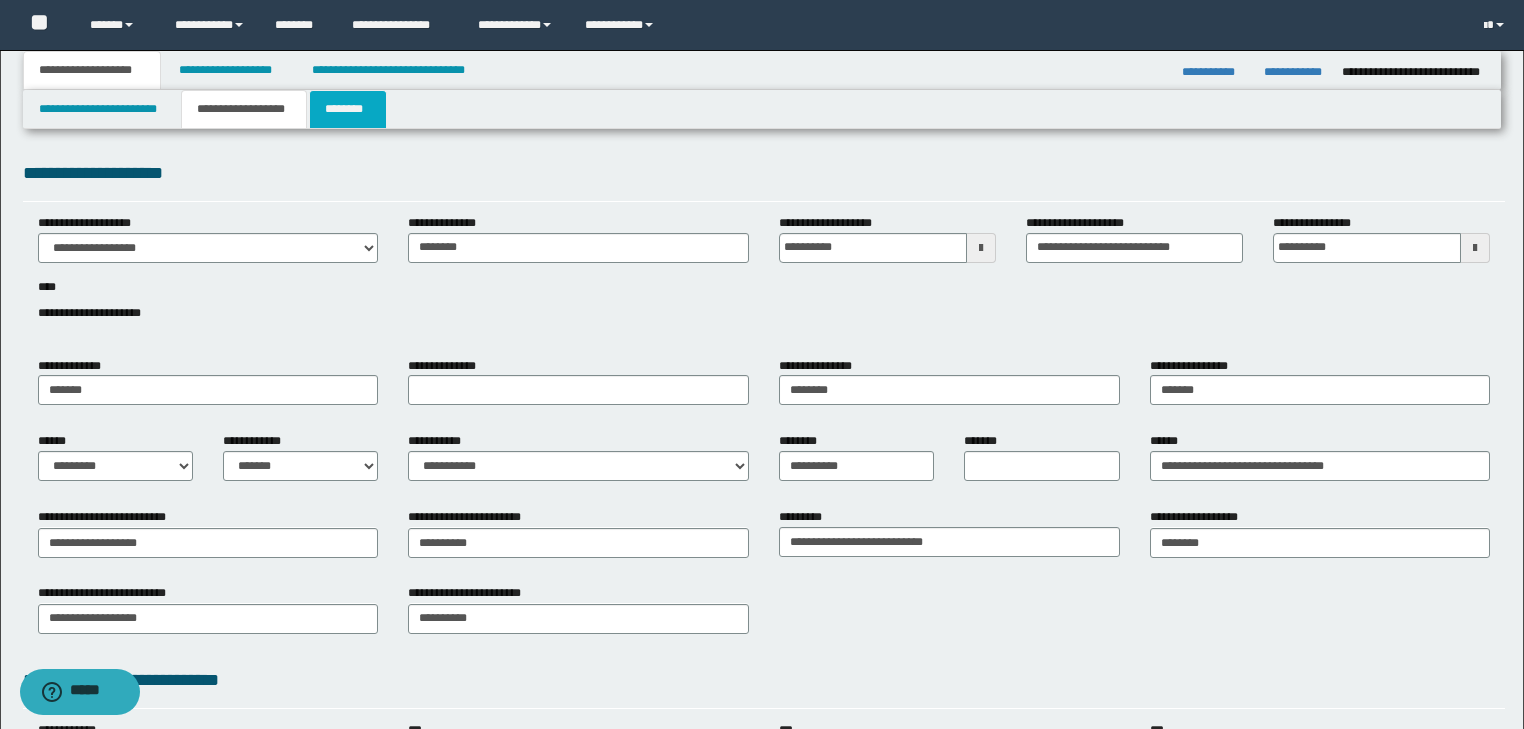 click on "********" at bounding box center [348, 109] 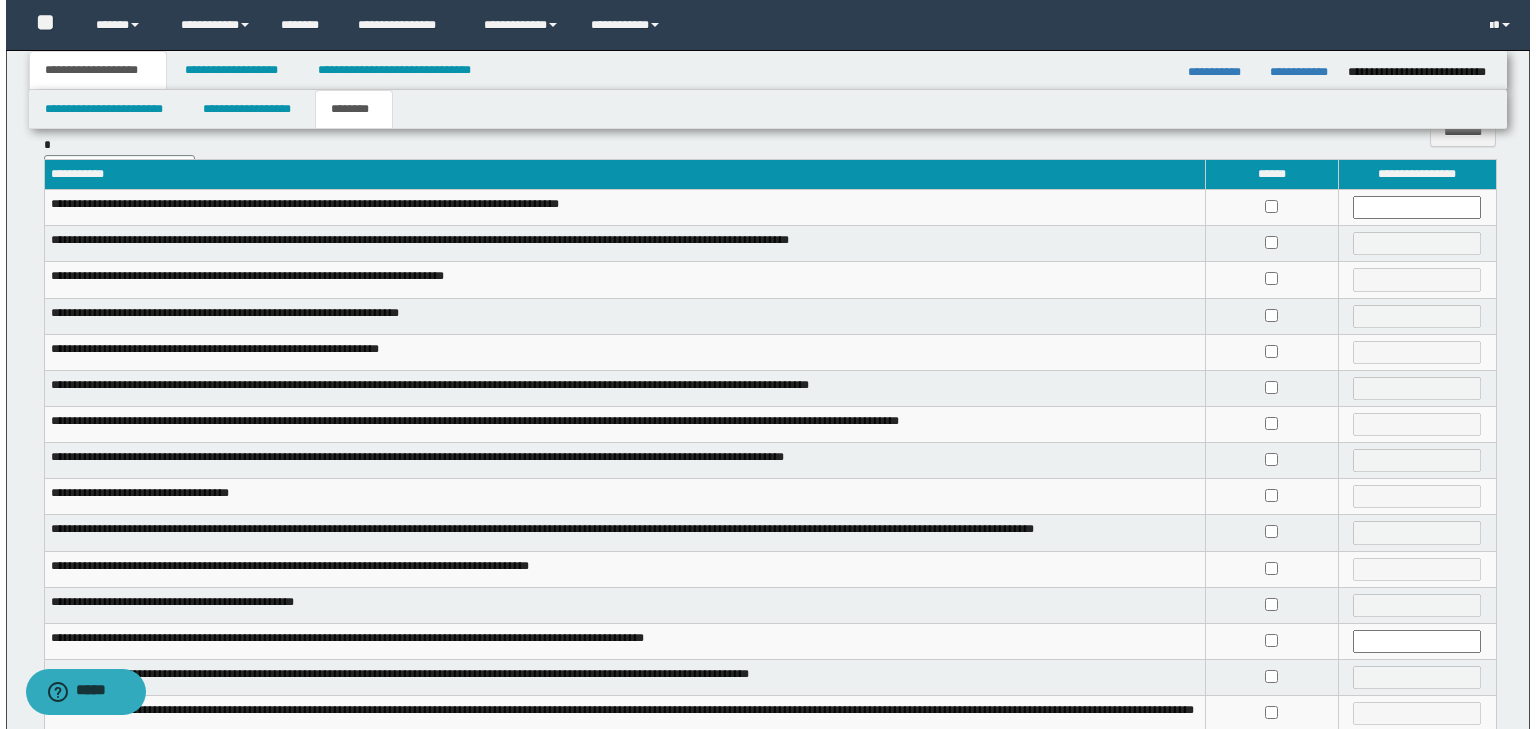 scroll, scrollTop: 0, scrollLeft: 0, axis: both 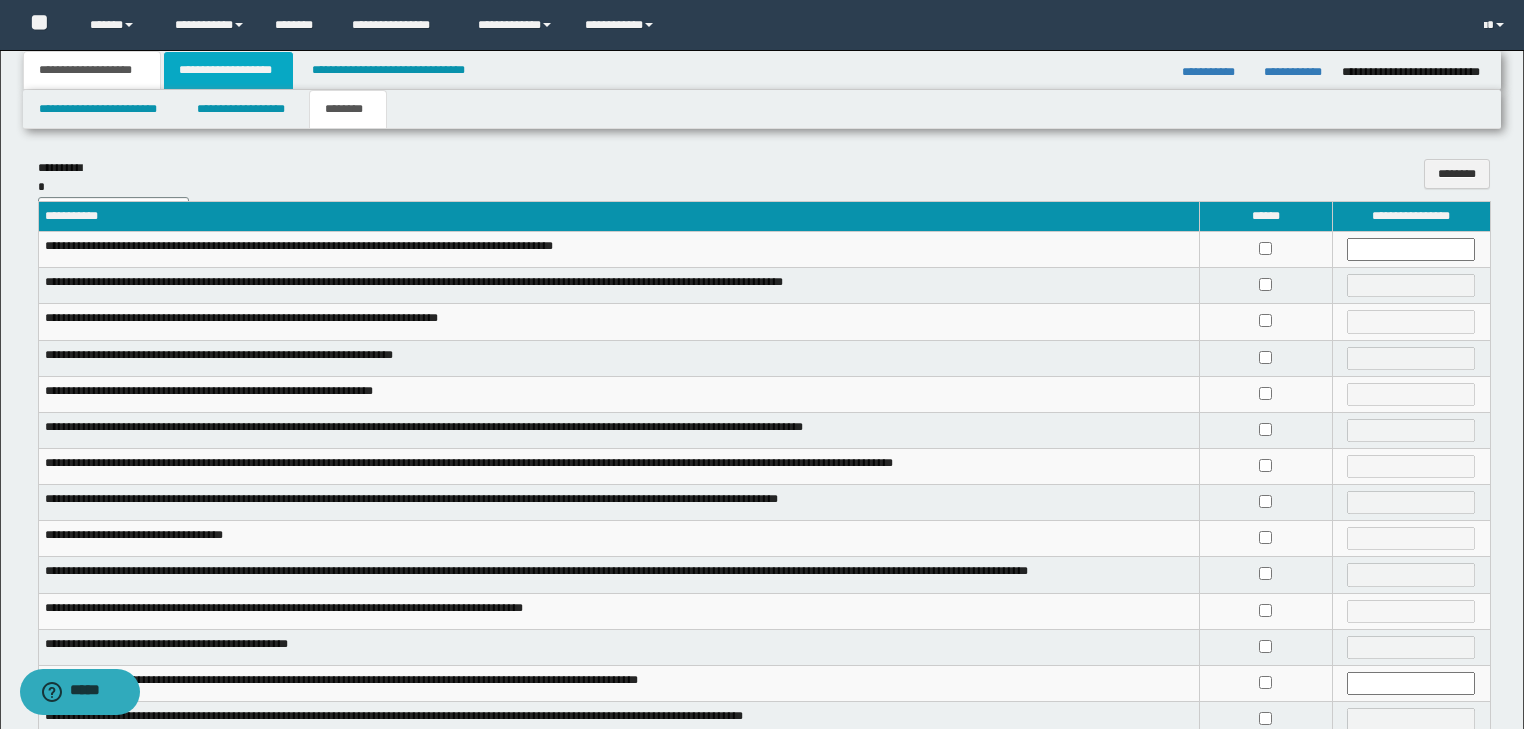 click on "**********" at bounding box center [228, 70] 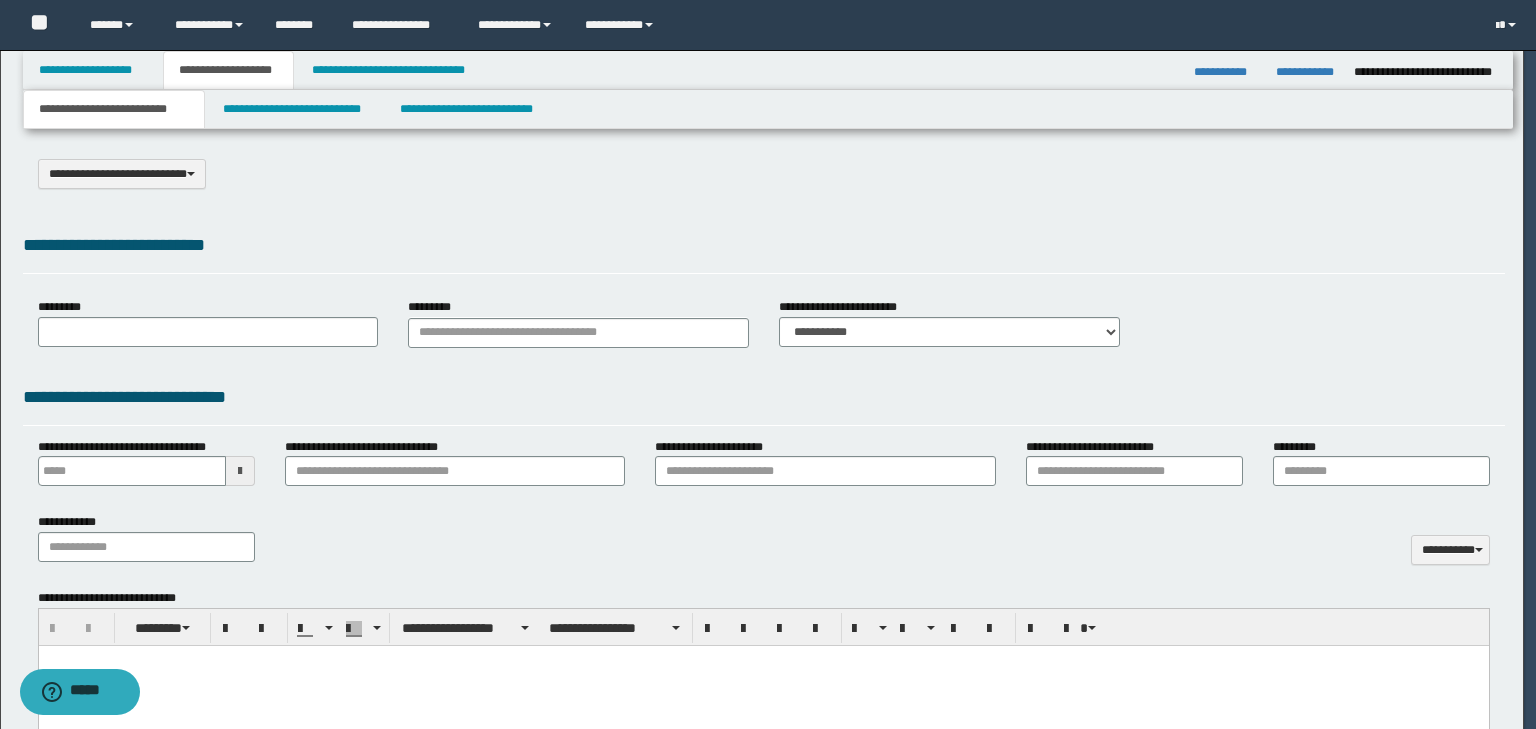 select on "*" 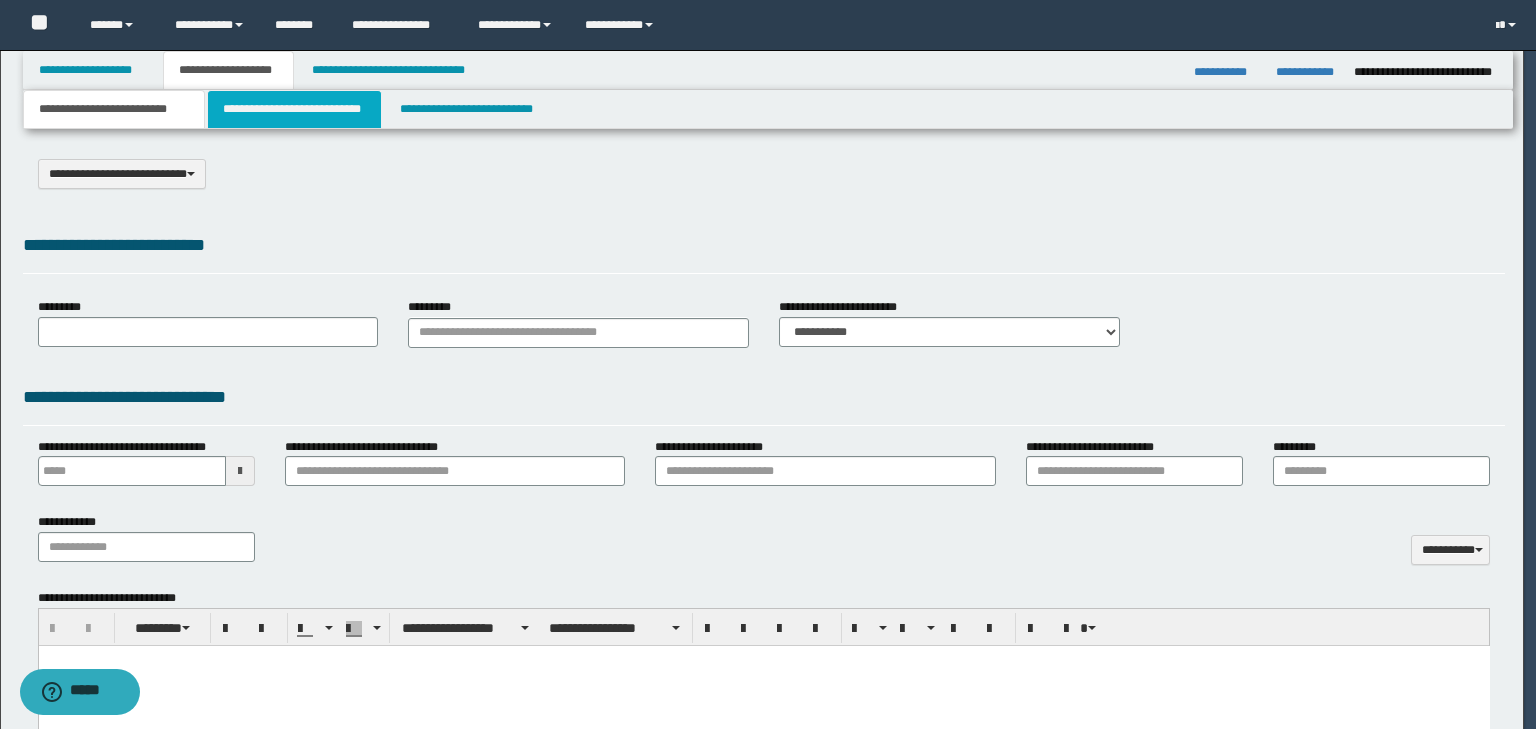 scroll, scrollTop: 0, scrollLeft: 0, axis: both 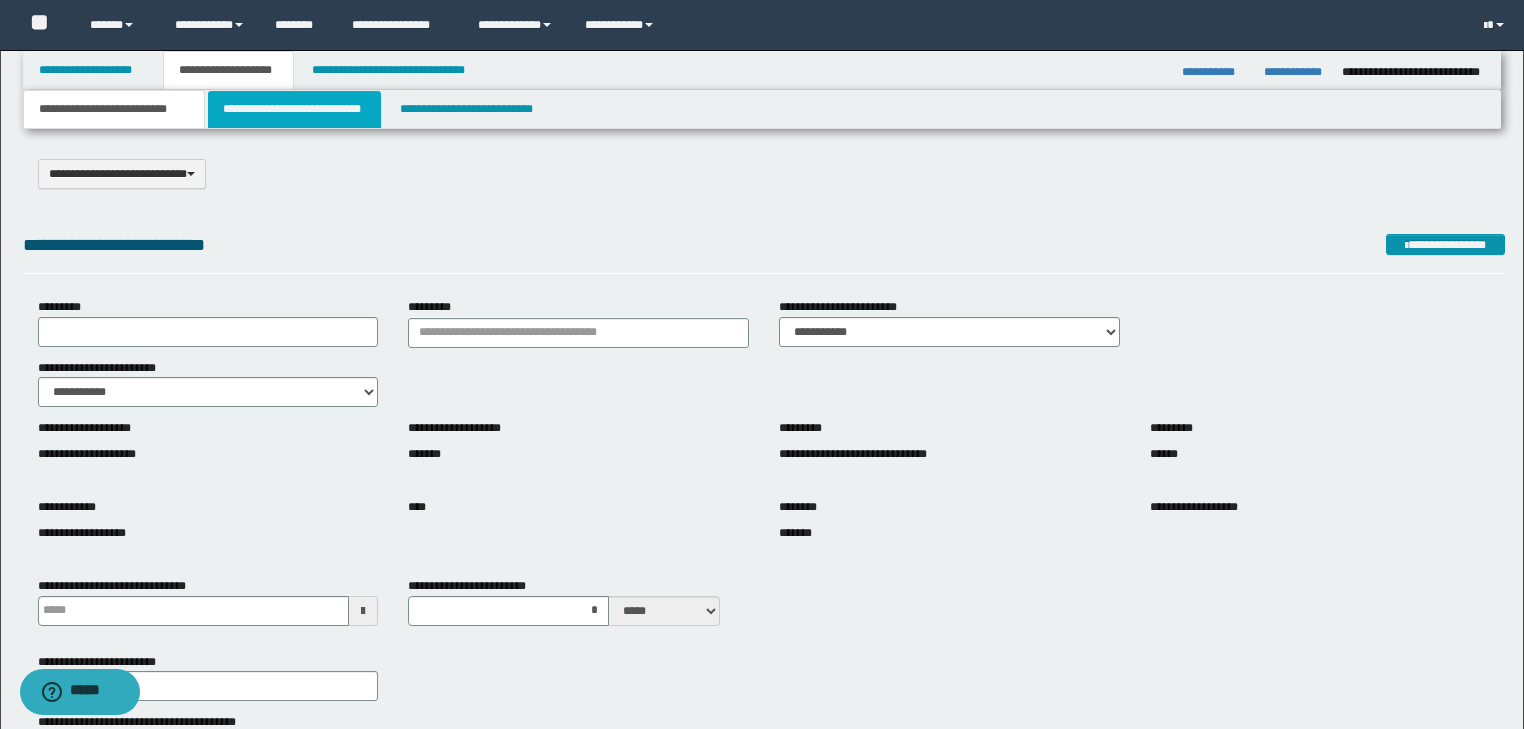 click on "**********" at bounding box center (294, 109) 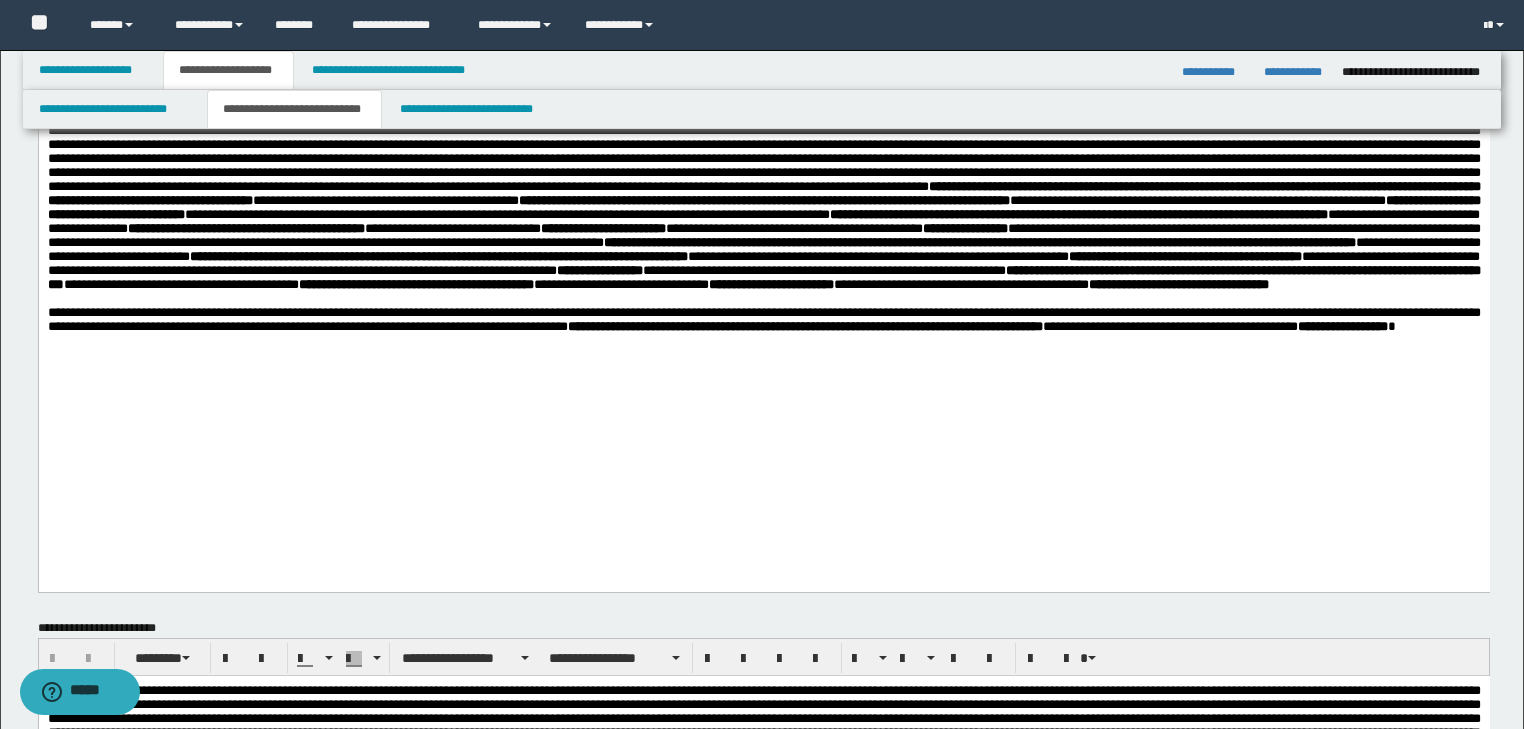 scroll, scrollTop: 400, scrollLeft: 0, axis: vertical 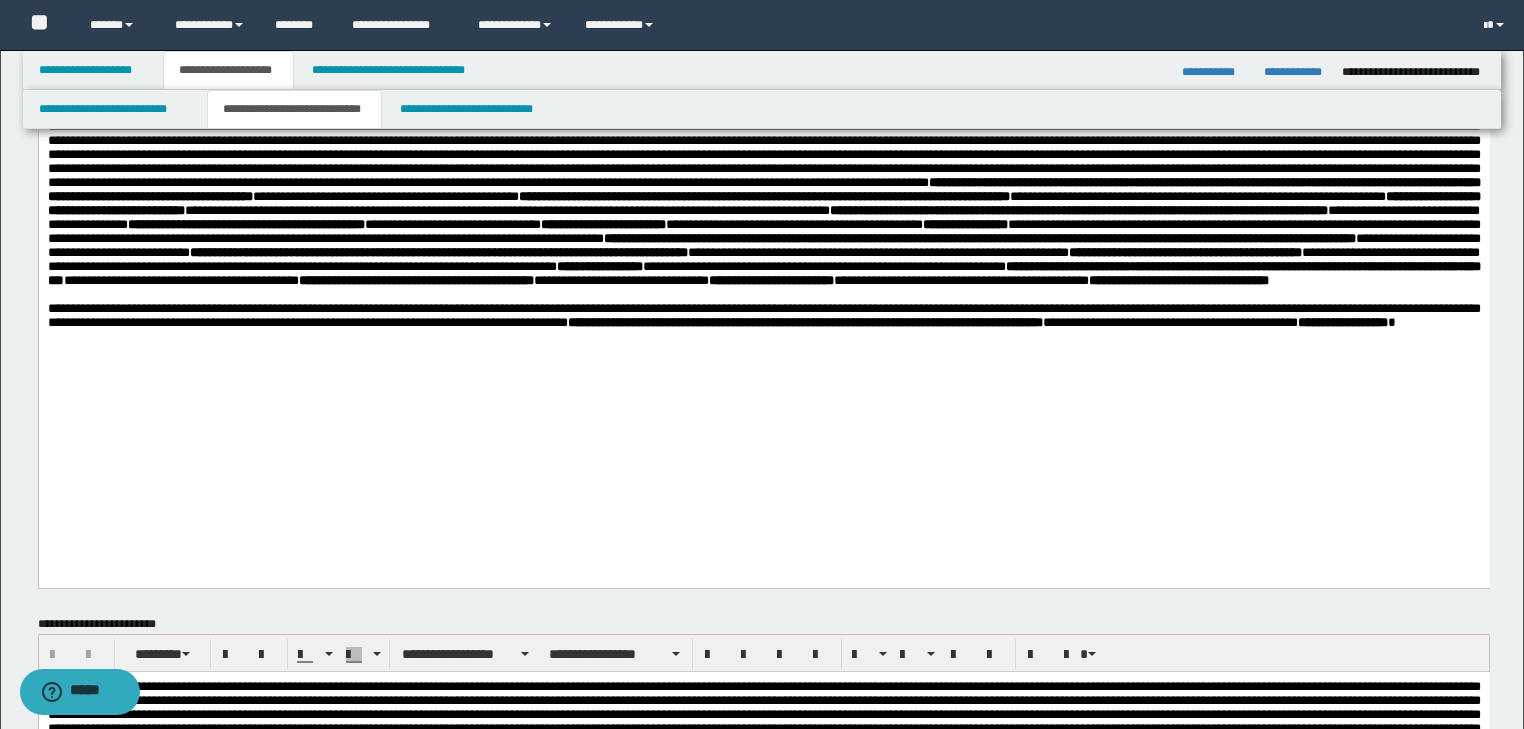 click on "**********" at bounding box center (763, 102) 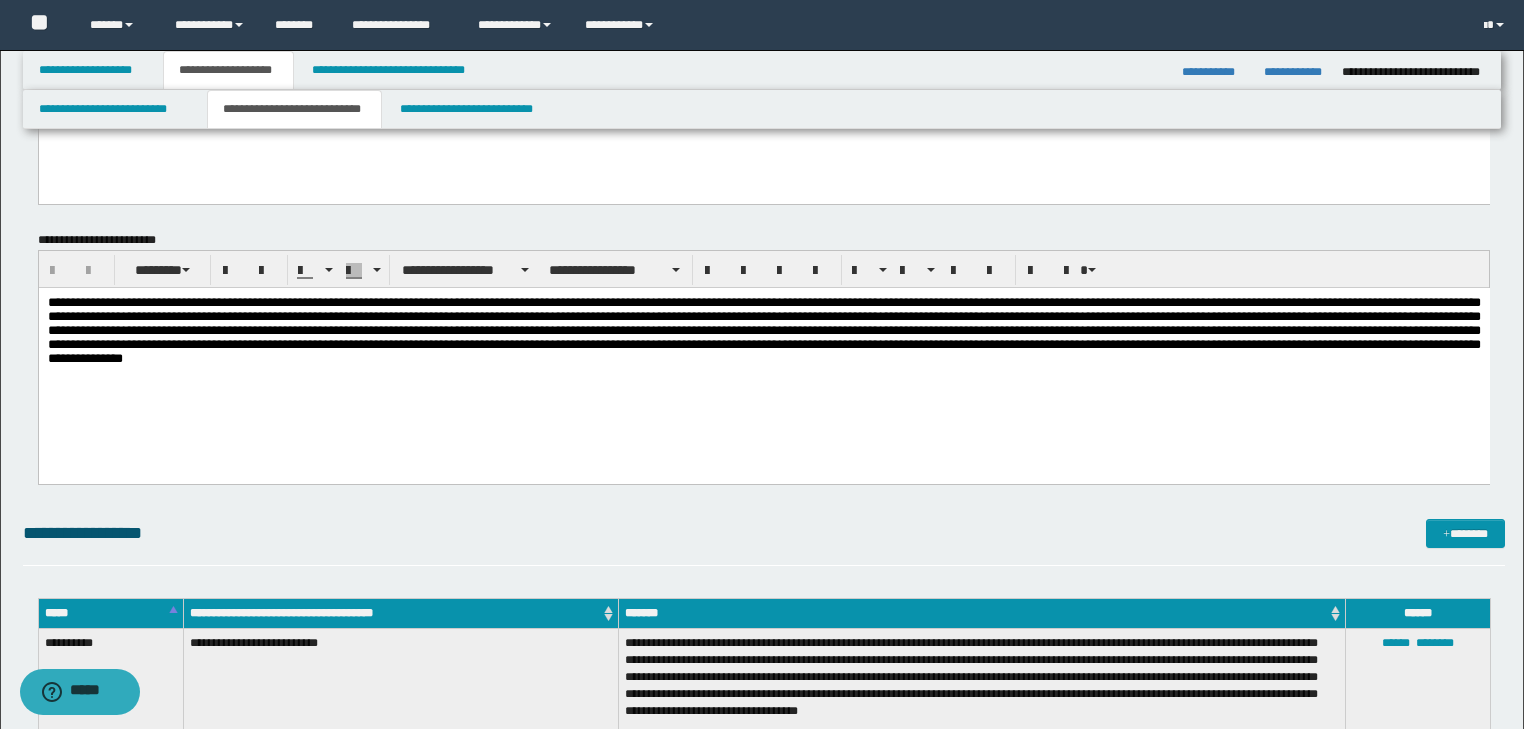 scroll, scrollTop: 800, scrollLeft: 0, axis: vertical 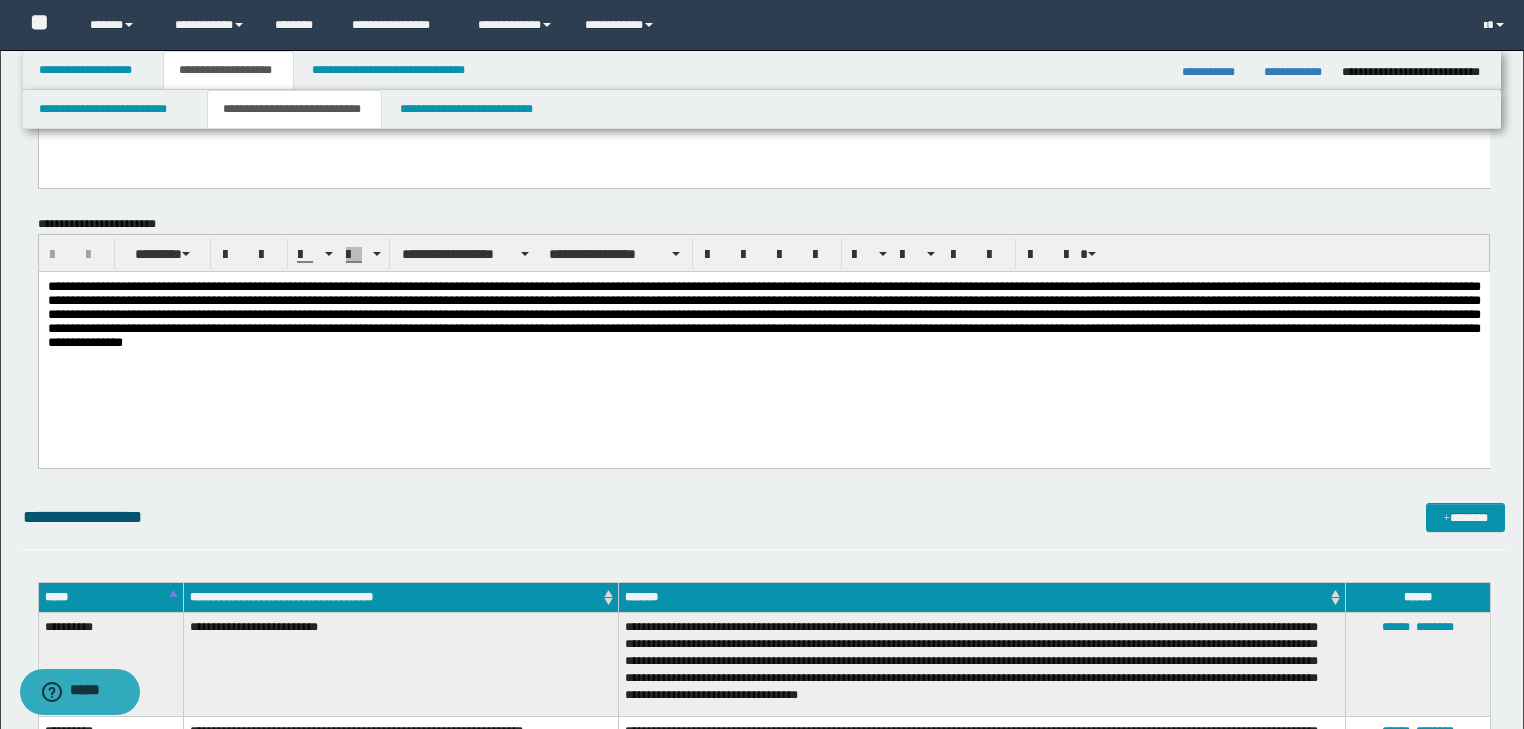 click at bounding box center [763, 313] 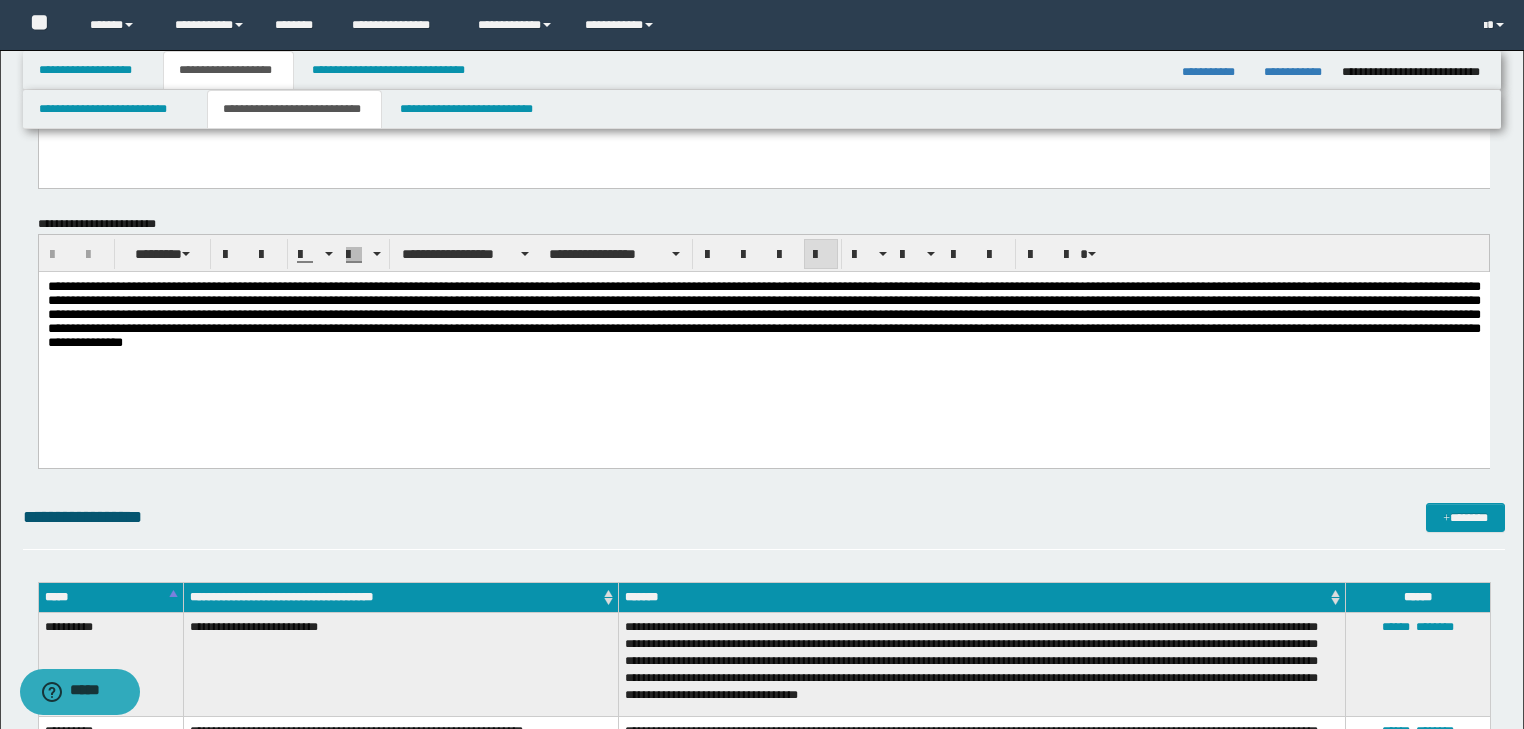type 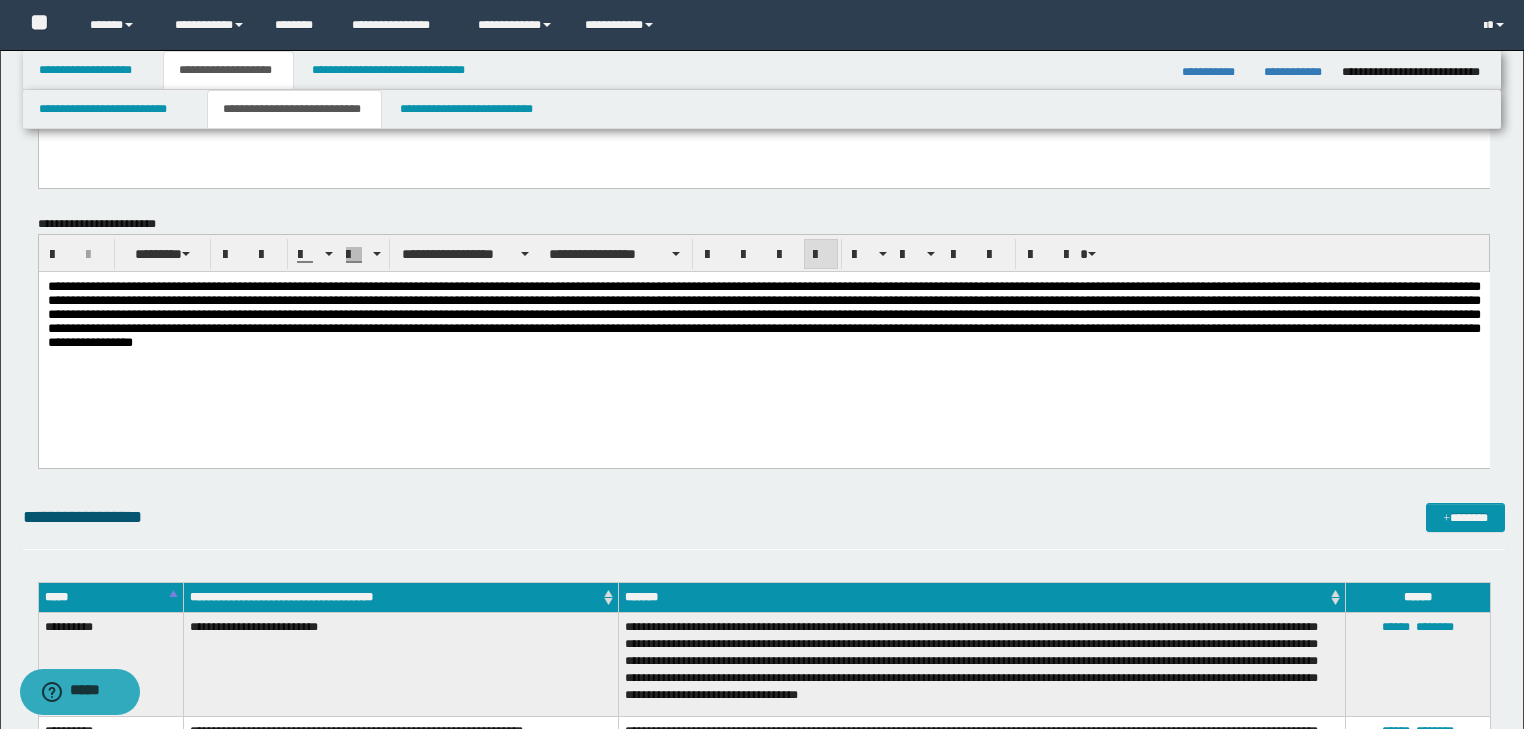 click at bounding box center (763, 314) 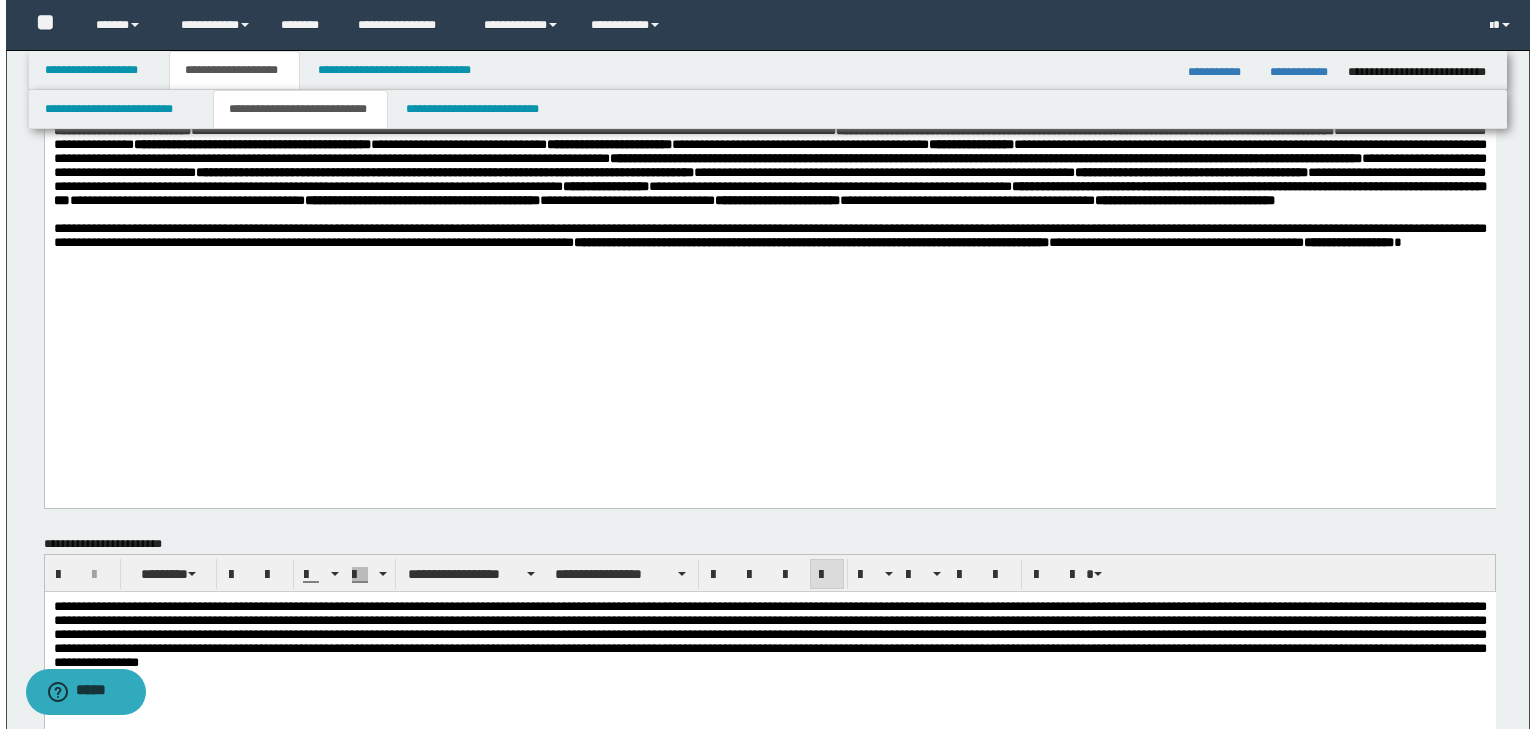 scroll, scrollTop: 0, scrollLeft: 0, axis: both 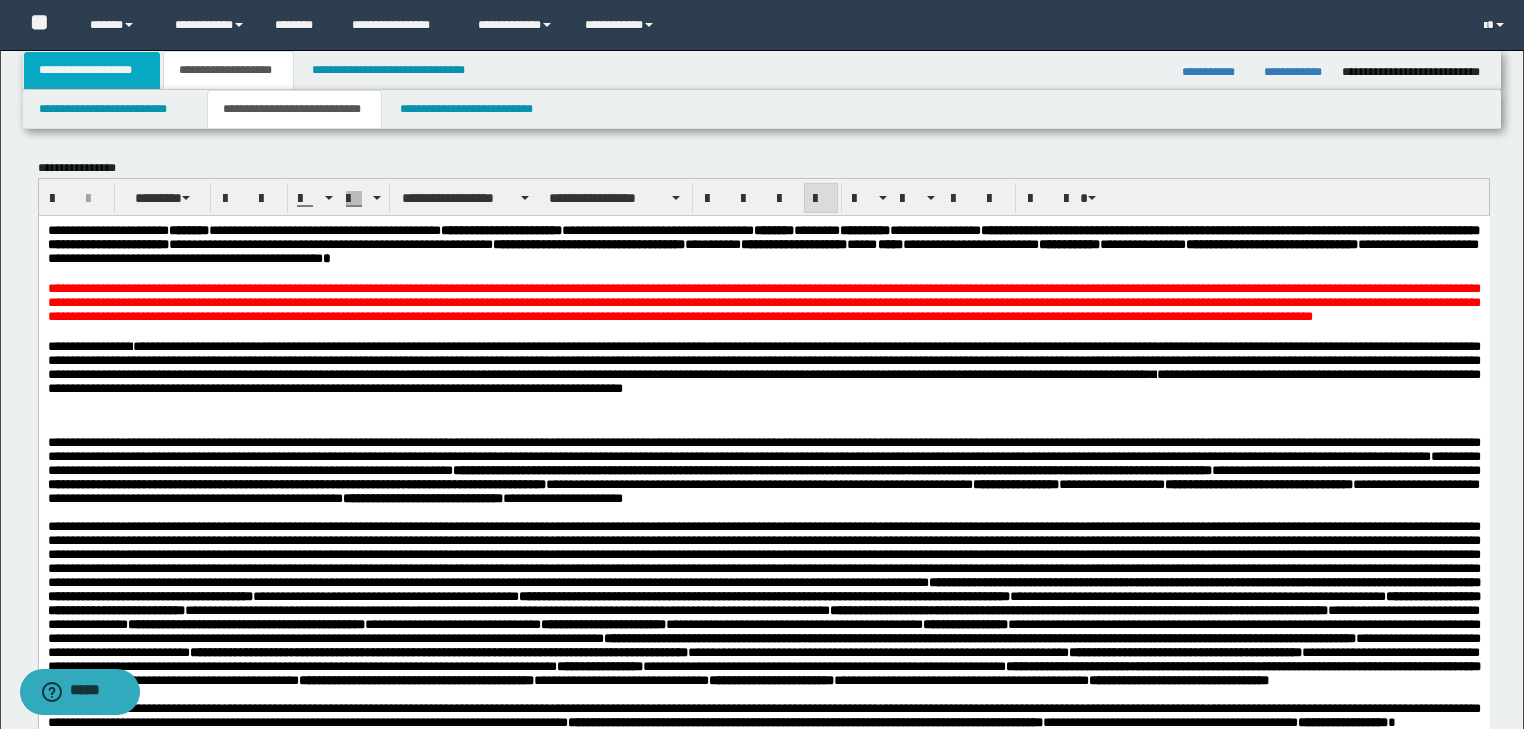 click on "**********" at bounding box center [92, 70] 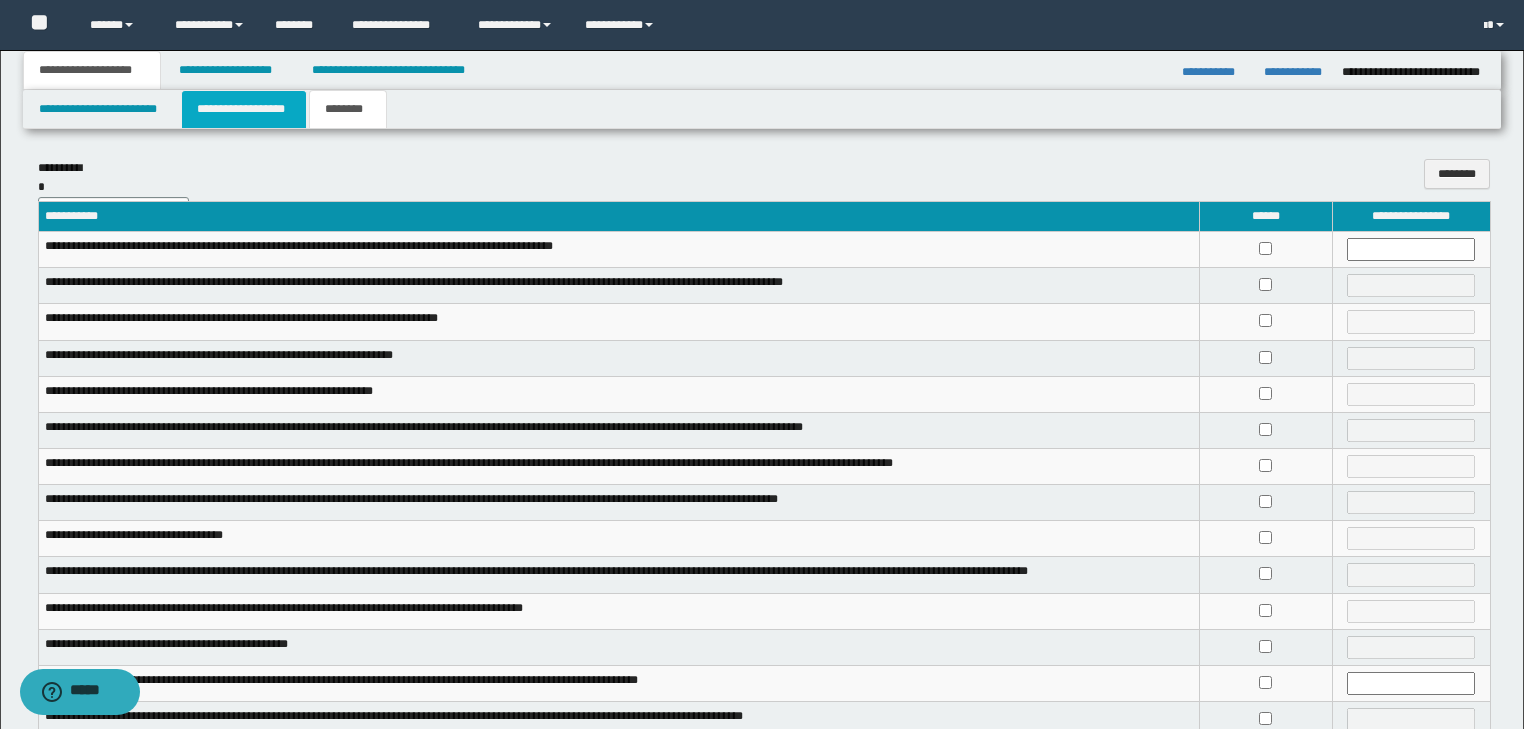 click on "**********" at bounding box center [244, 109] 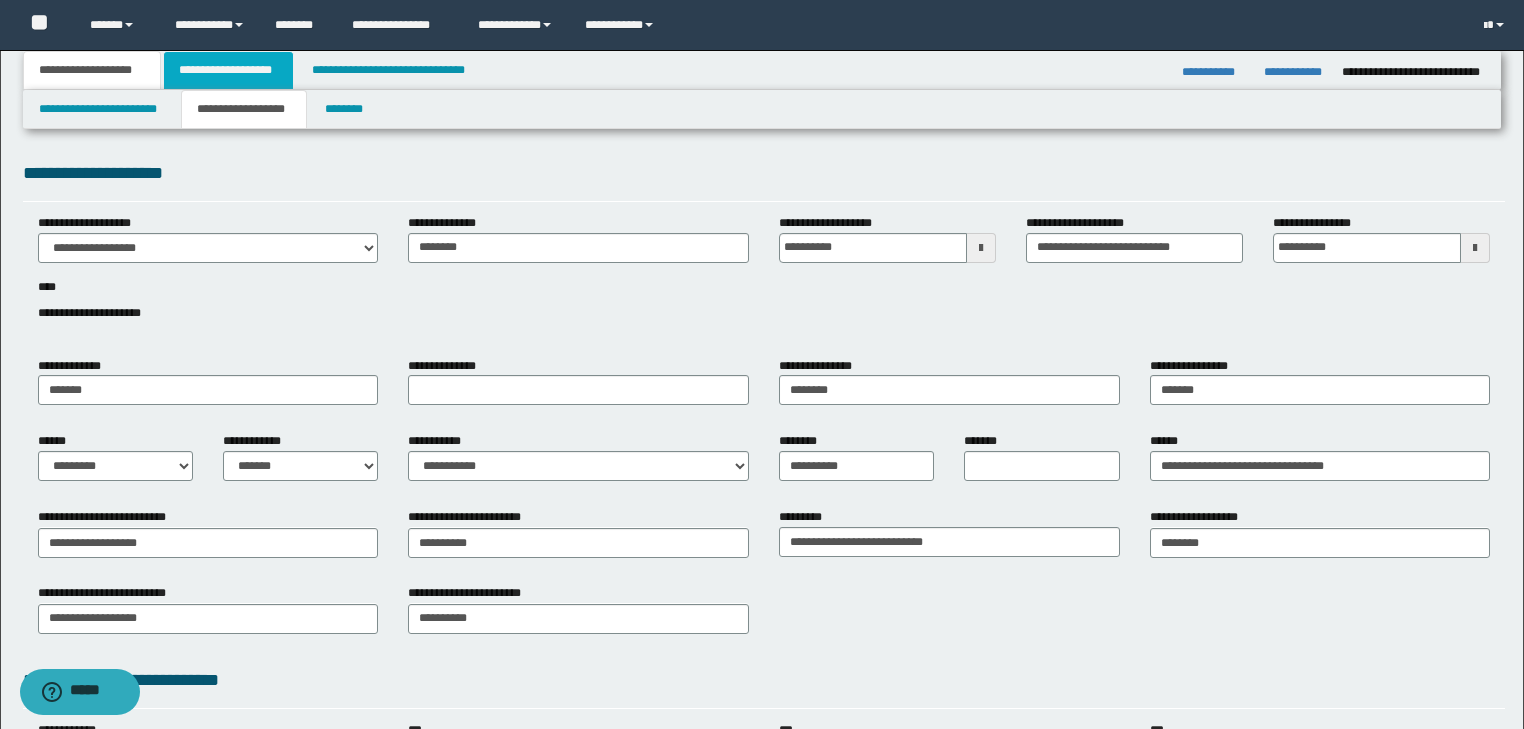 click on "**********" at bounding box center (228, 70) 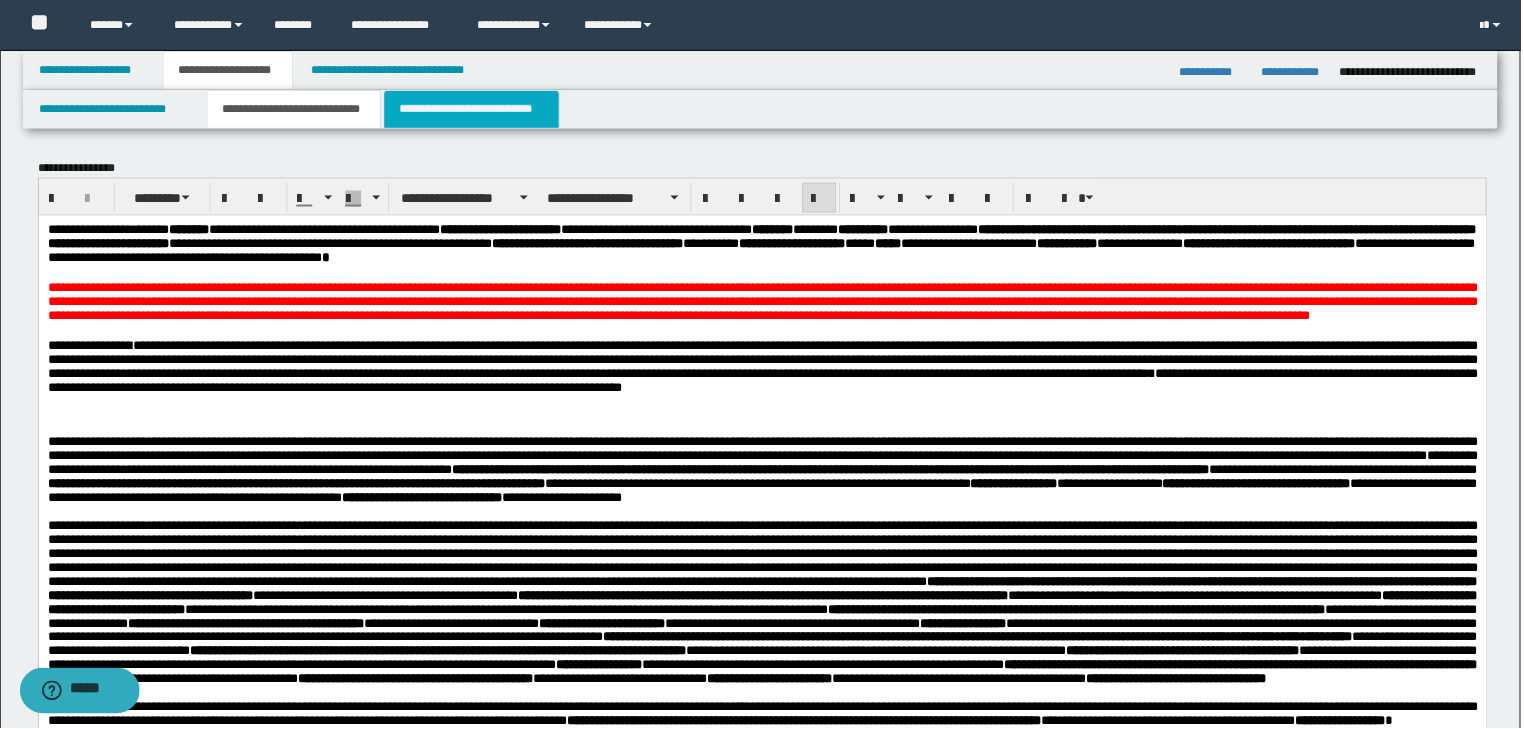 click on "**********" at bounding box center [472, 109] 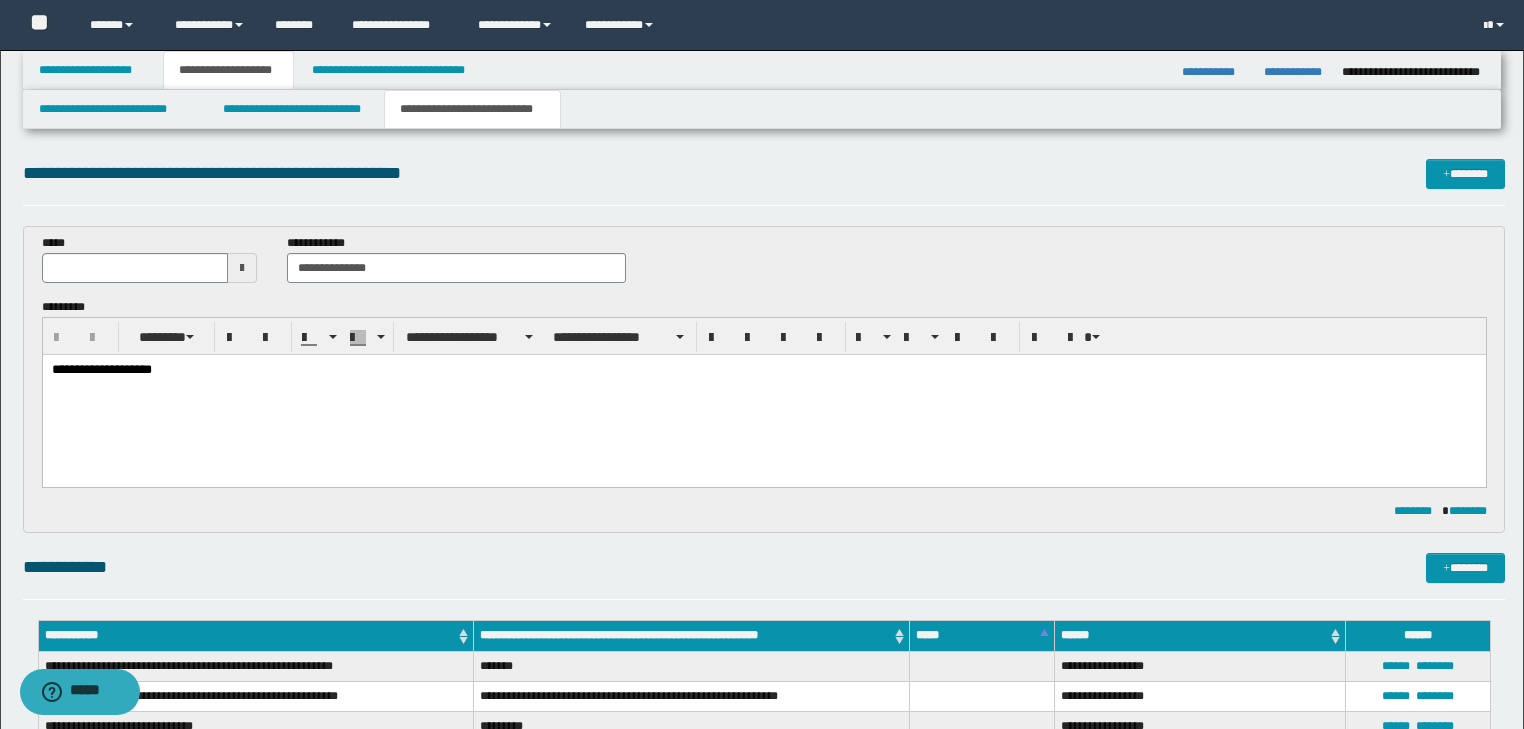 scroll, scrollTop: 0, scrollLeft: 0, axis: both 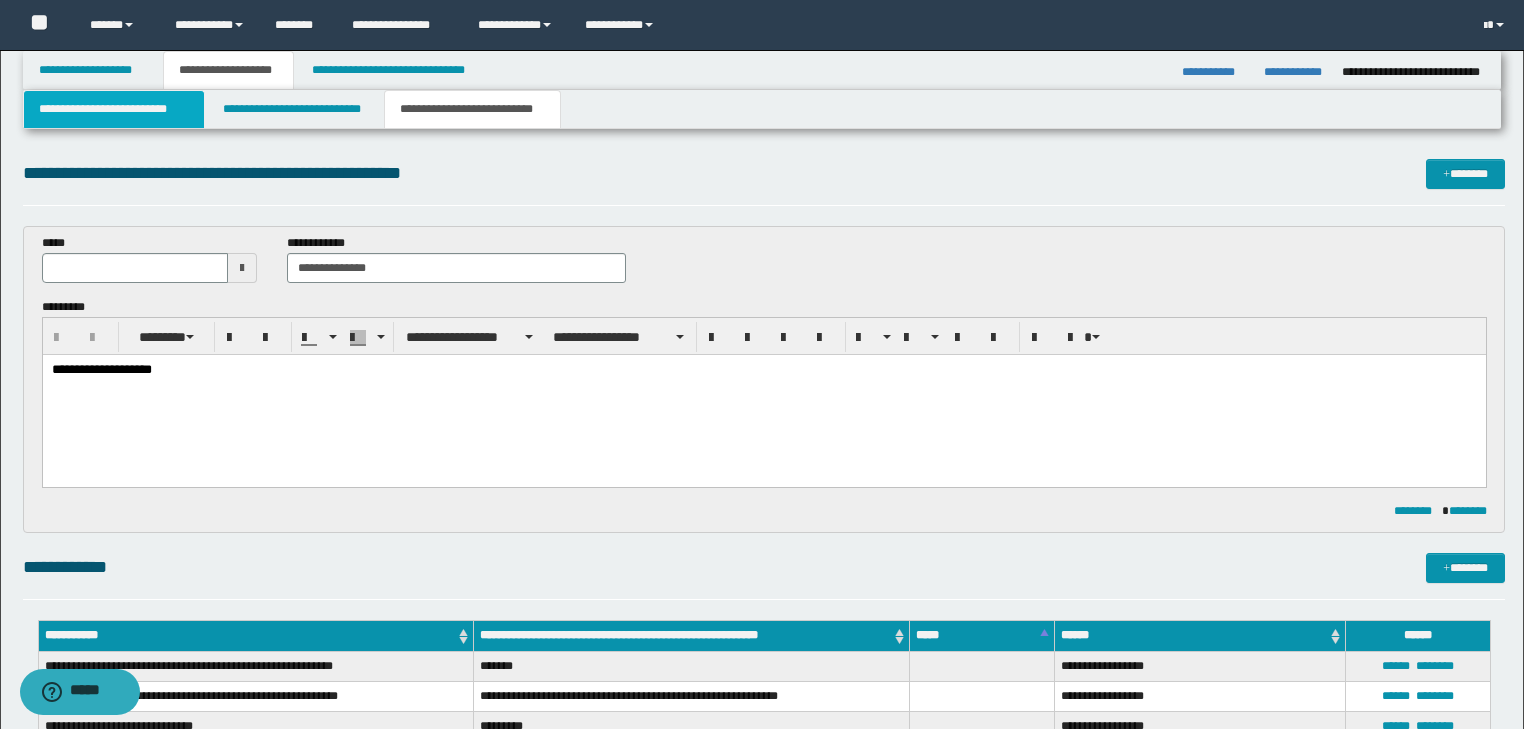 click on "**********" at bounding box center [114, 109] 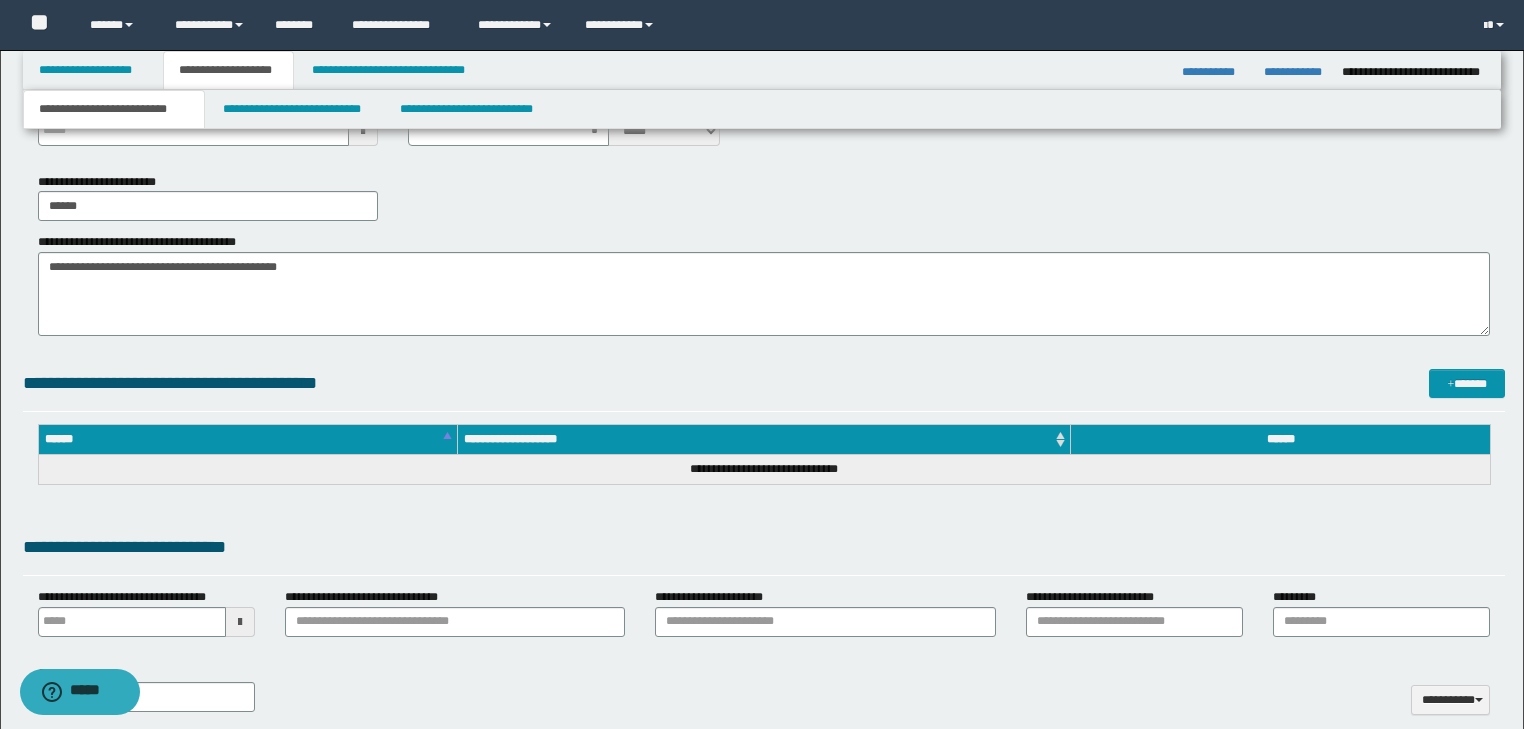 scroll, scrollTop: 0, scrollLeft: 0, axis: both 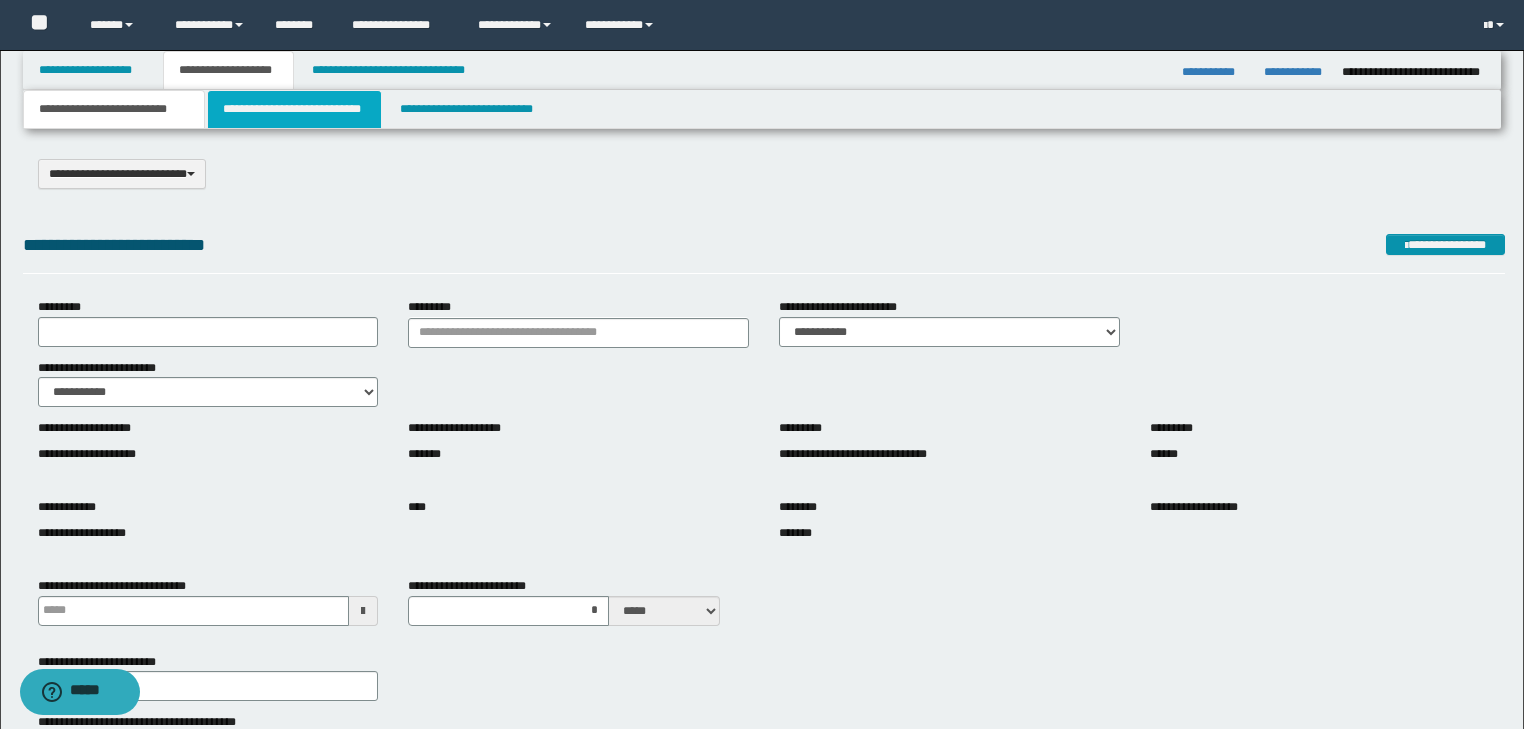 click on "**********" at bounding box center (294, 109) 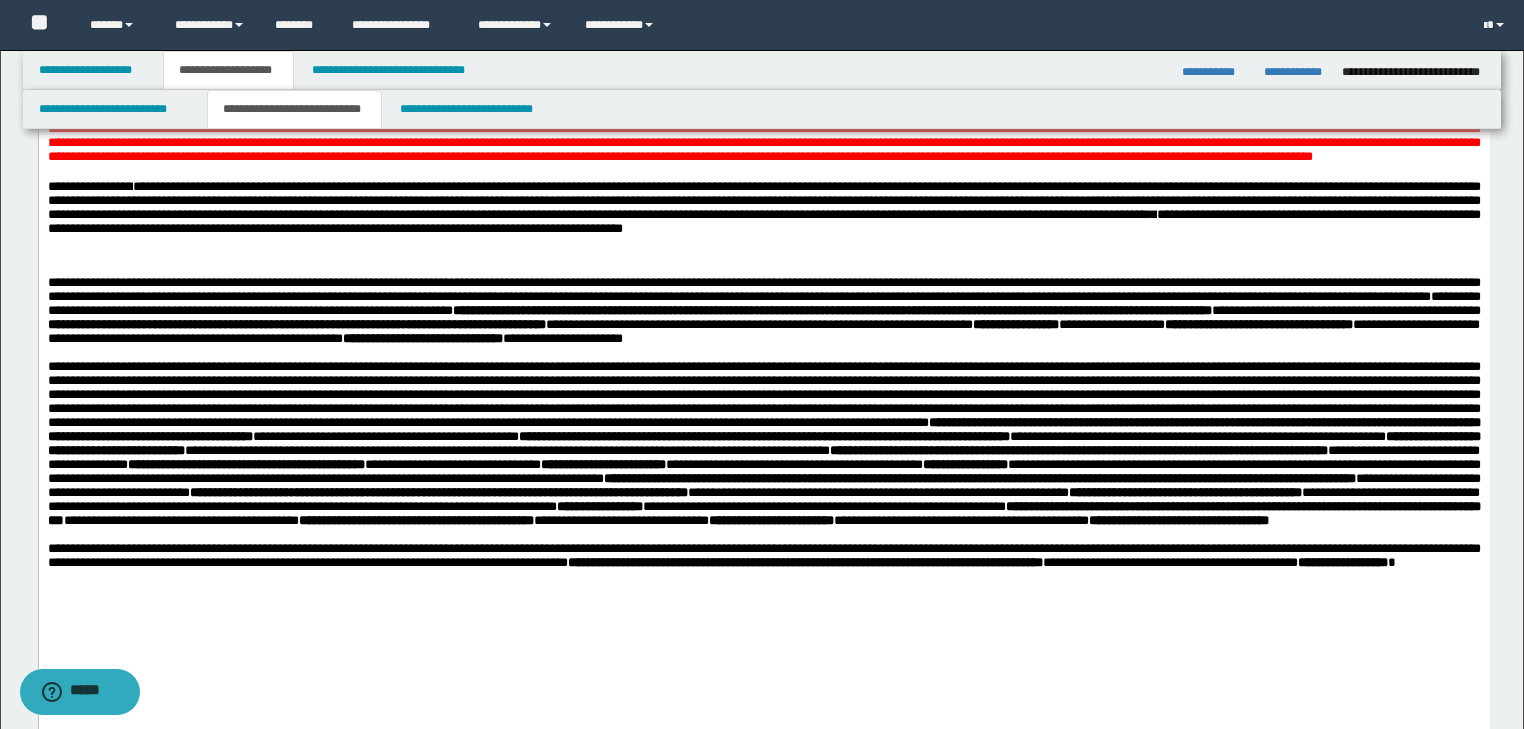 scroll, scrollTop: 0, scrollLeft: 0, axis: both 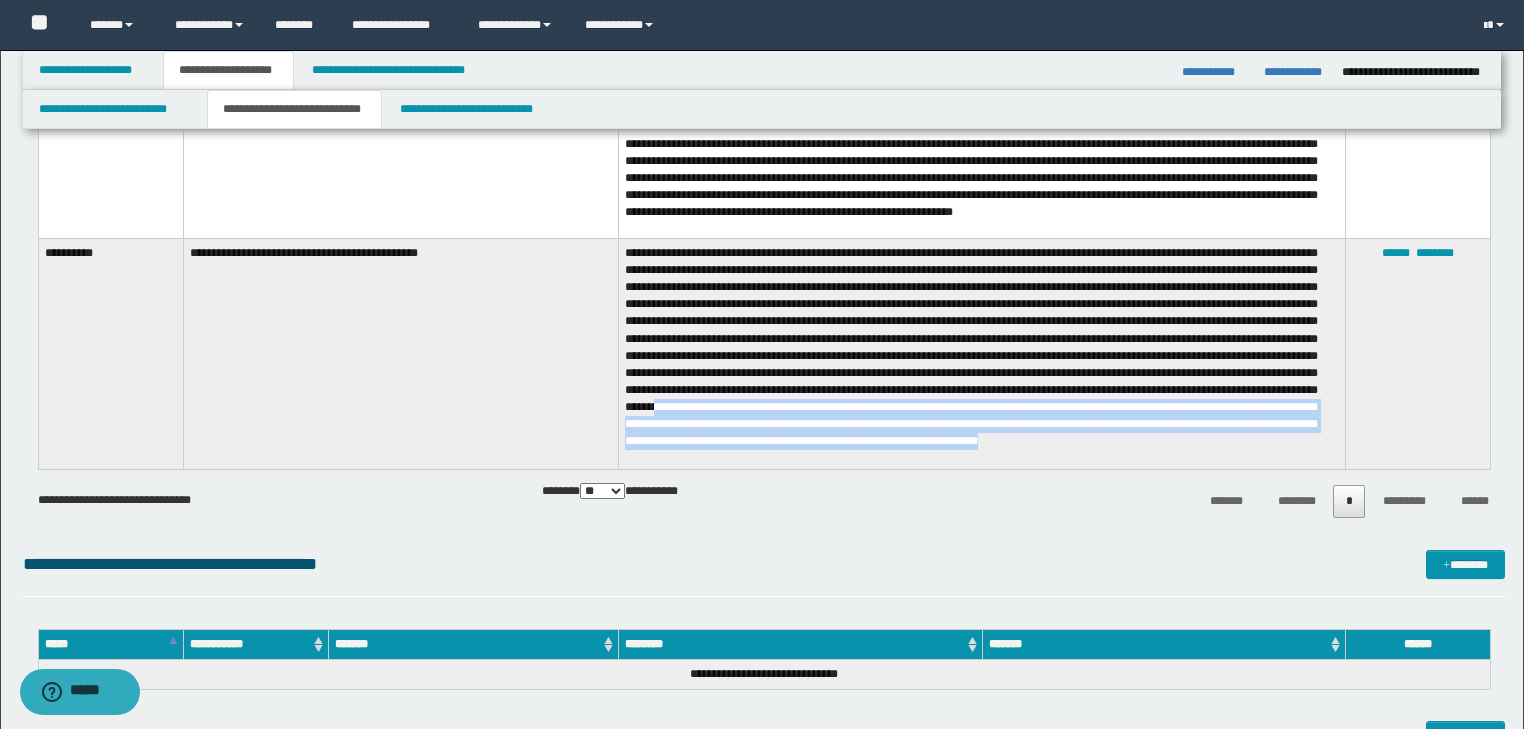 drag, startPoint x: 1109, startPoint y: 404, endPoint x: 878, endPoint y: 448, distance: 235.15314 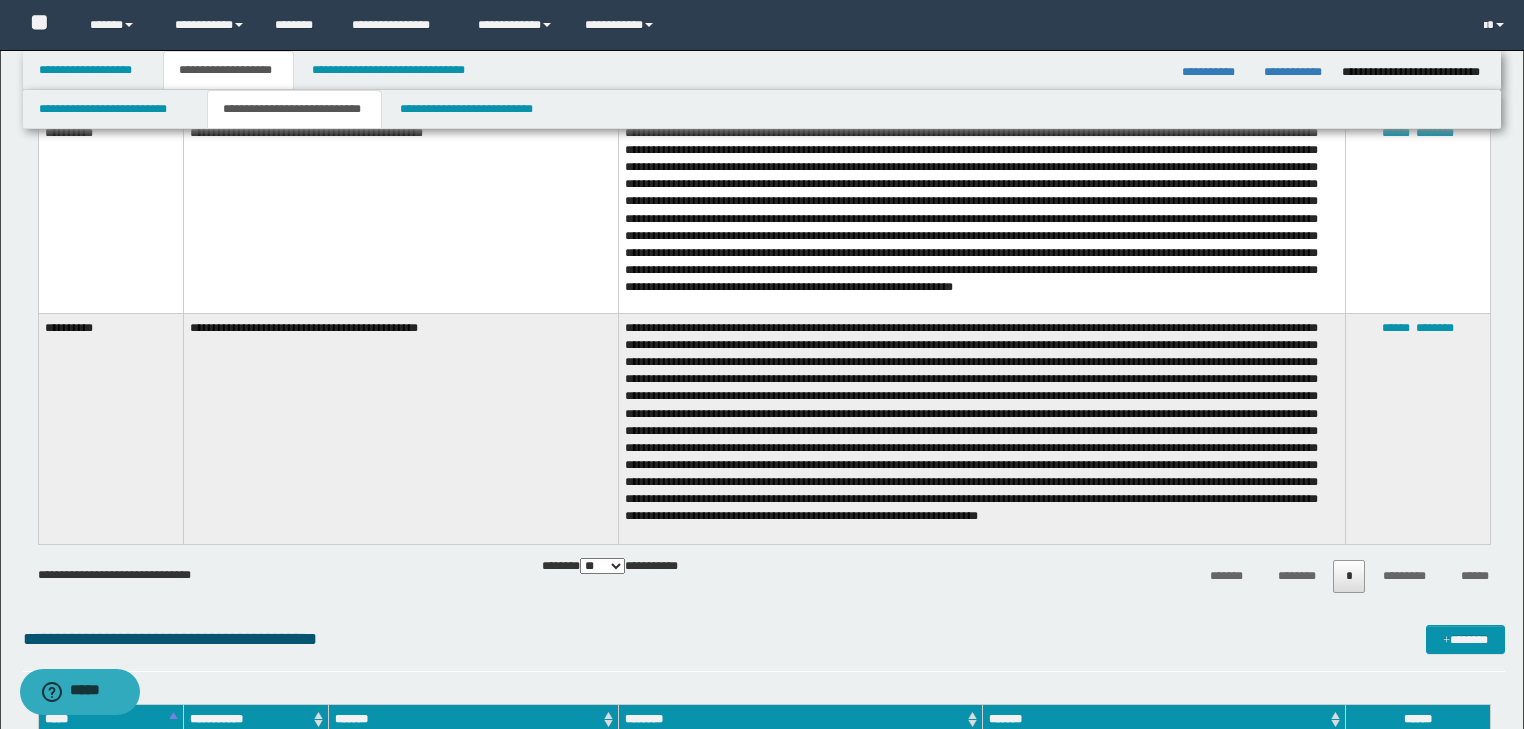 scroll, scrollTop: 2400, scrollLeft: 0, axis: vertical 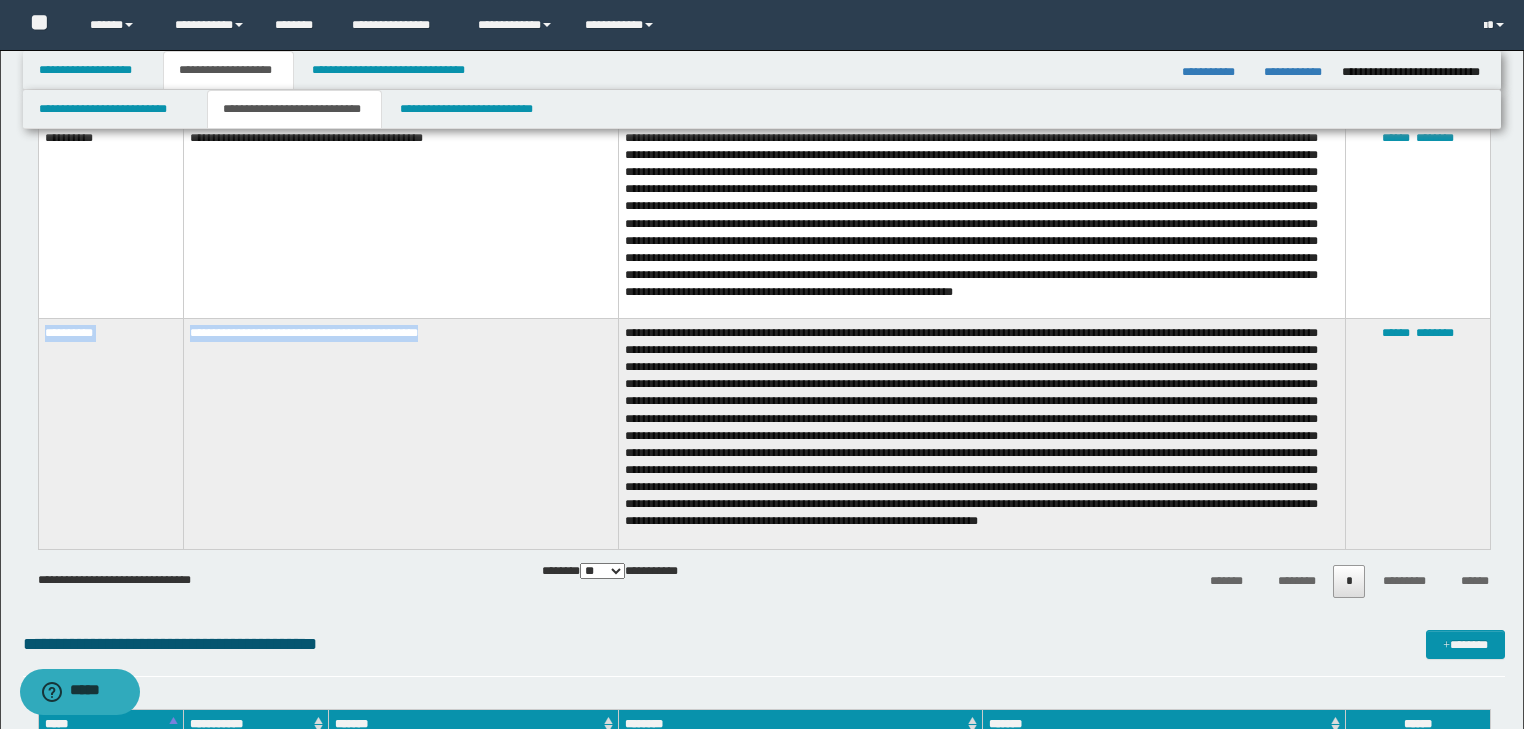 drag, startPoint x: 447, startPoint y: 324, endPoint x: 45, endPoint y: 348, distance: 402.7158 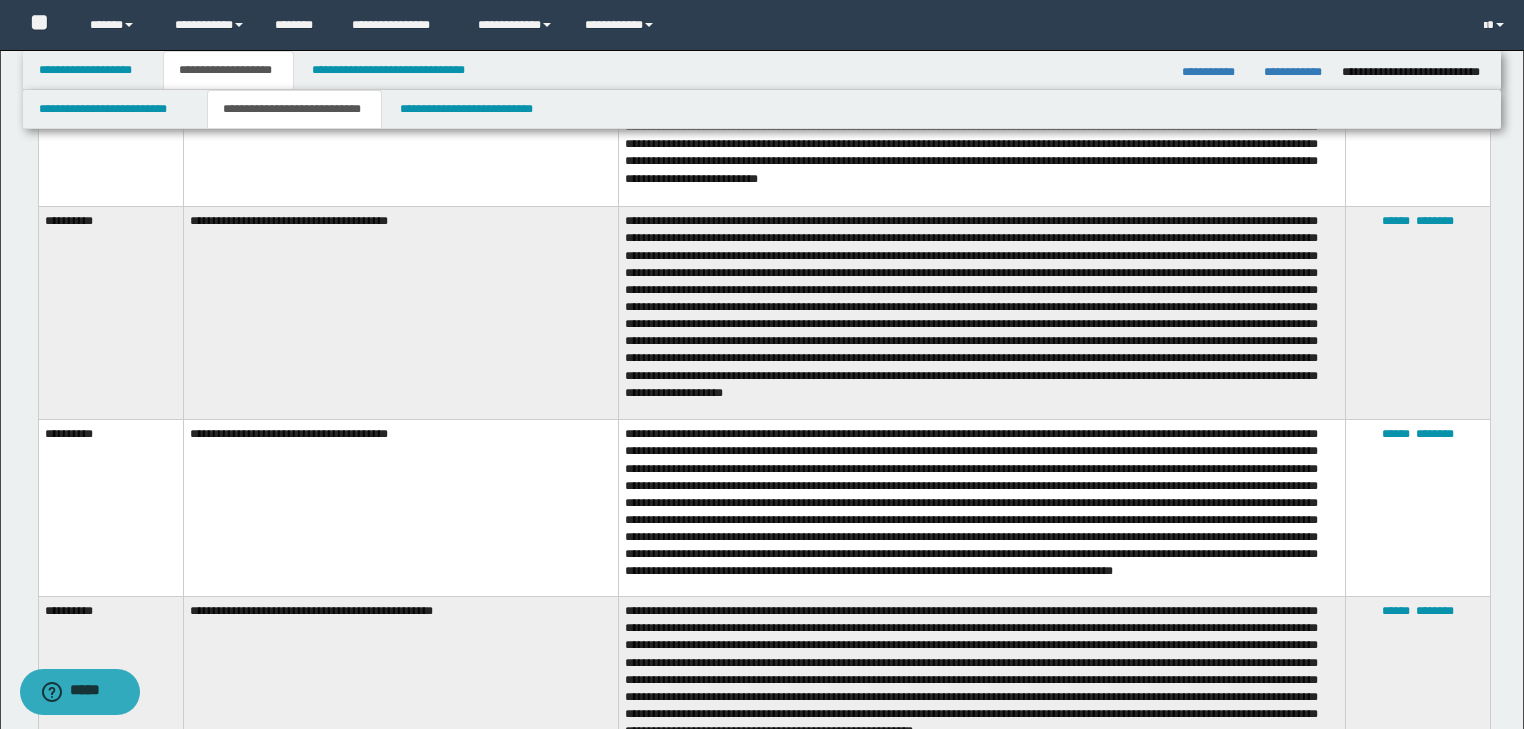 scroll, scrollTop: 1600, scrollLeft: 0, axis: vertical 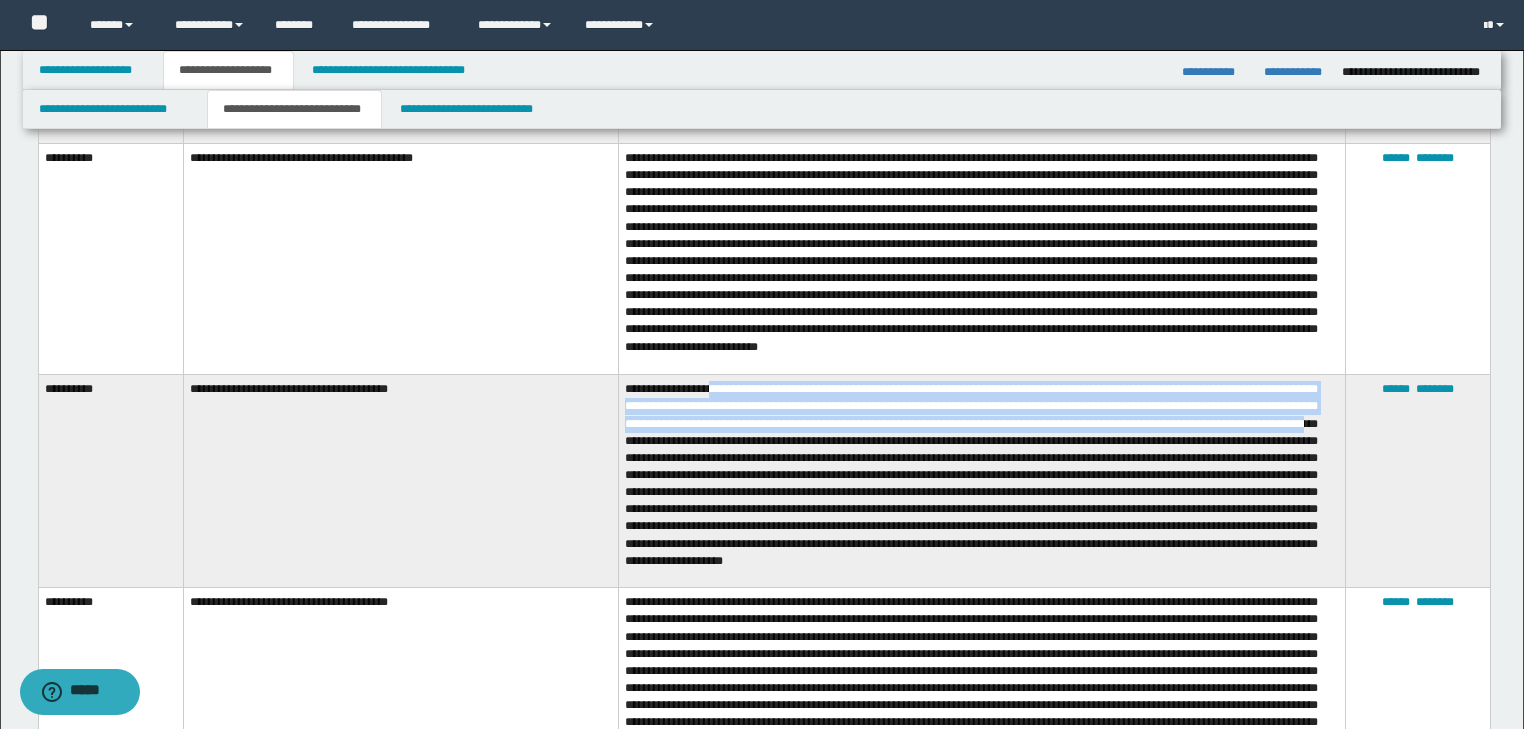 drag, startPoint x: 713, startPoint y: 374, endPoint x: 742, endPoint y: 418, distance: 52.69725 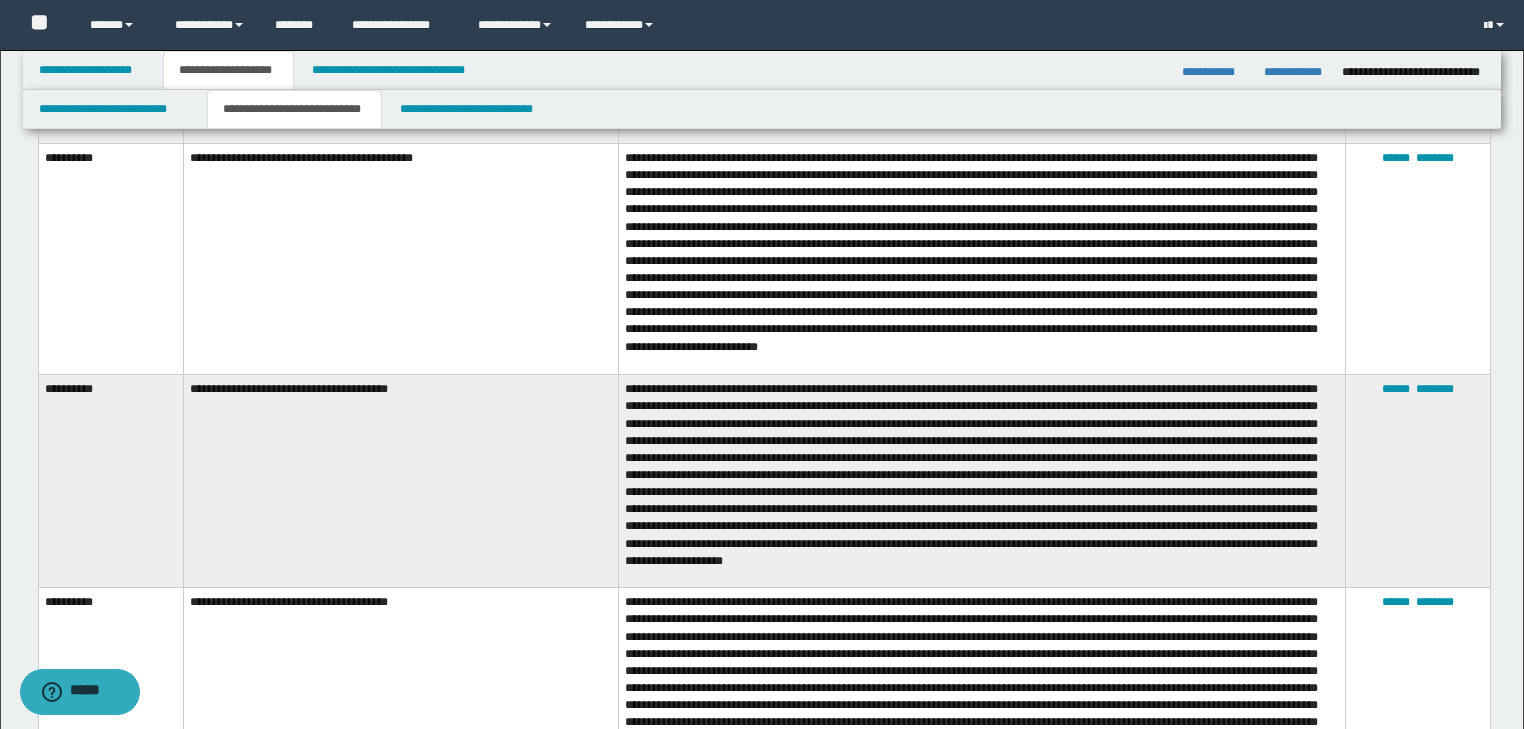 click at bounding box center (982, 481) 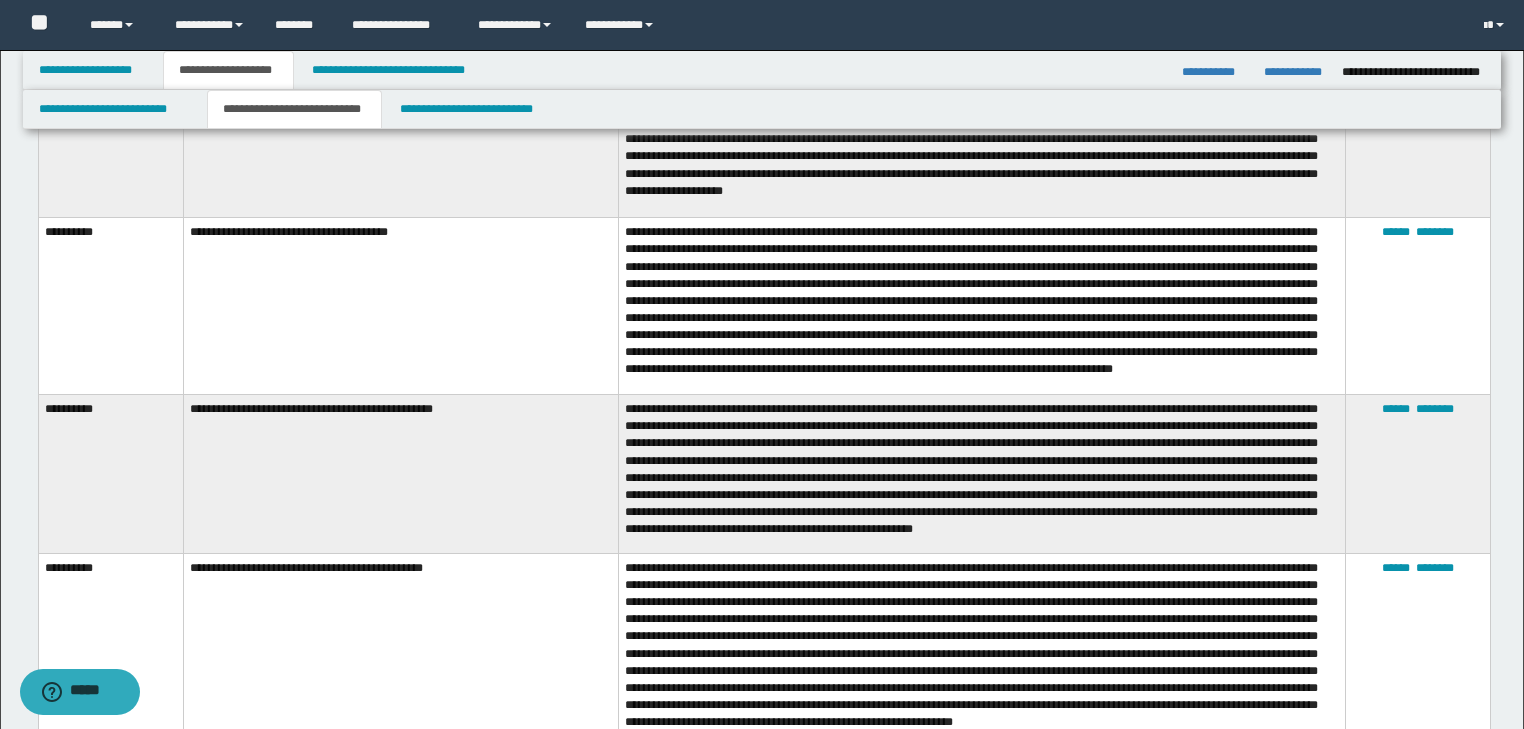 scroll, scrollTop: 2000, scrollLeft: 0, axis: vertical 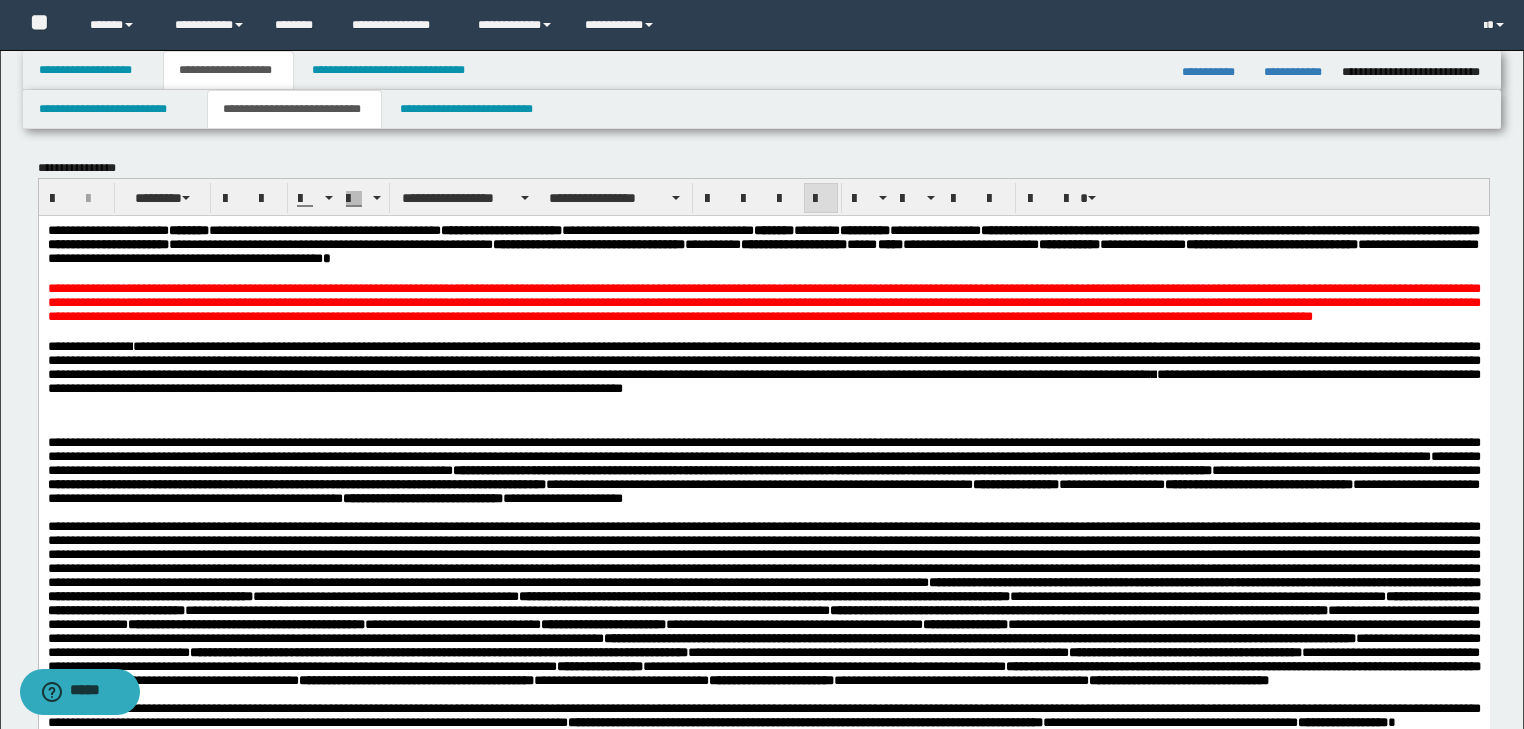 click at bounding box center [763, 331] 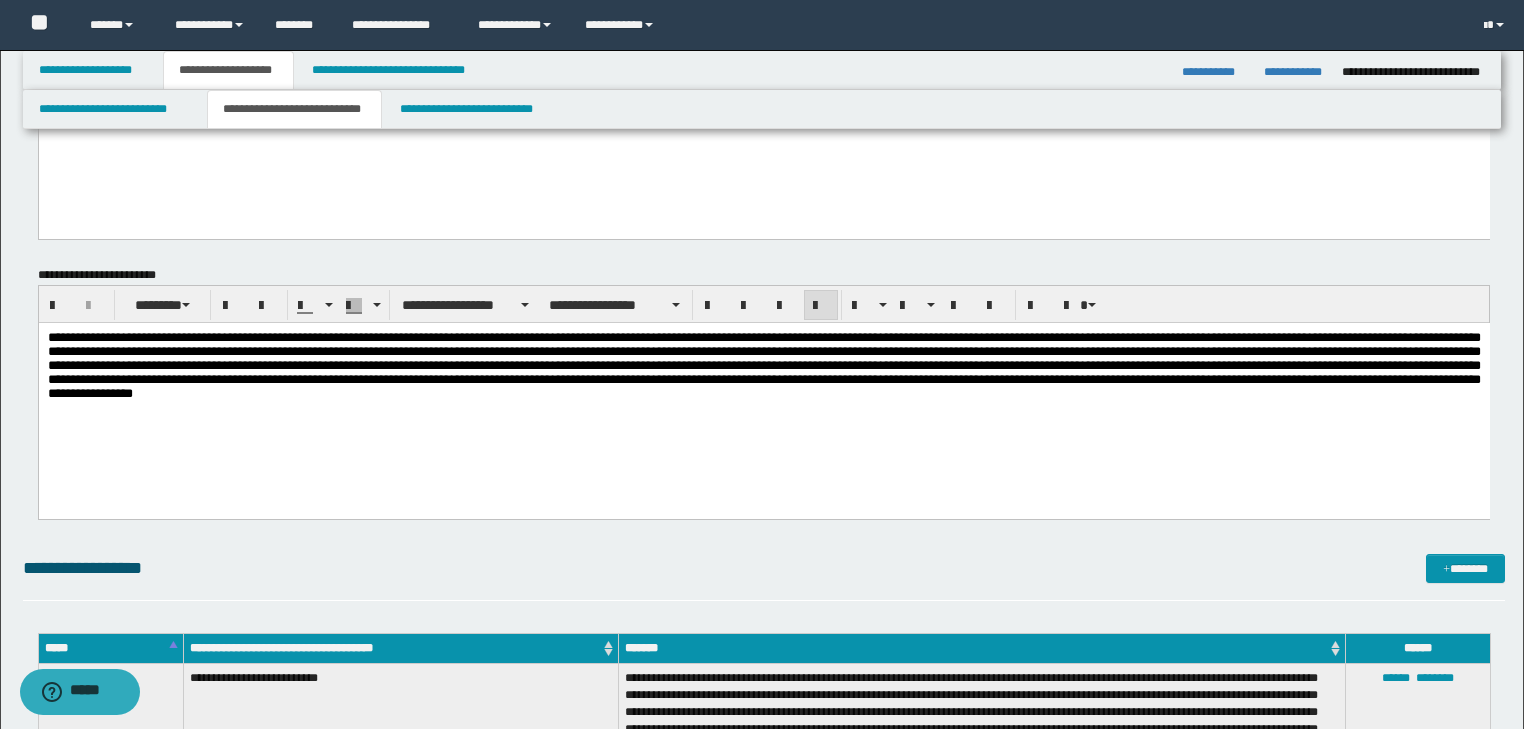 scroll, scrollTop: 720, scrollLeft: 0, axis: vertical 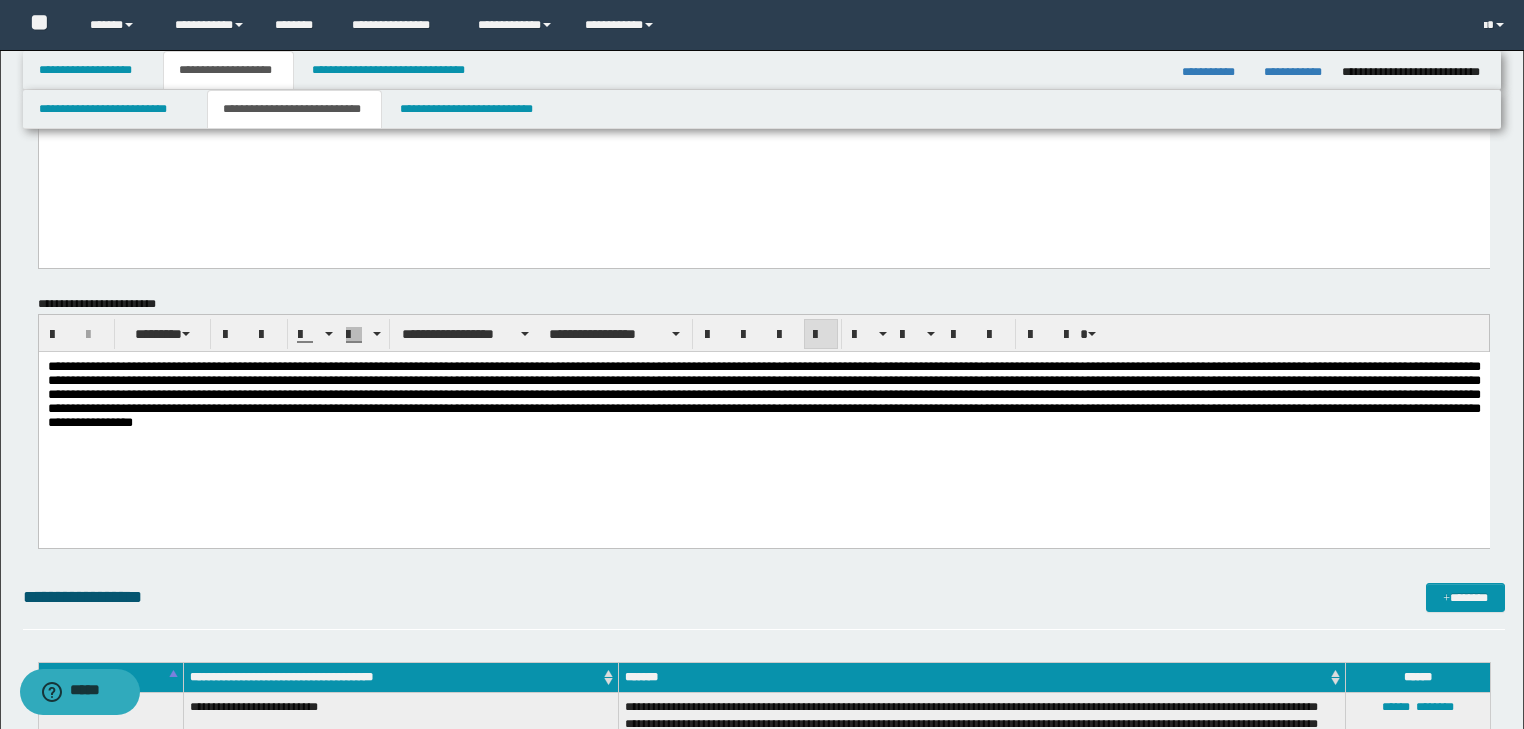 click at bounding box center (763, 393) 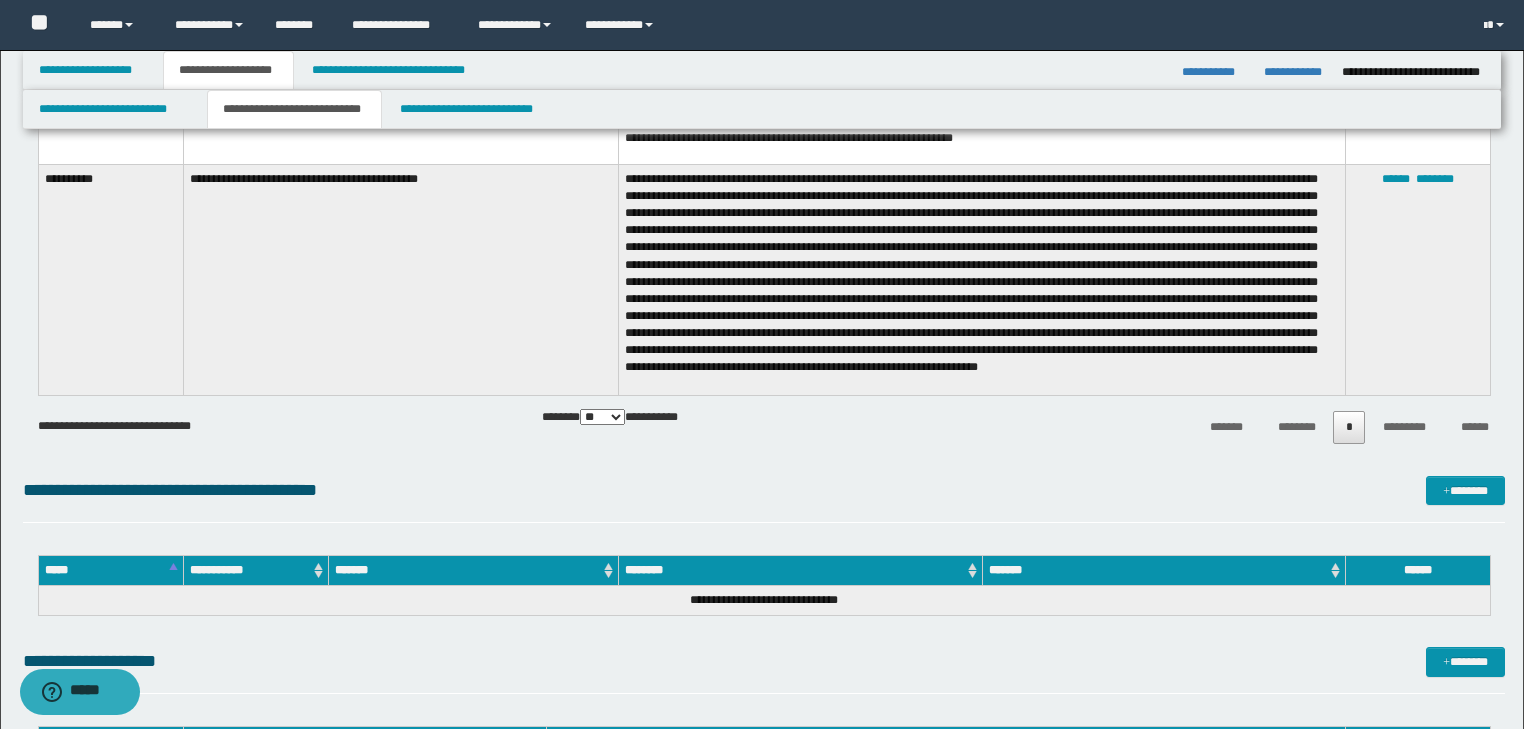 scroll, scrollTop: 2560, scrollLeft: 0, axis: vertical 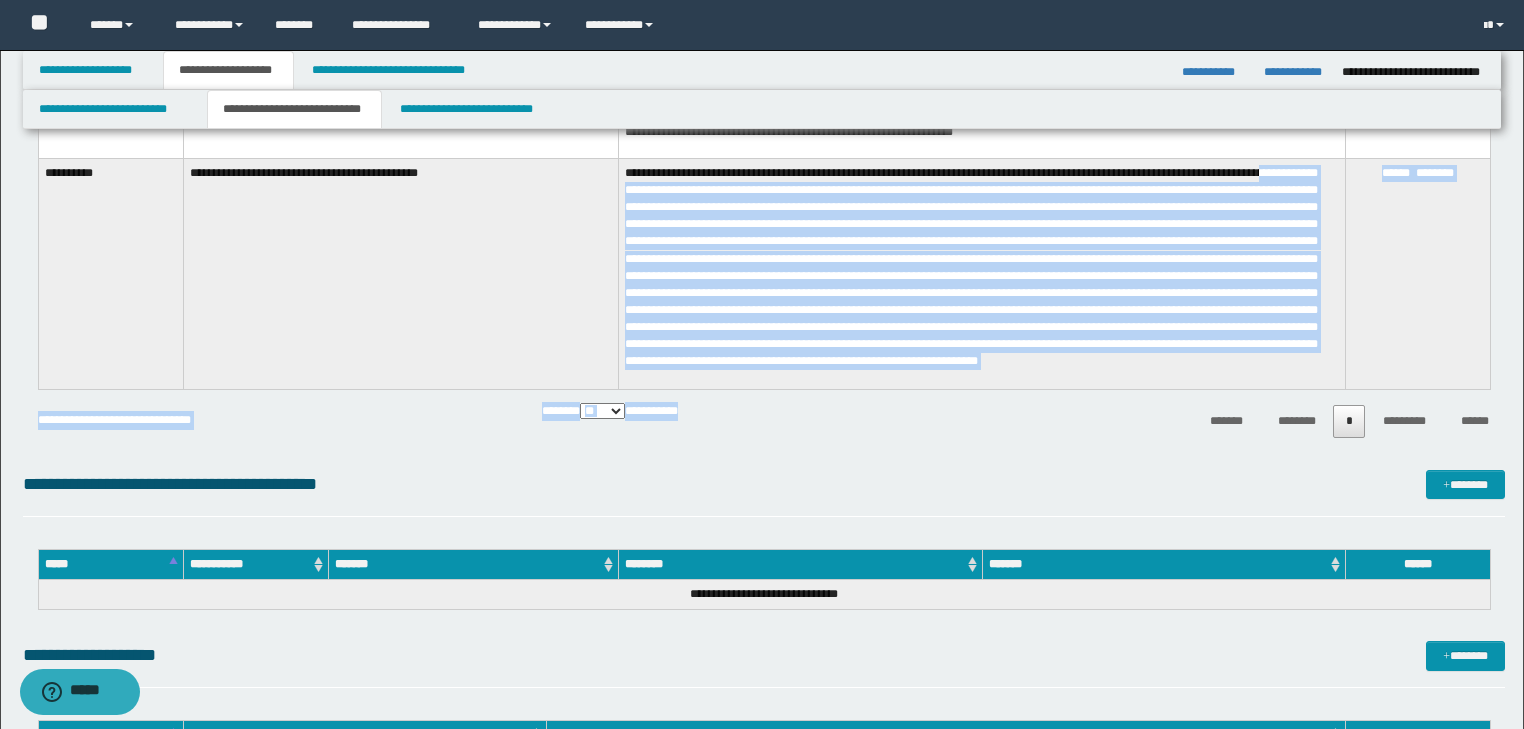 drag, startPoint x: 663, startPoint y: 199, endPoint x: 1094, endPoint y: 409, distance: 479.4382 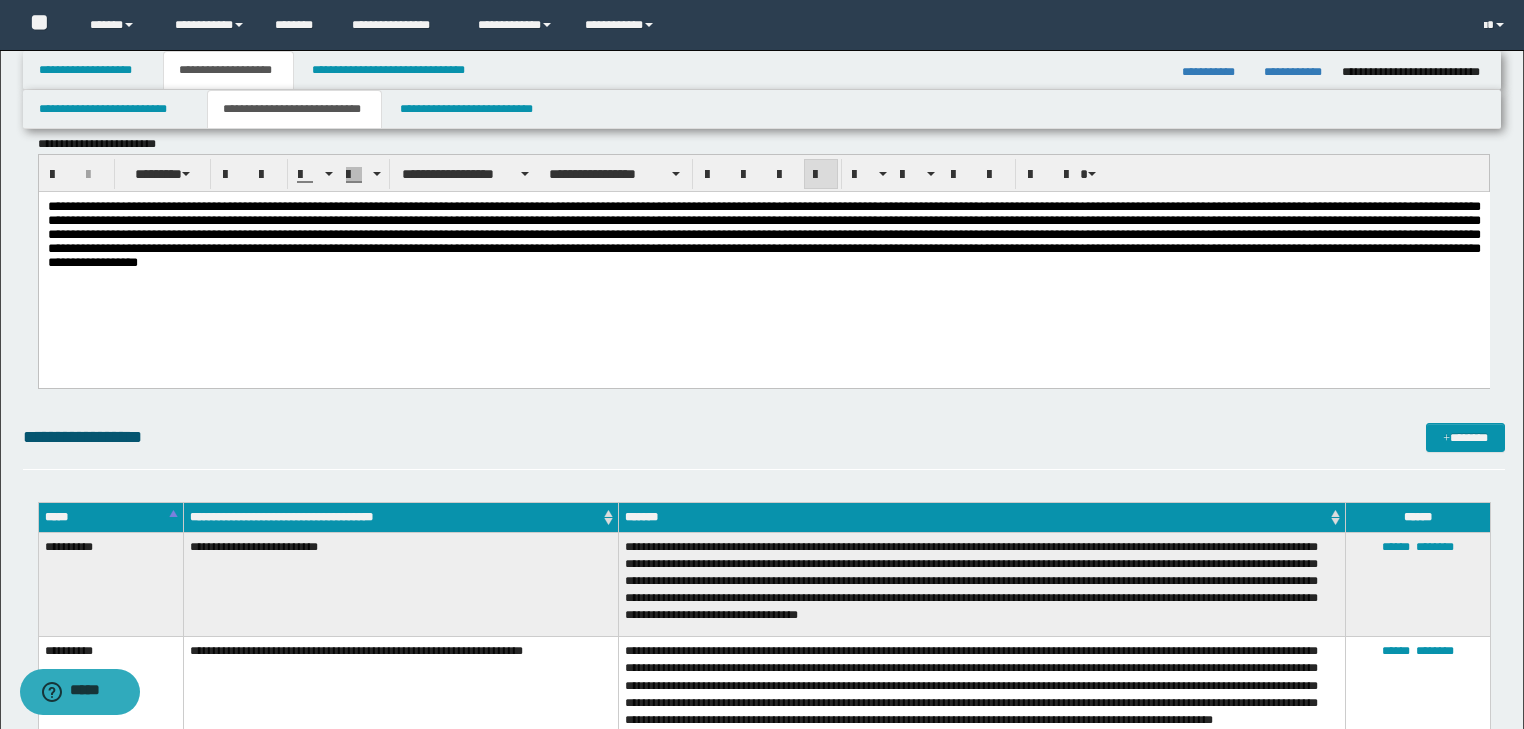 scroll, scrollTop: 480, scrollLeft: 0, axis: vertical 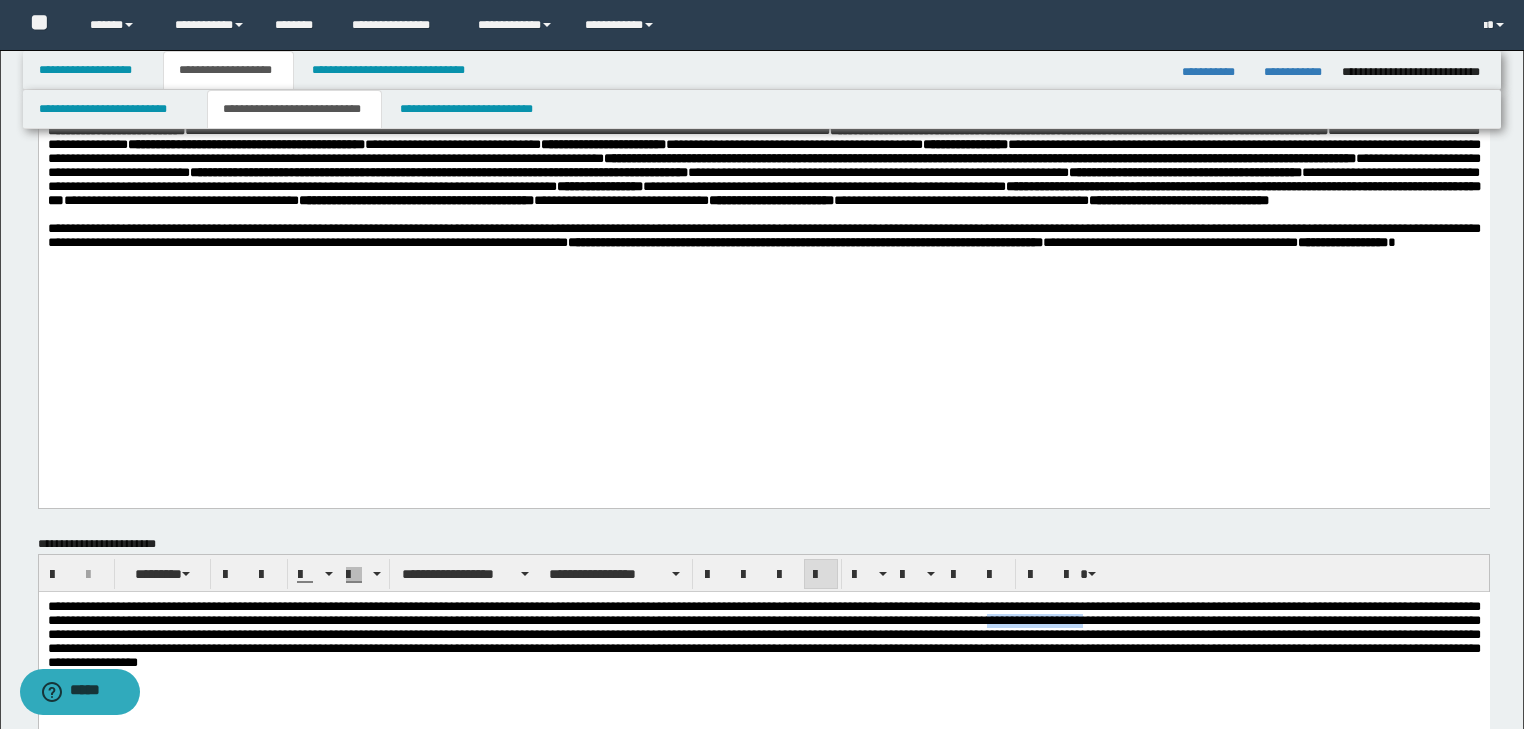 drag, startPoint x: 1434, startPoint y: 619, endPoint x: 120, endPoint y: 616, distance: 1314.0034 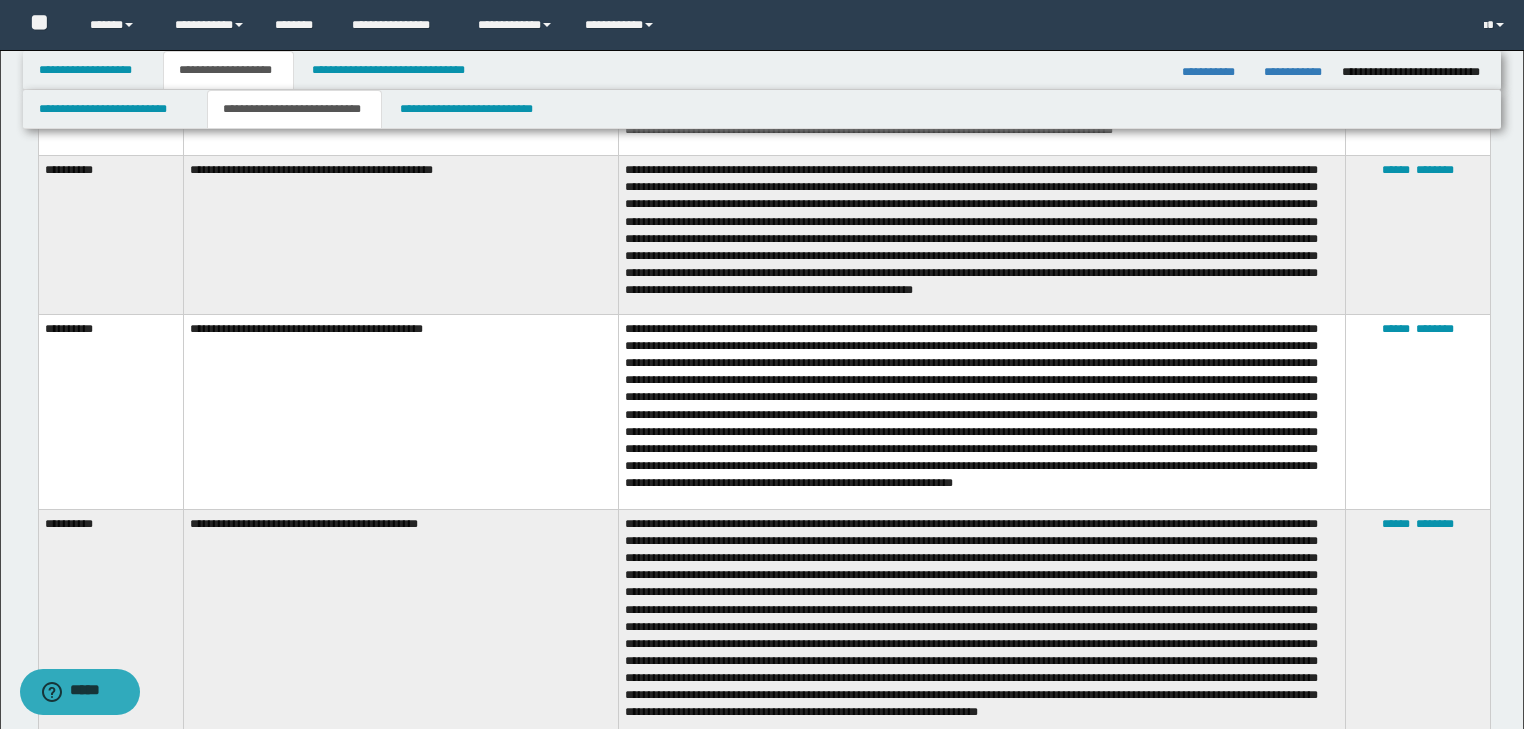 scroll, scrollTop: 2320, scrollLeft: 0, axis: vertical 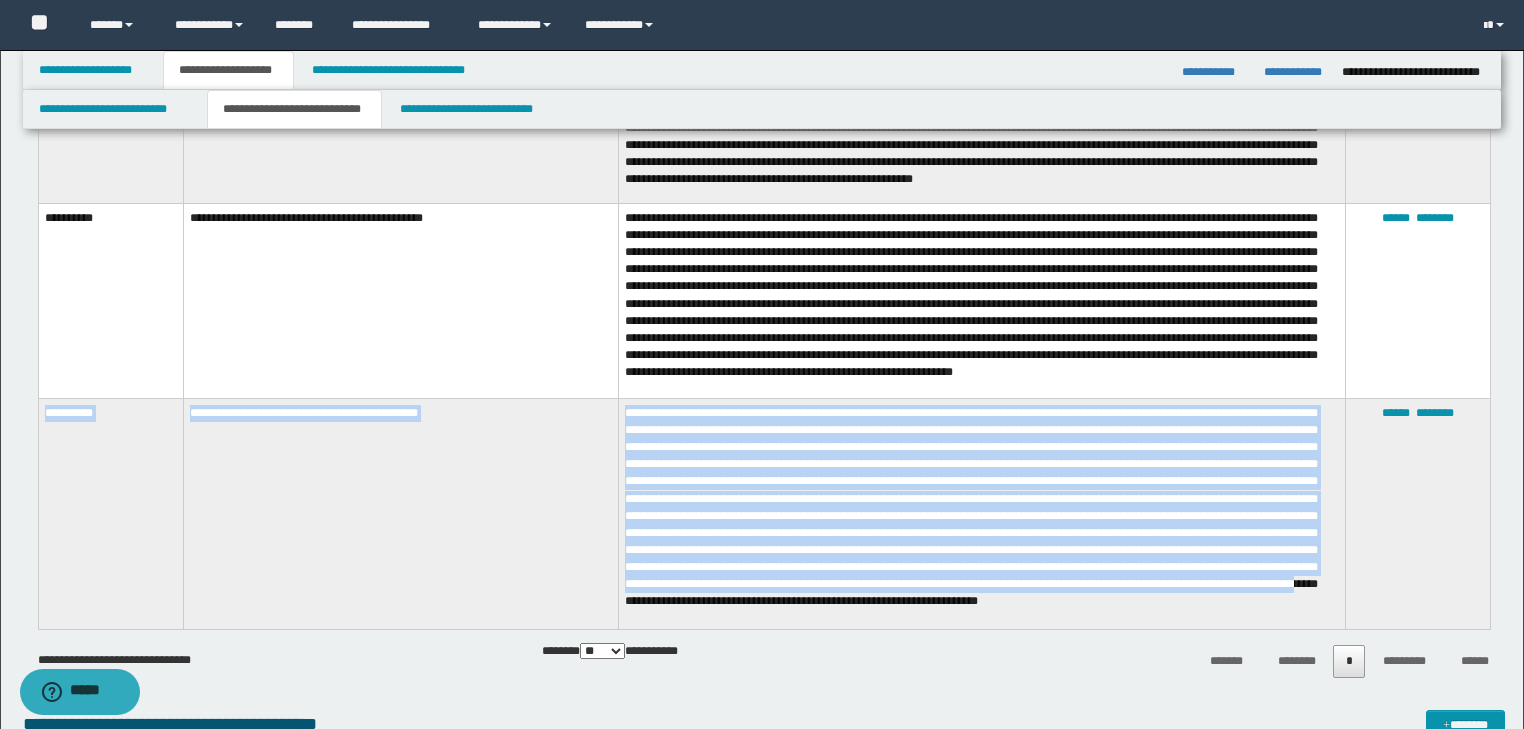 drag, startPoint x: 111, startPoint y: 408, endPoint x: 1146, endPoint y: 592, distance: 1051.2283 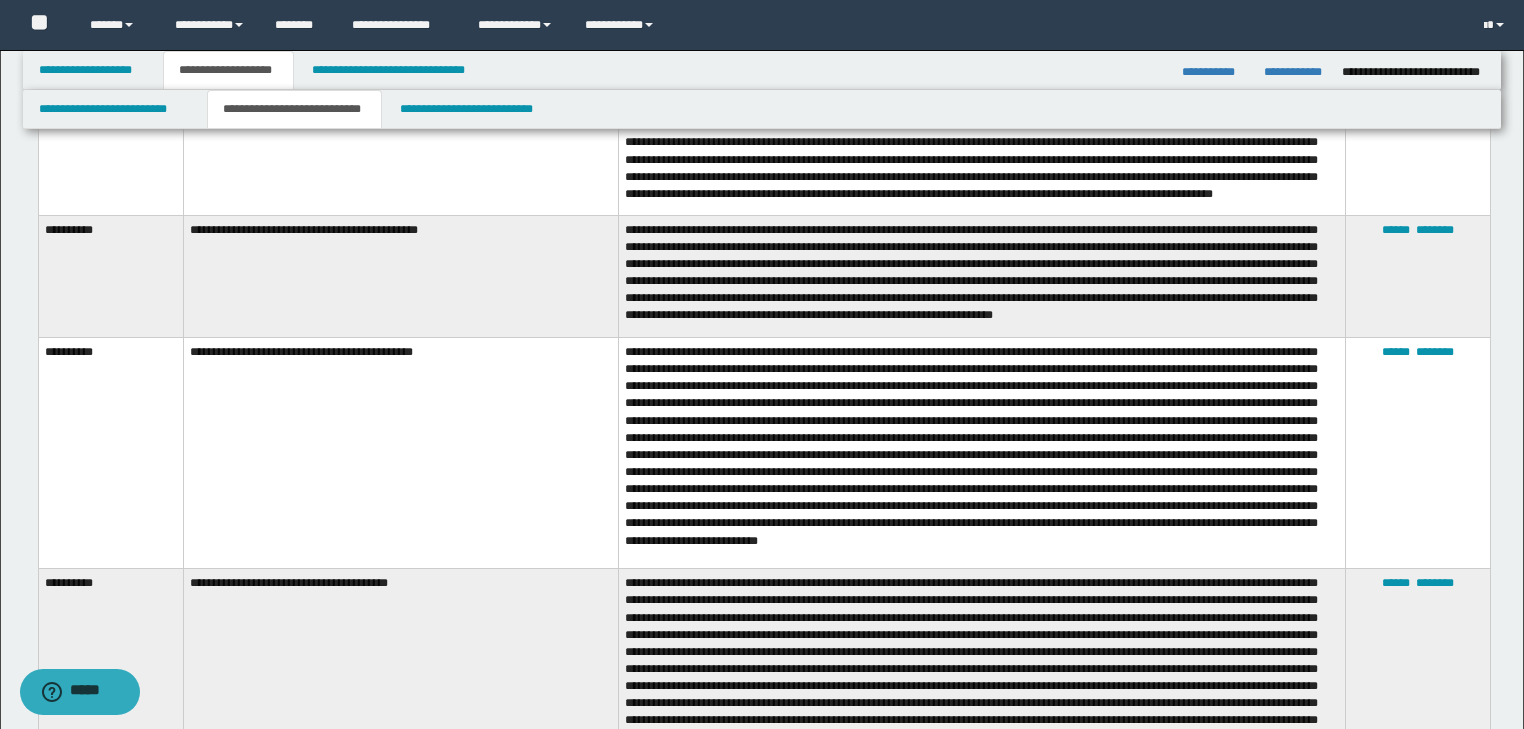 scroll, scrollTop: 1360, scrollLeft: 0, axis: vertical 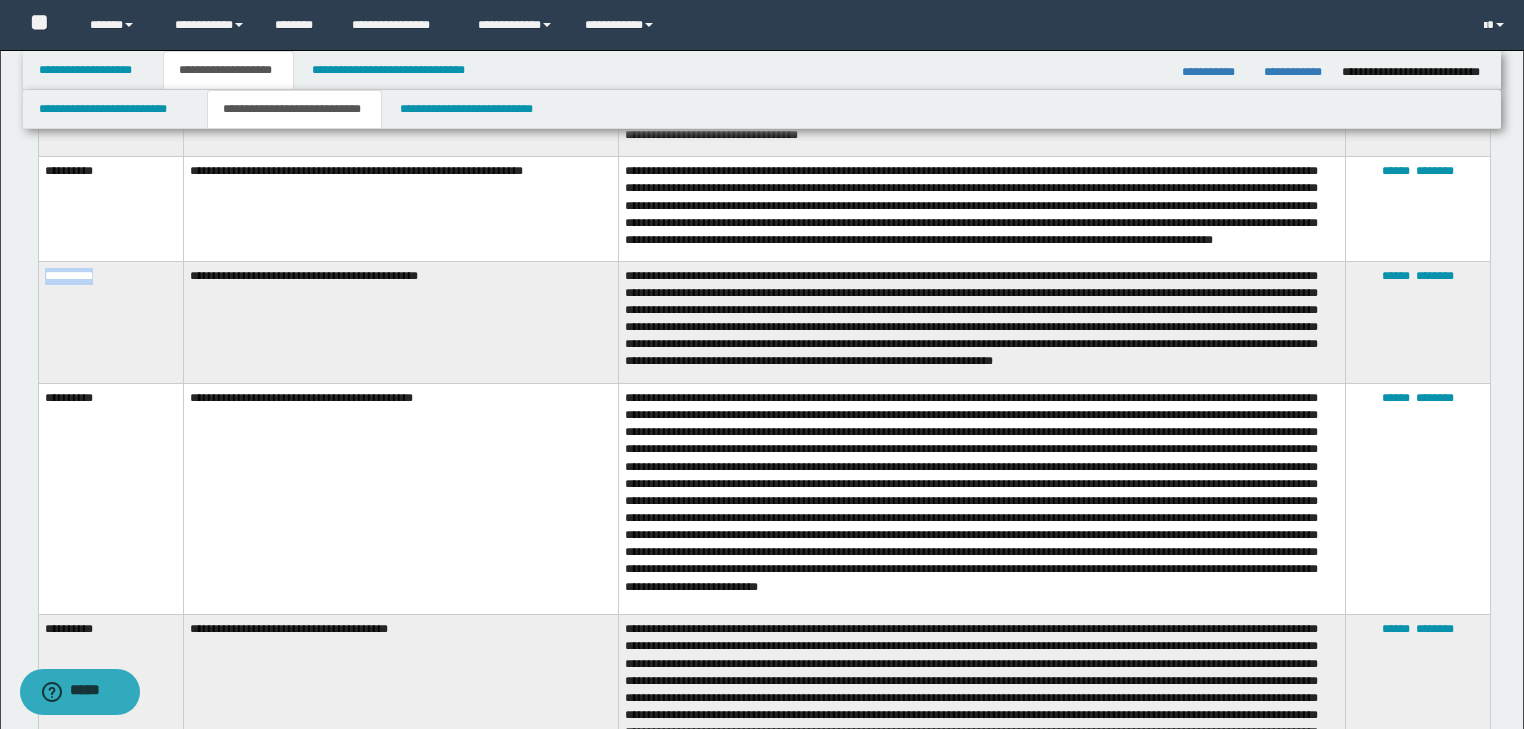 drag, startPoint x: 41, startPoint y: 279, endPoint x: 108, endPoint y: 287, distance: 67.47592 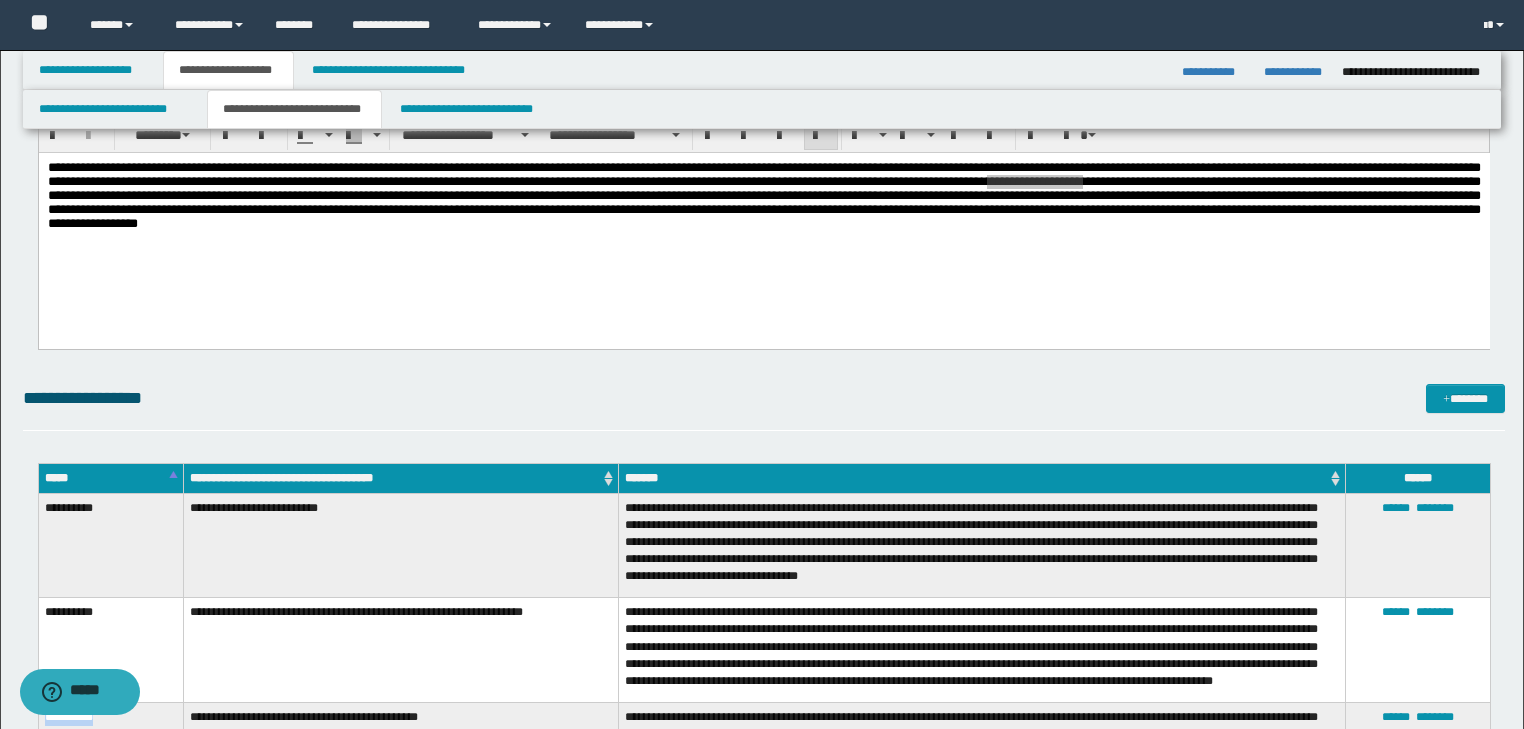 scroll, scrollTop: 880, scrollLeft: 0, axis: vertical 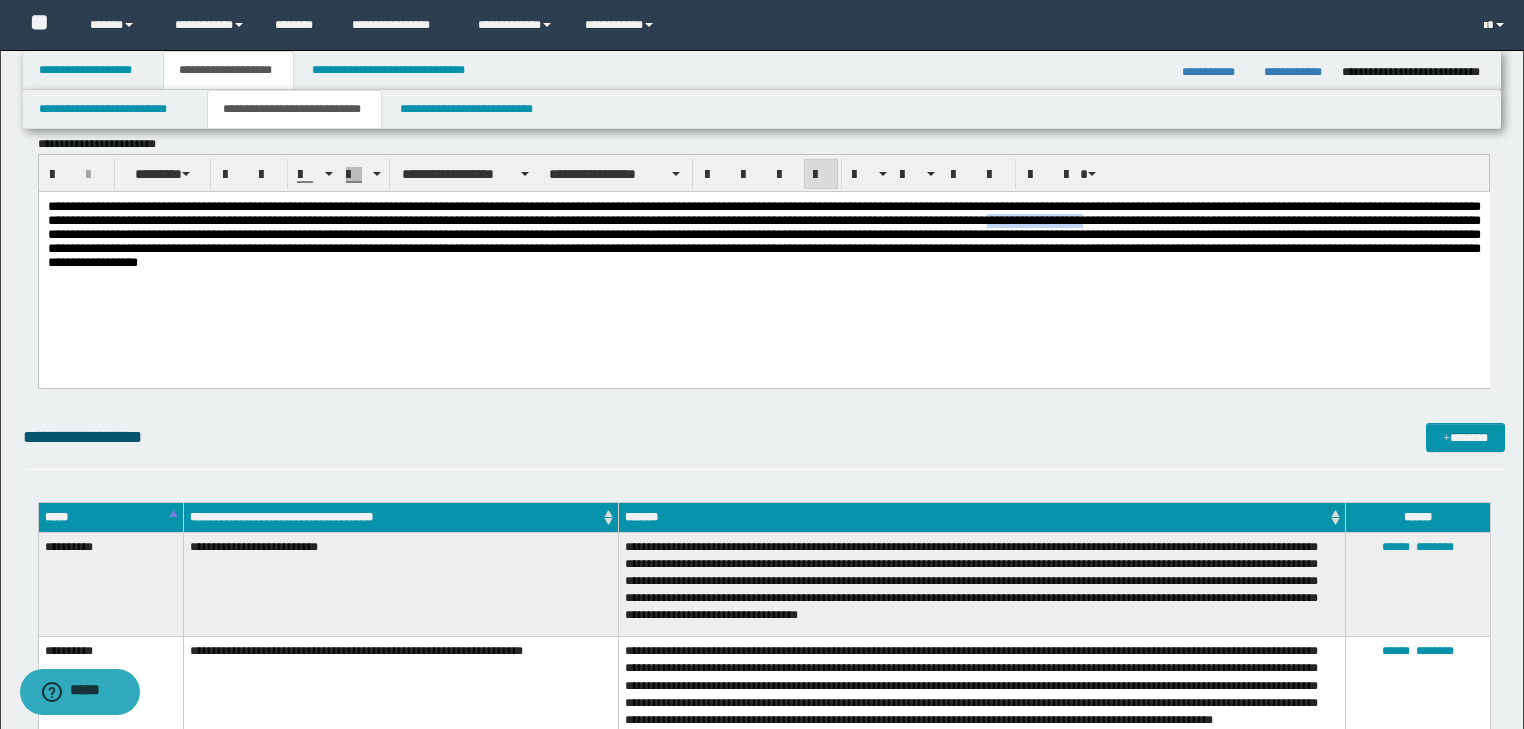 click at bounding box center (763, 233) 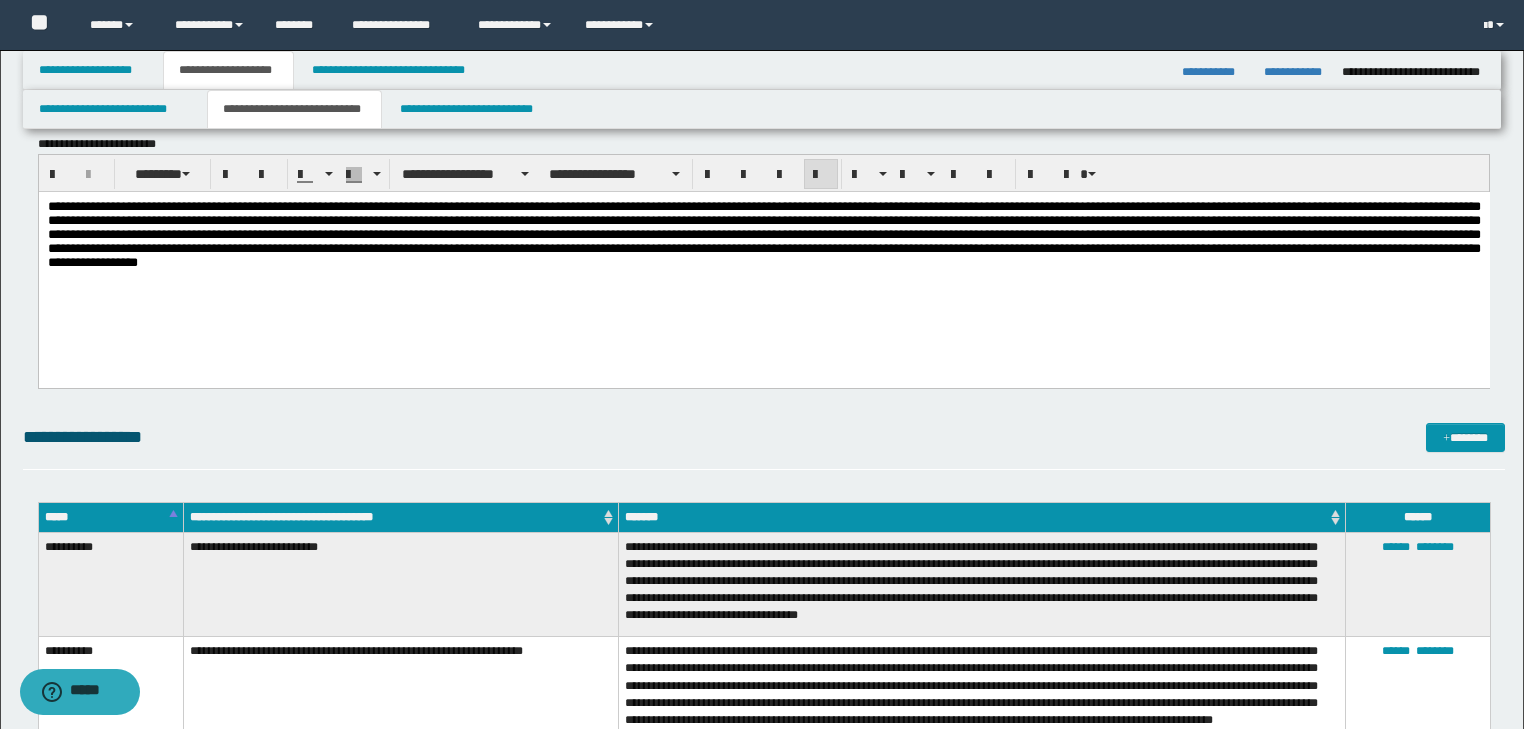 click at bounding box center [763, 233] 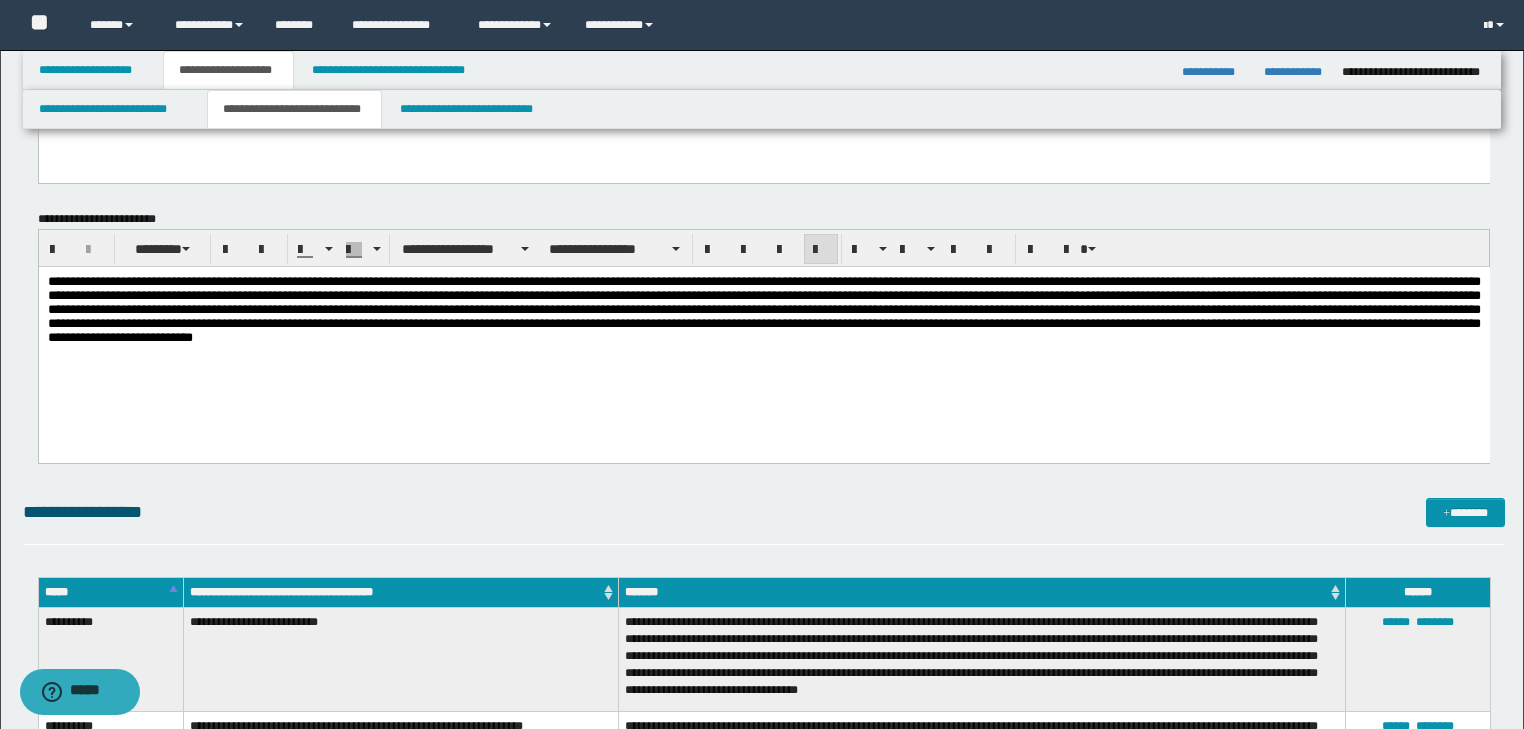 scroll, scrollTop: 720, scrollLeft: 0, axis: vertical 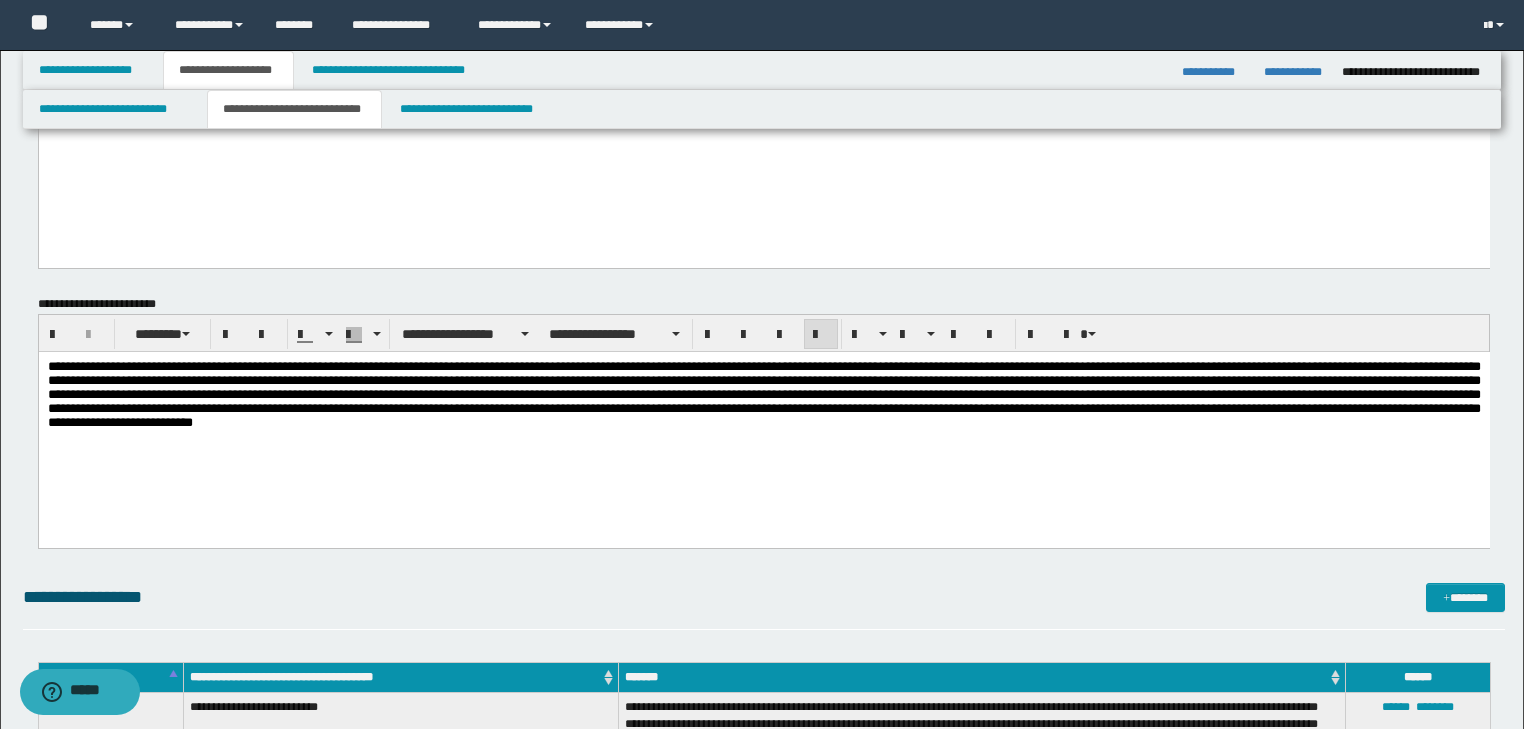 click at bounding box center [763, 393] 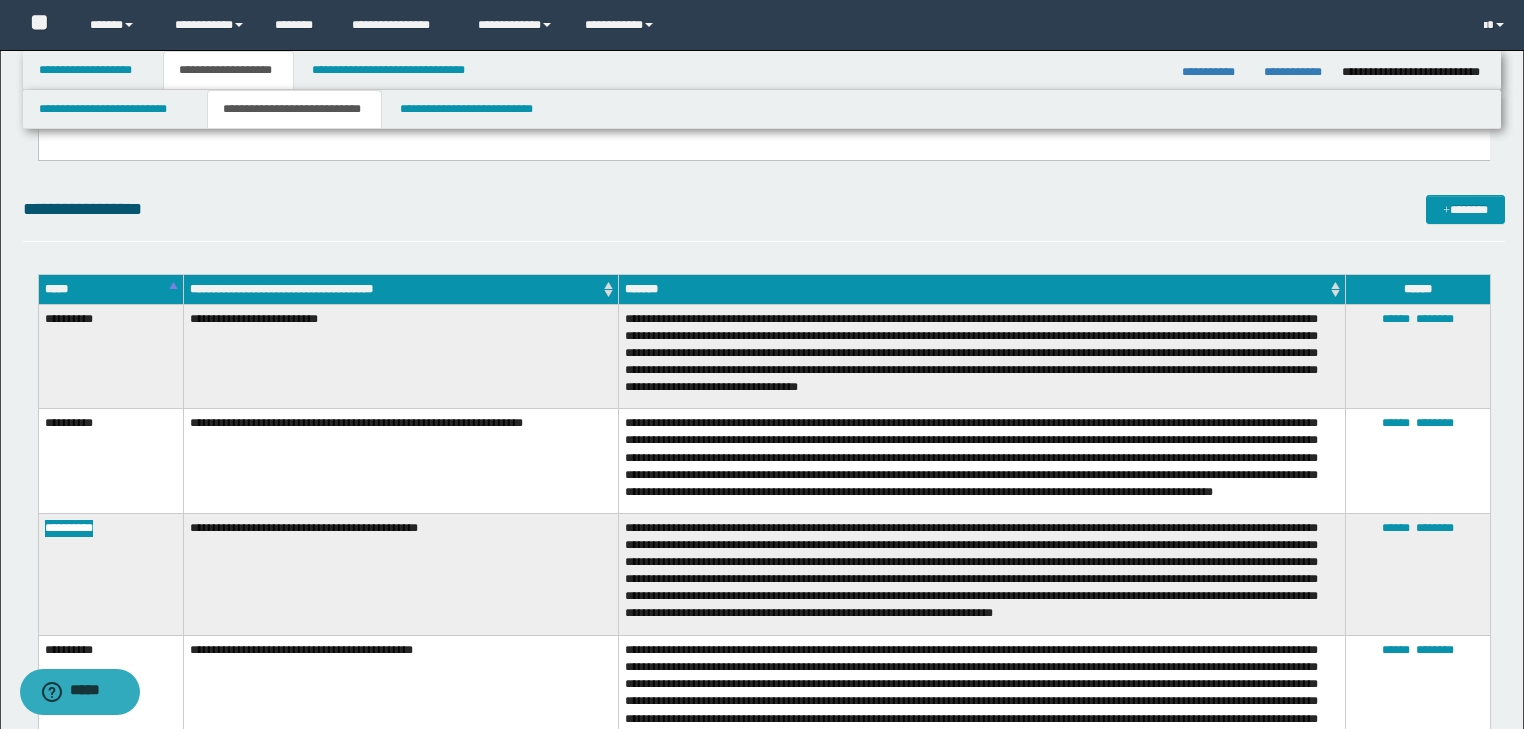 scroll, scrollTop: 1200, scrollLeft: 0, axis: vertical 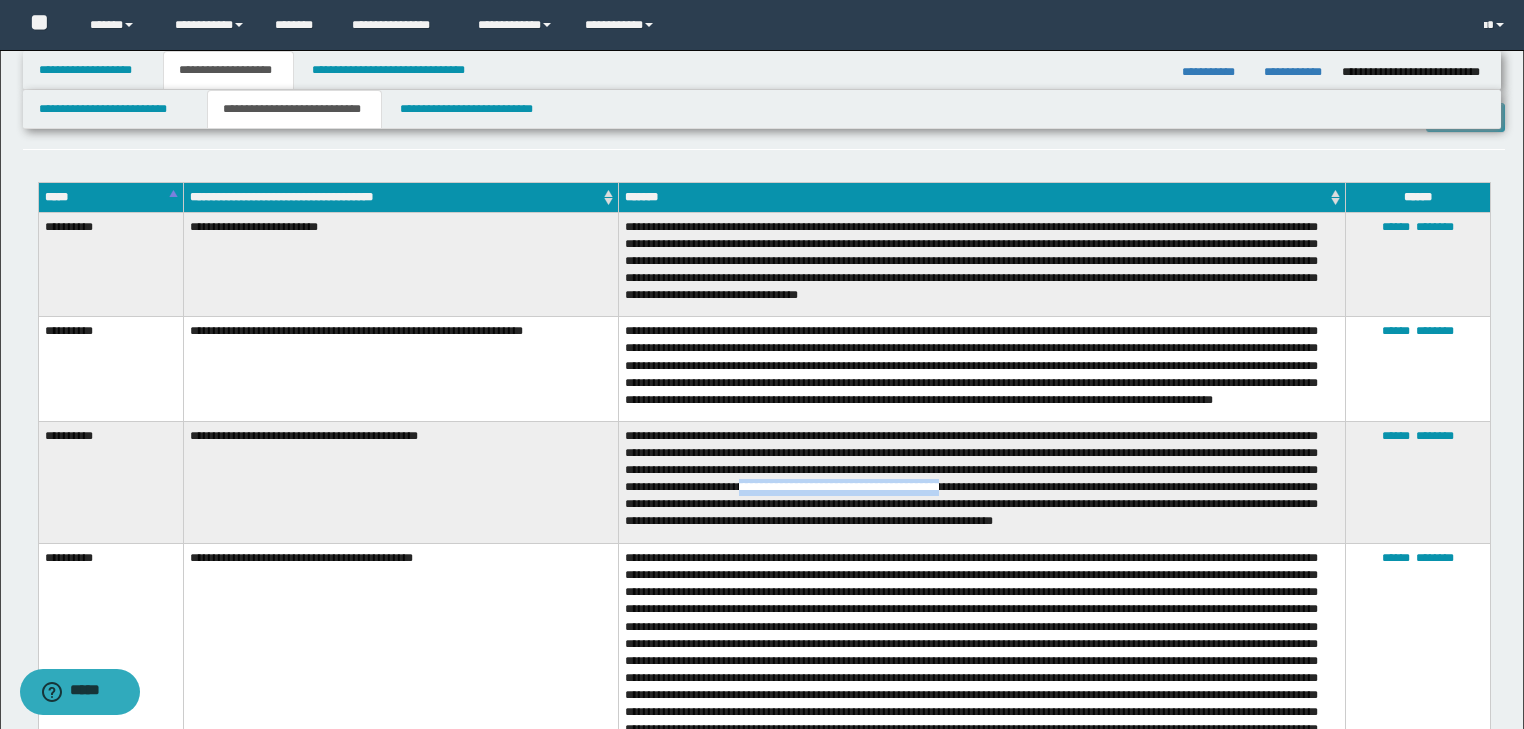 drag, startPoint x: 915, startPoint y: 491, endPoint x: 1132, endPoint y: 496, distance: 217.0576 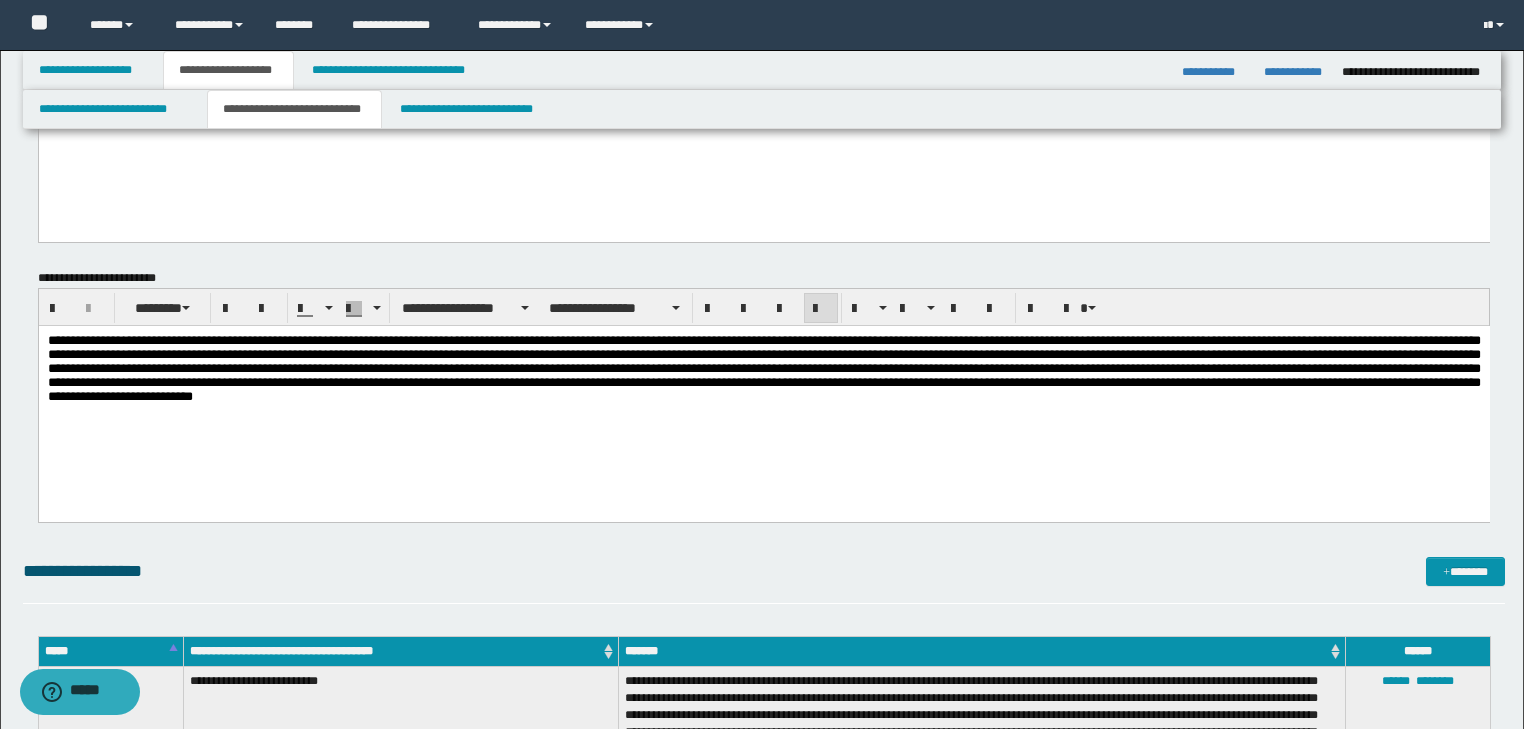 scroll, scrollTop: 640, scrollLeft: 0, axis: vertical 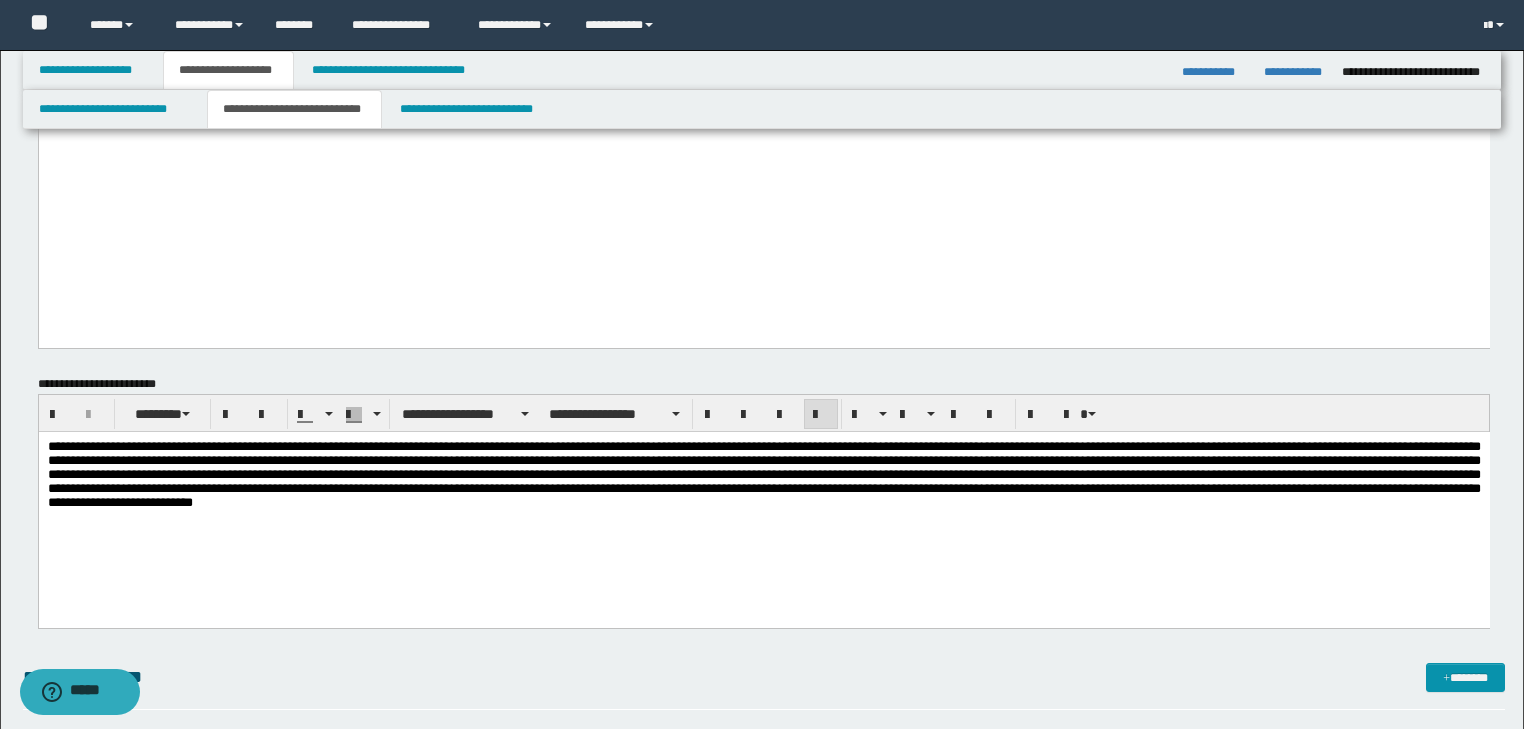 drag, startPoint x: 248, startPoint y: 476, endPoint x: 328, endPoint y: 471, distance: 80.1561 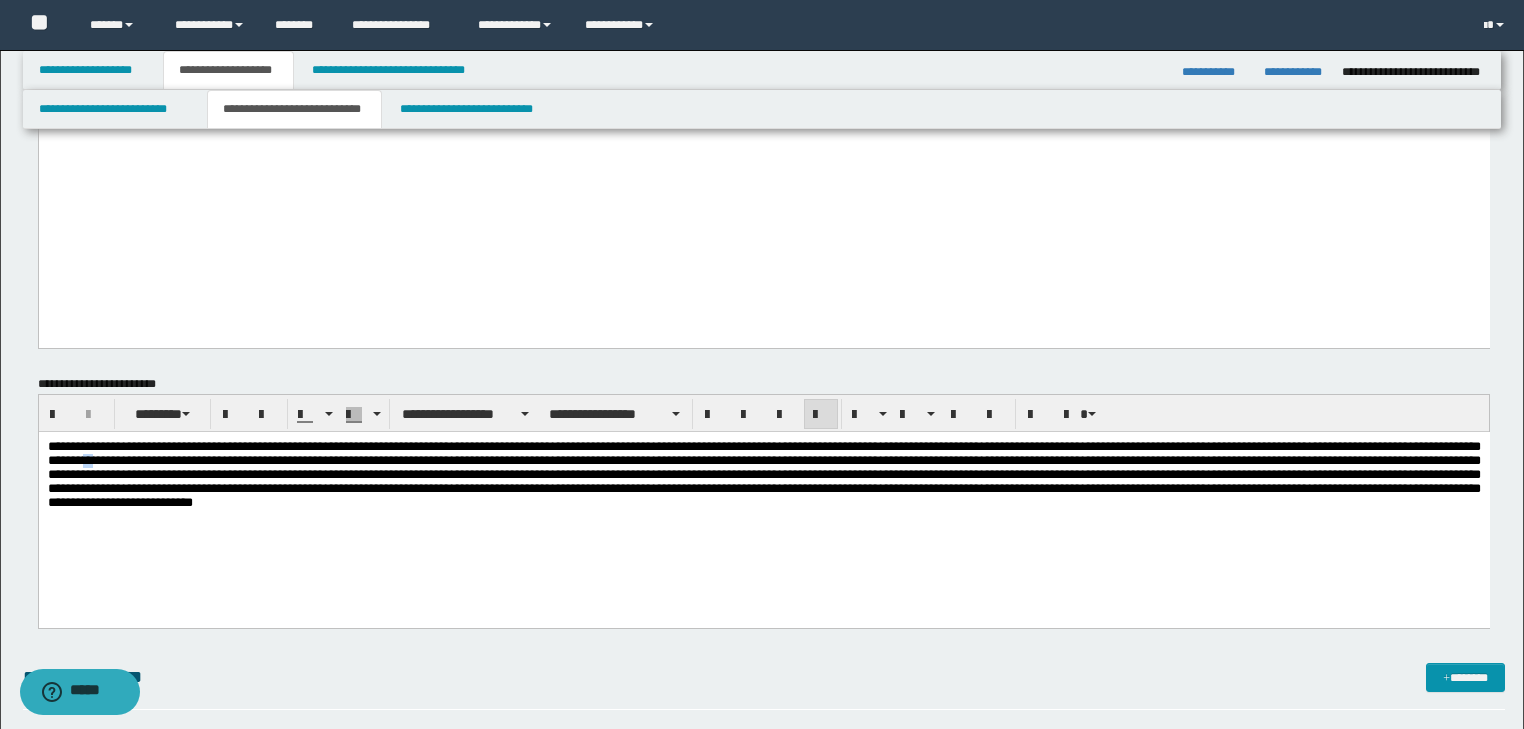 drag, startPoint x: 371, startPoint y: 462, endPoint x: 392, endPoint y: 465, distance: 21.213203 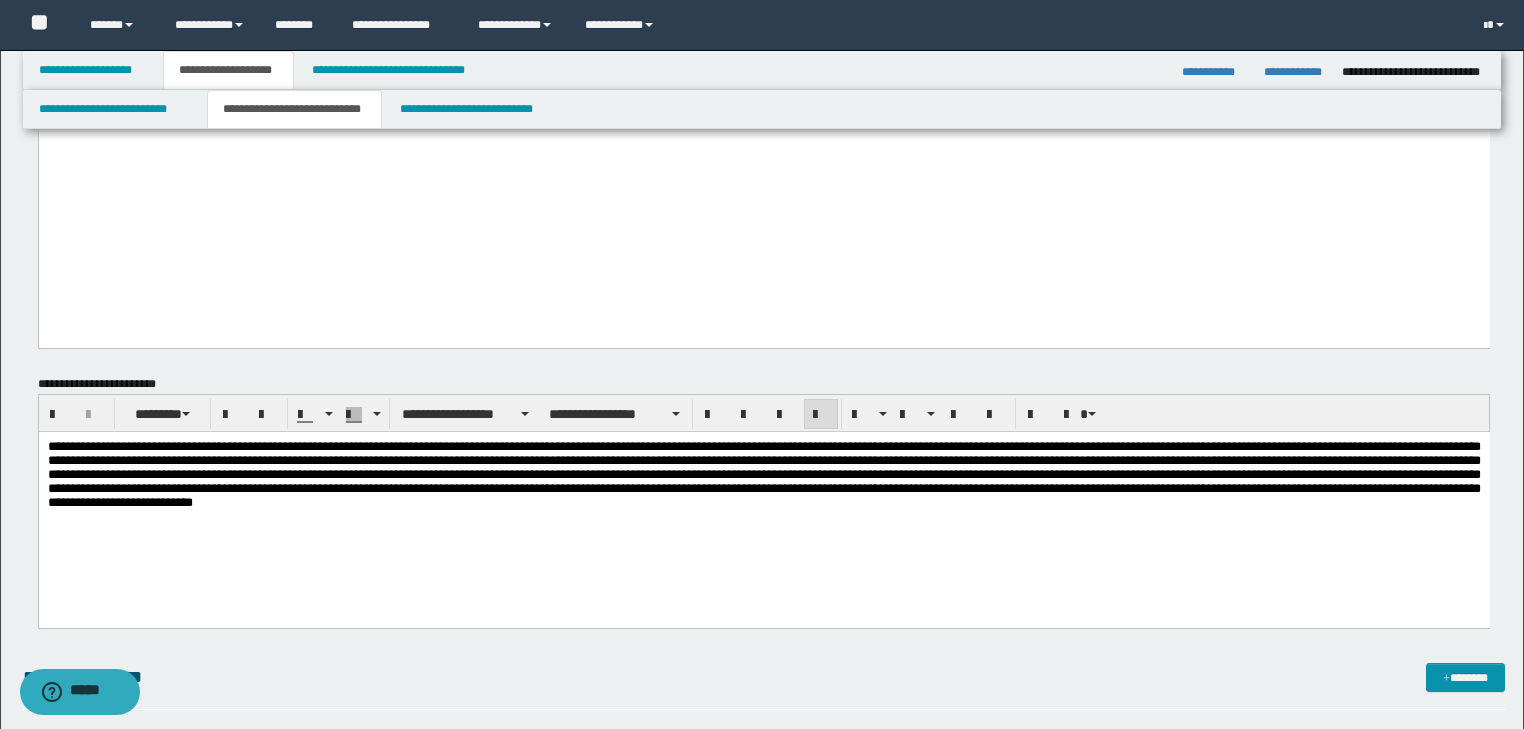 drag, startPoint x: 526, startPoint y: 461, endPoint x: 536, endPoint y: 463, distance: 10.198039 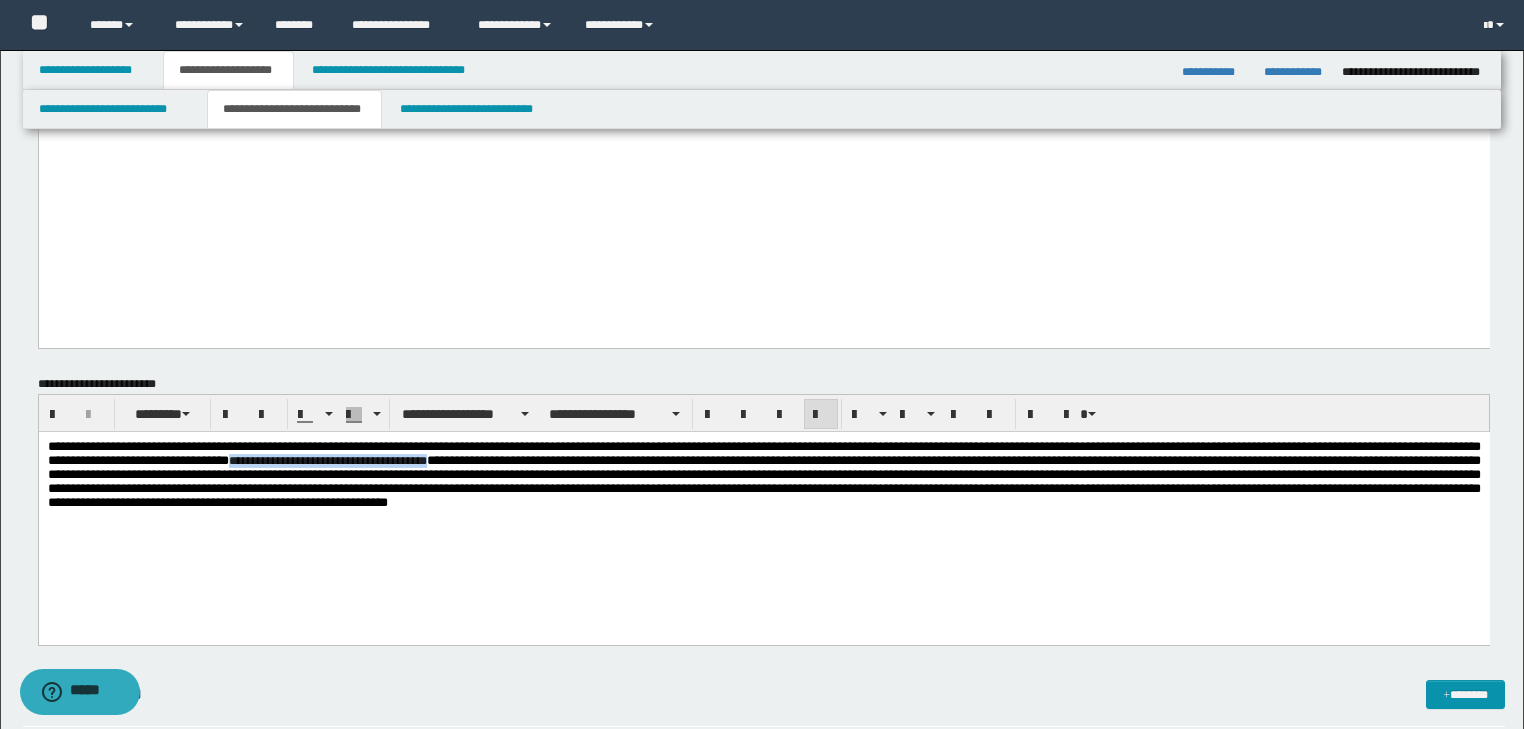 click on "**********" at bounding box center (327, 460) 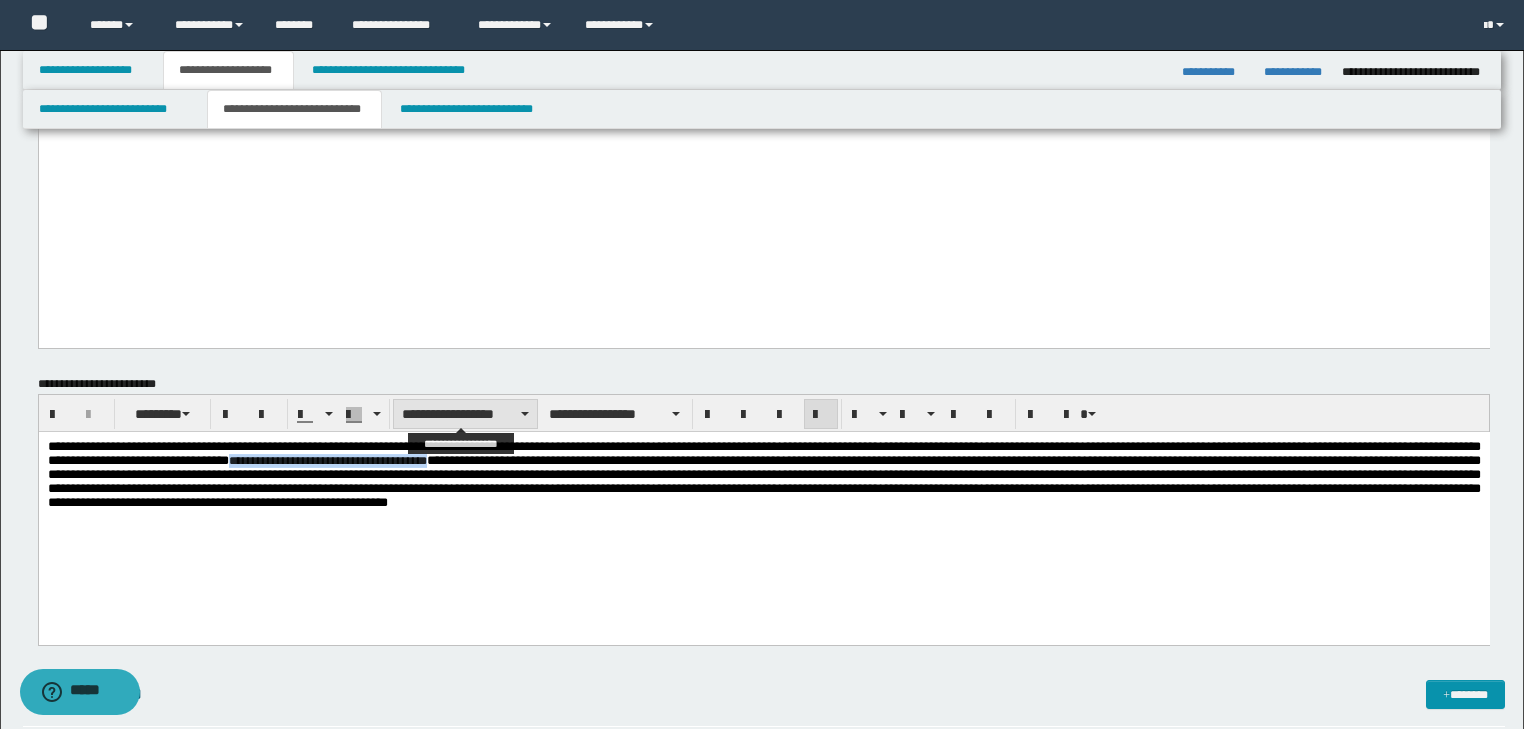 click on "**********" at bounding box center (465, 414) 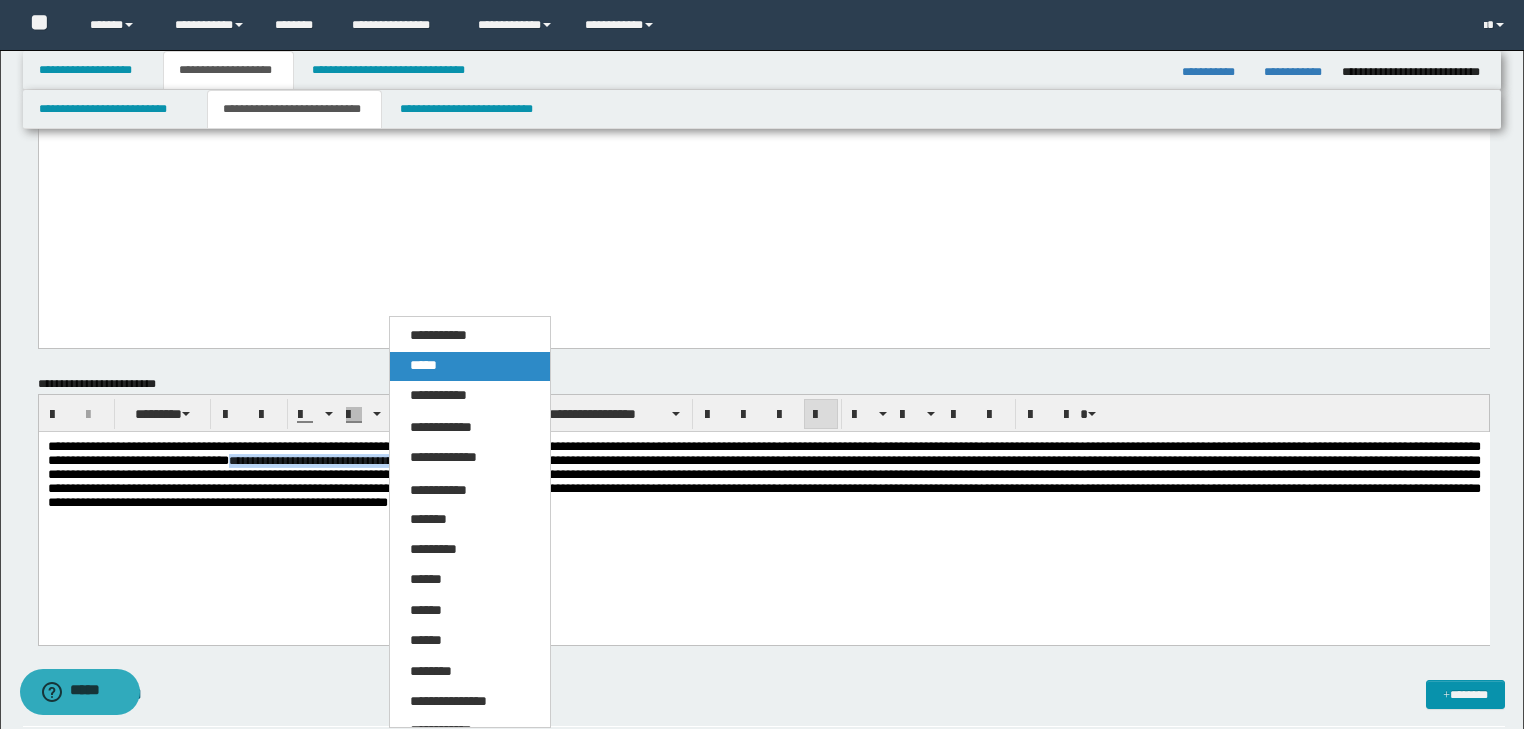 click on "*****" at bounding box center (423, 365) 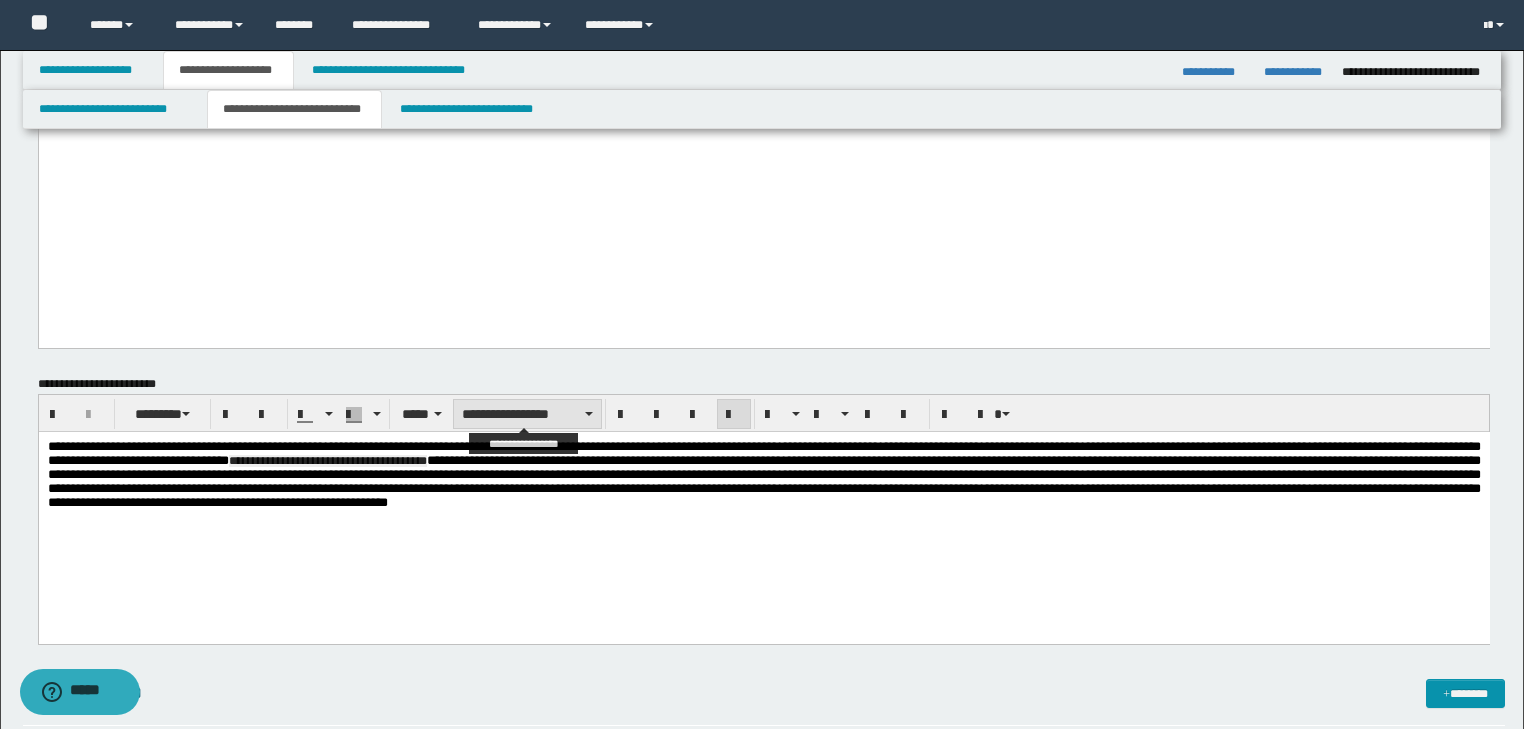 click on "**********" at bounding box center (527, 414) 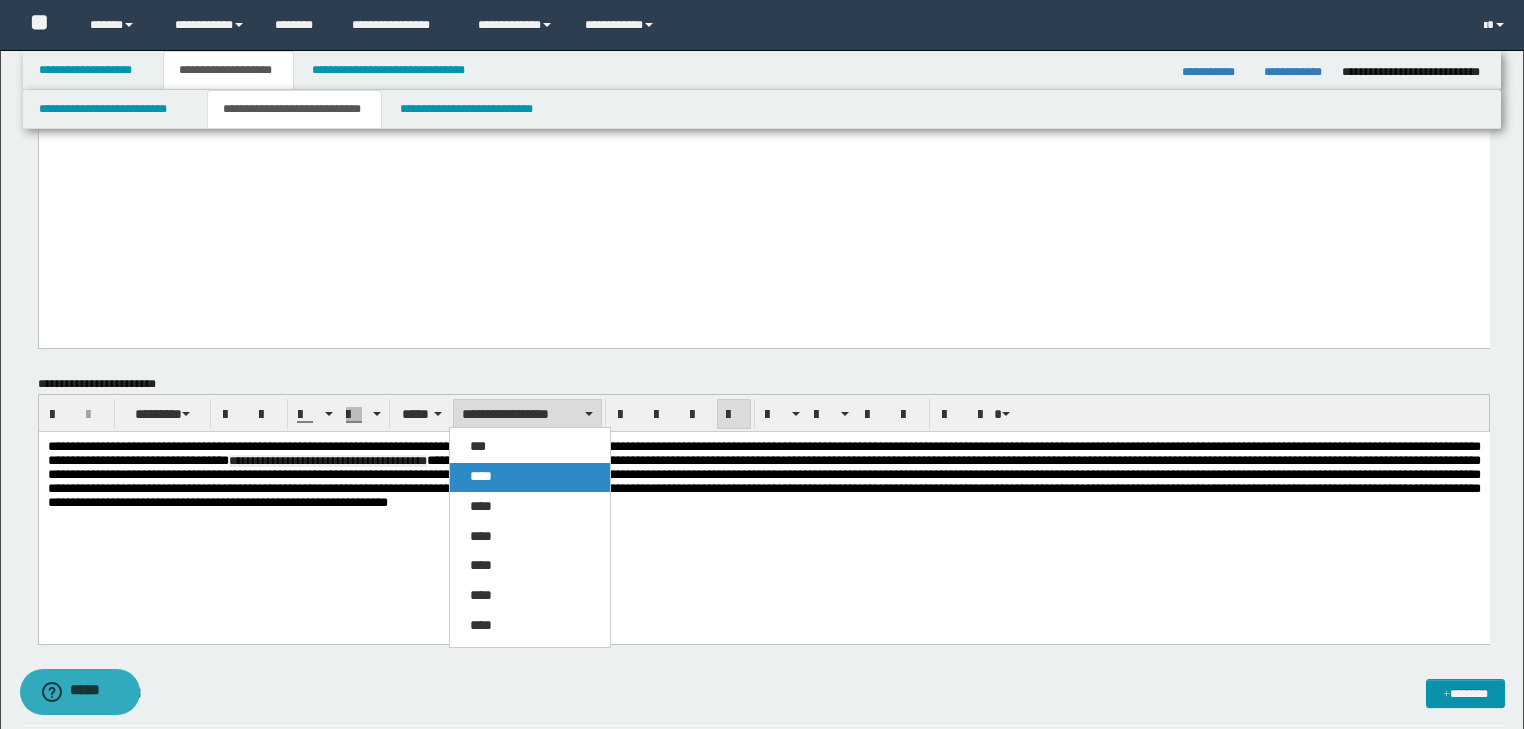 click on "****" at bounding box center [530, 477] 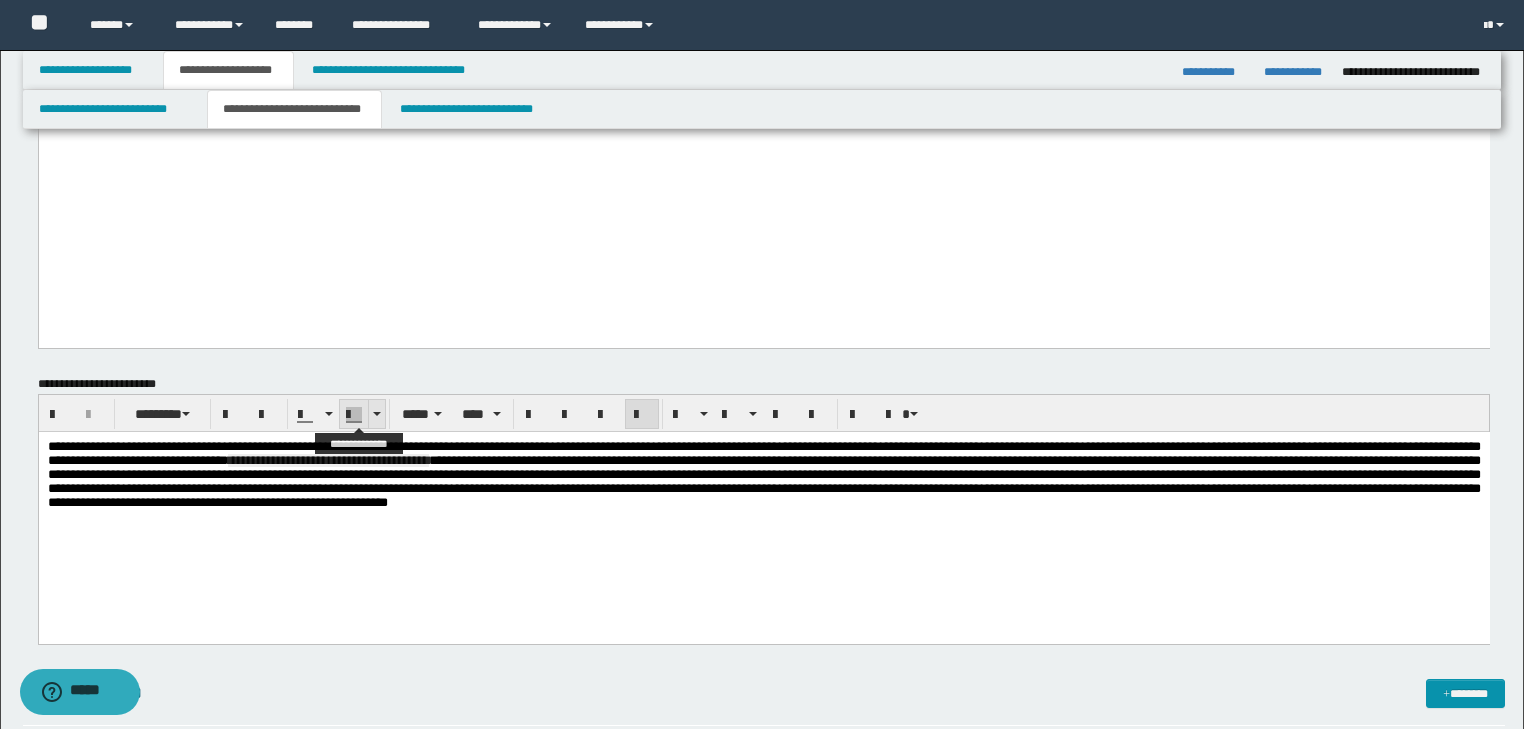 click at bounding box center (377, 414) 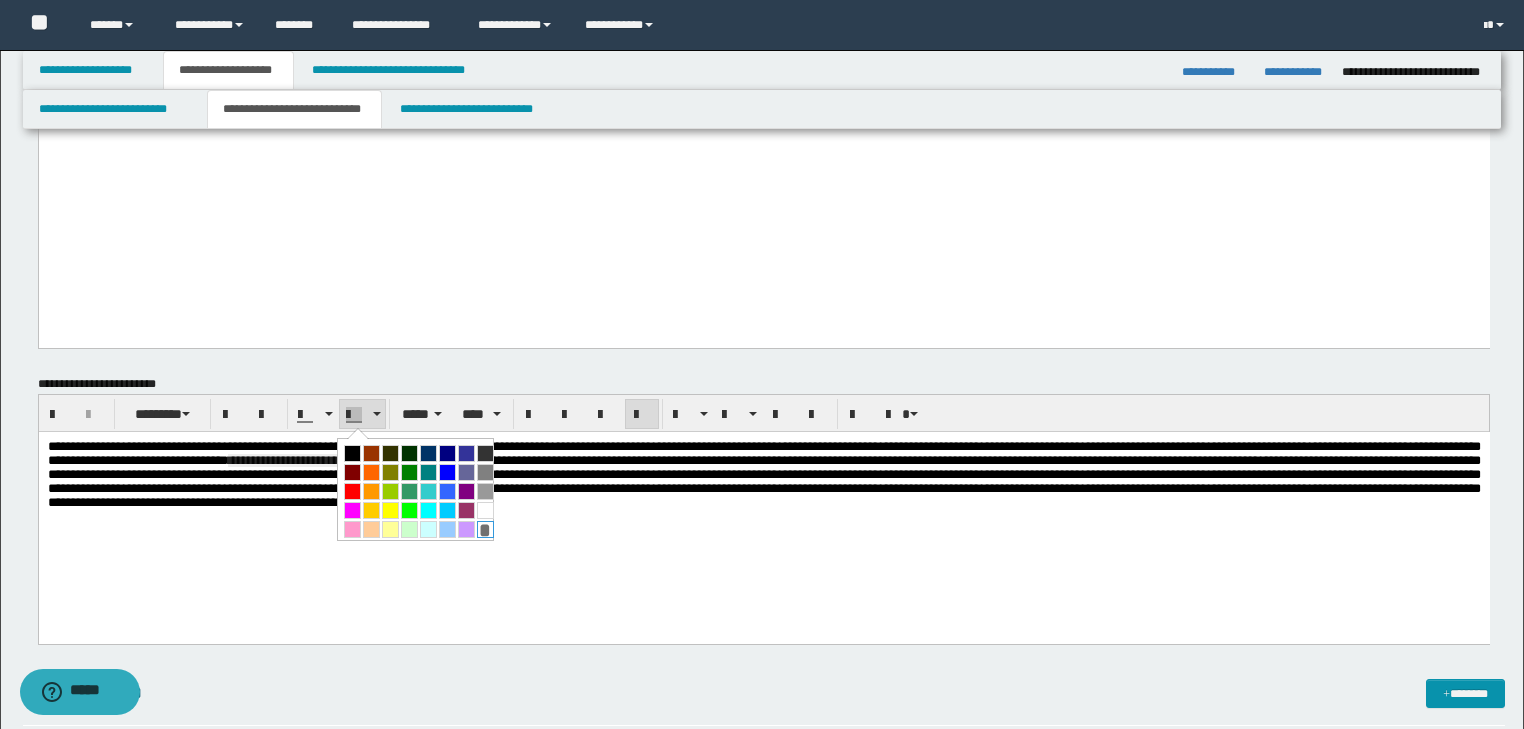 click on "*" at bounding box center (485, 529) 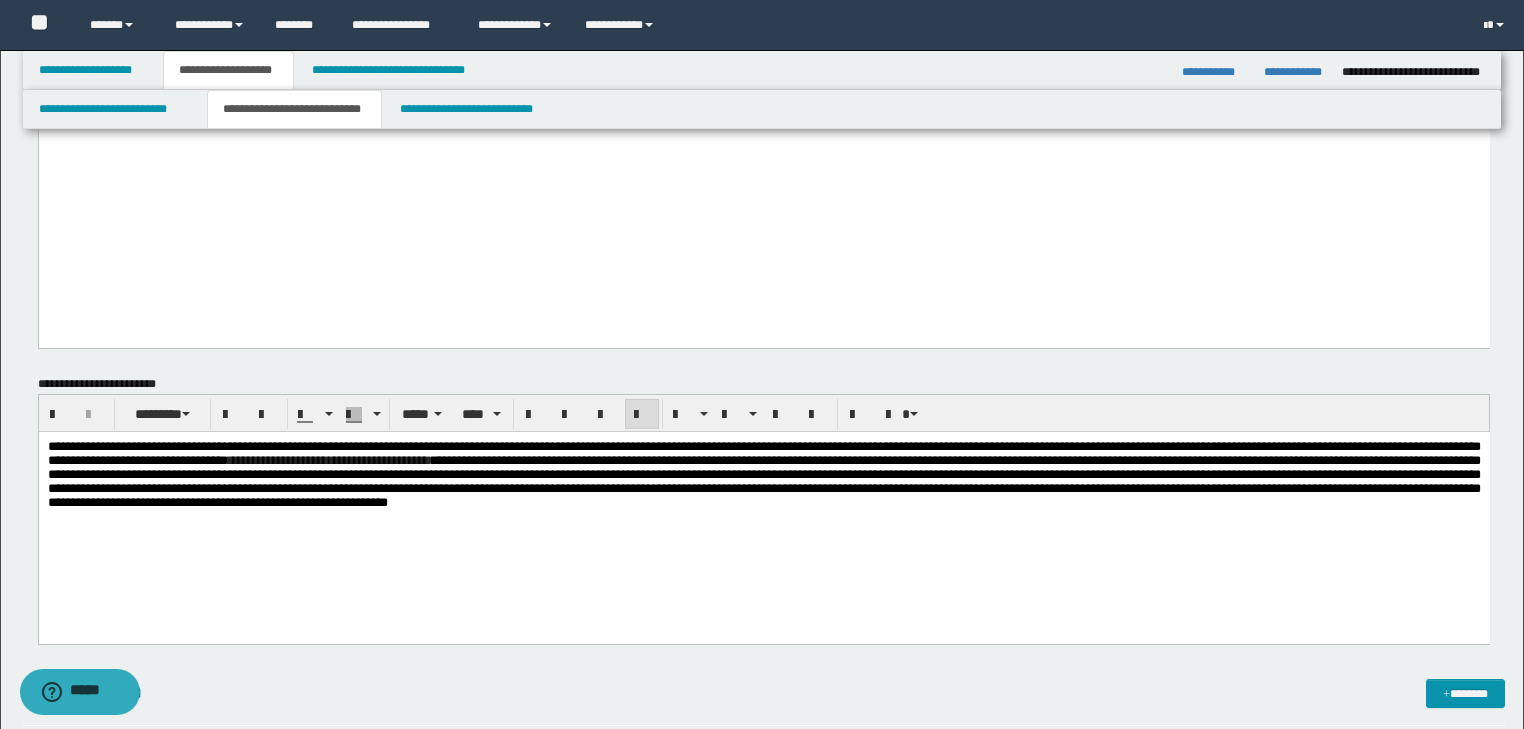 click on "**********" at bounding box center [763, 473] 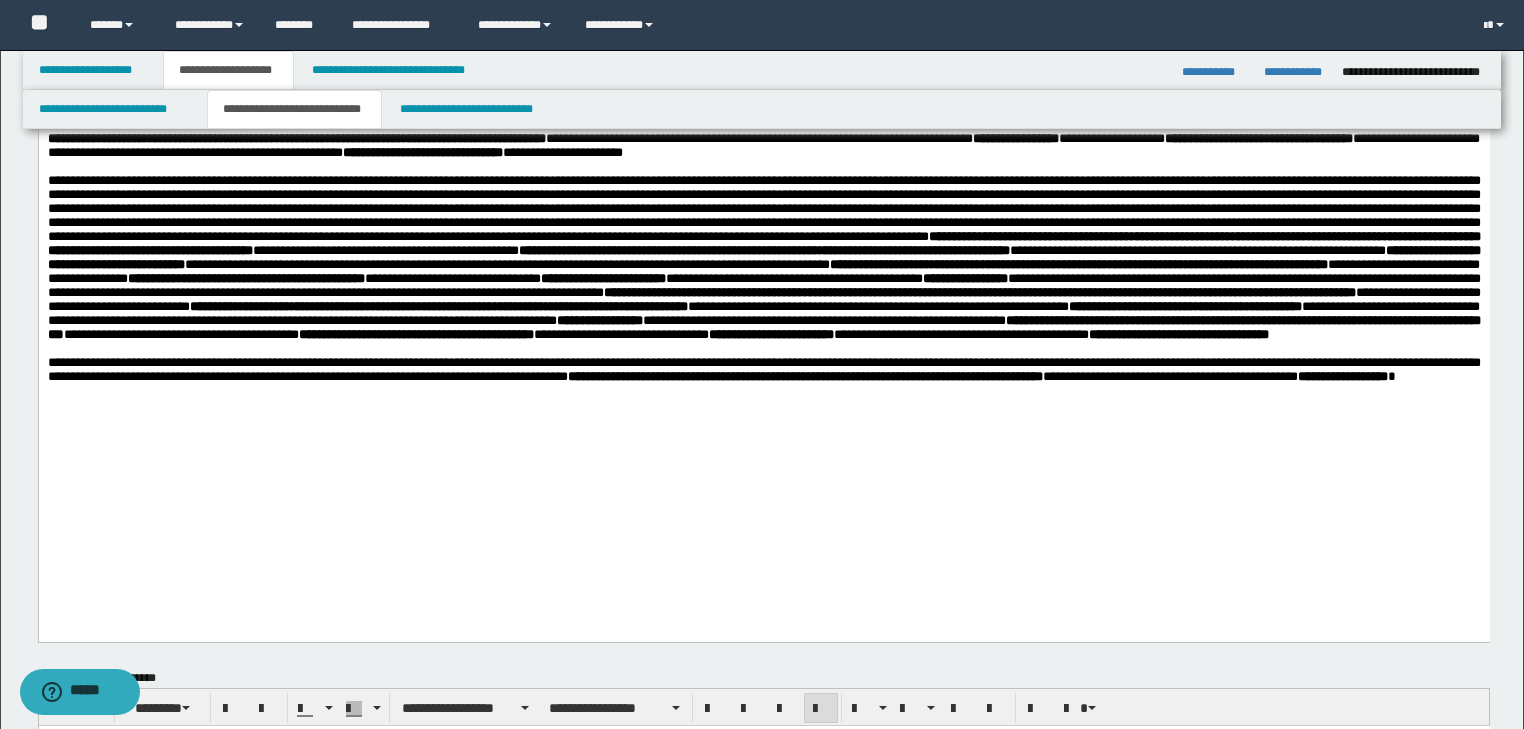 scroll, scrollTop: 80, scrollLeft: 0, axis: vertical 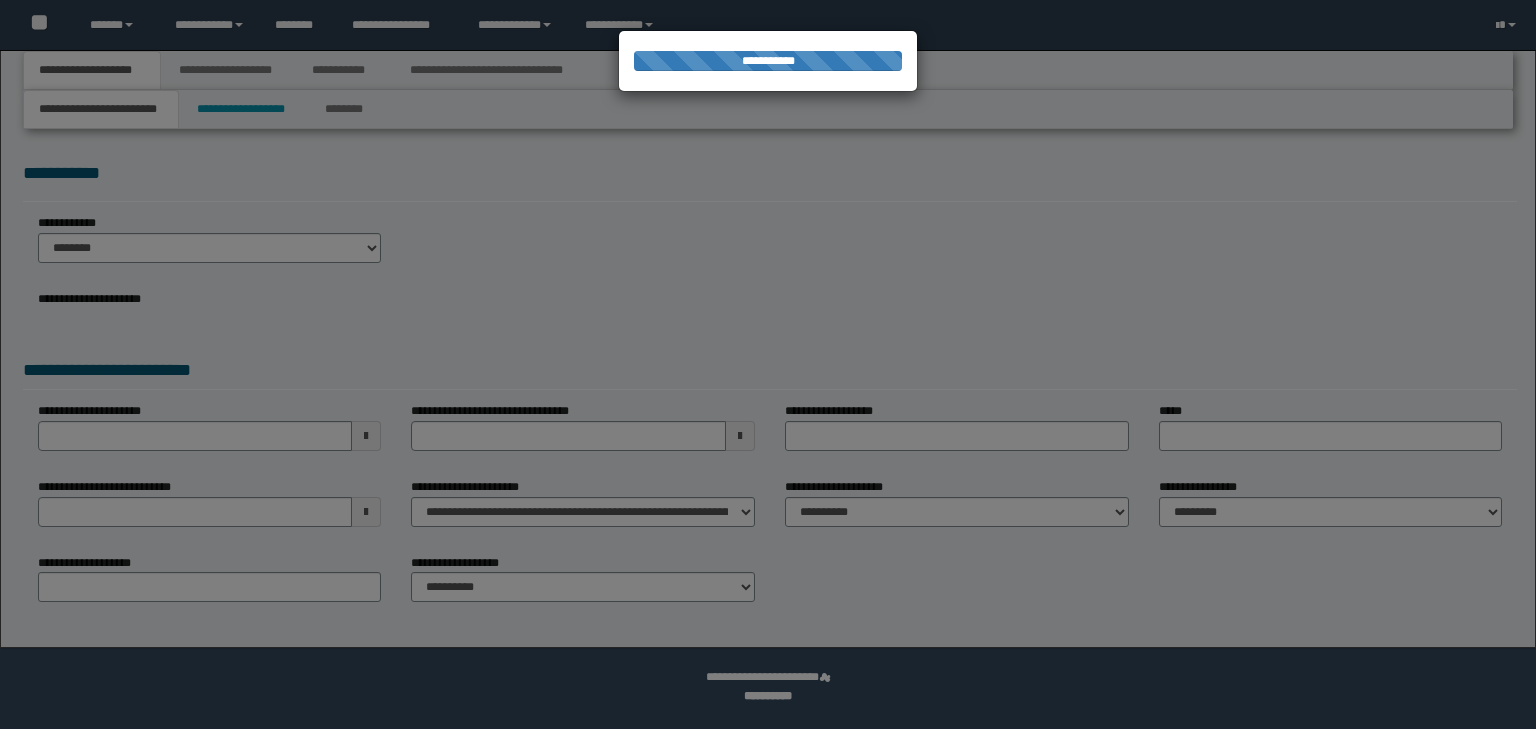 select on "*" 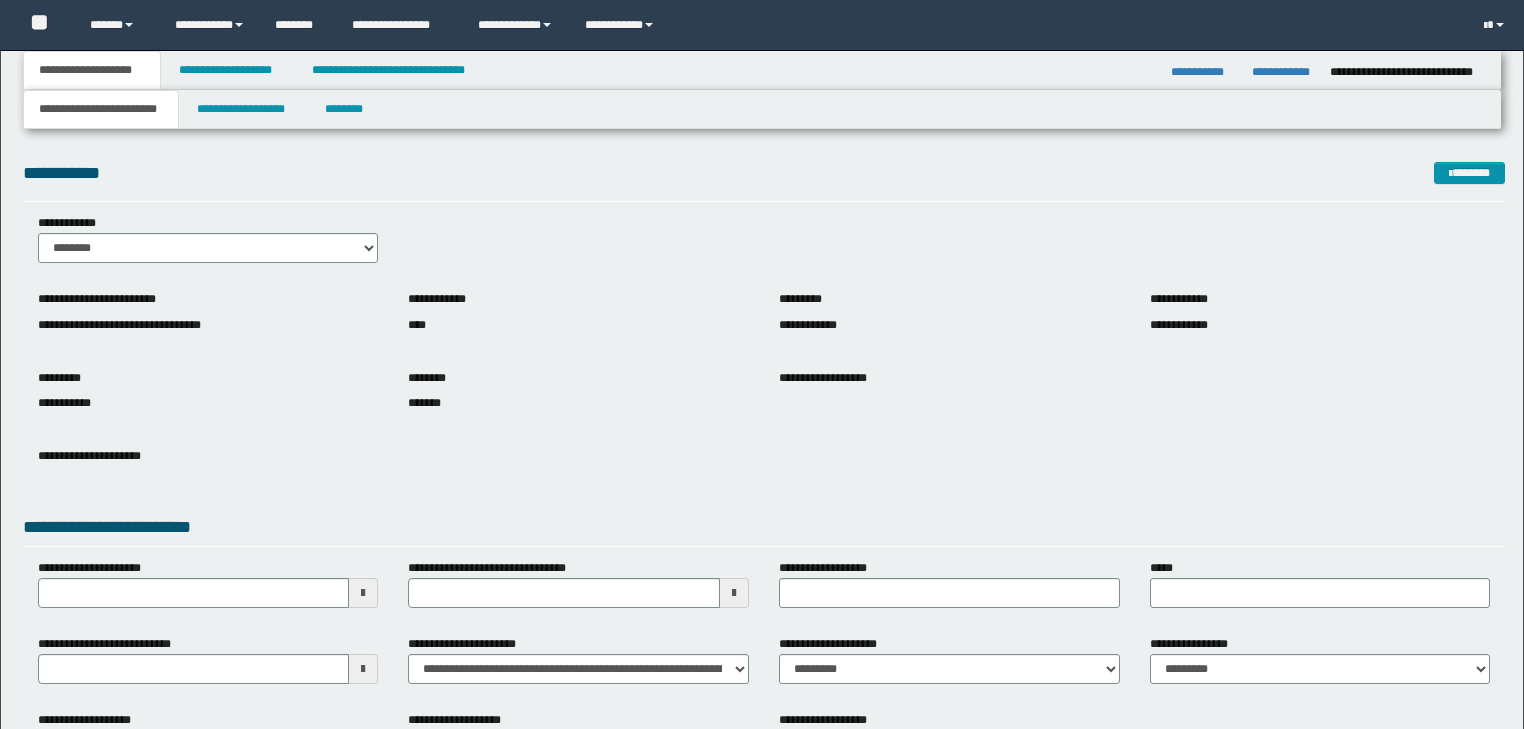 scroll, scrollTop: 0, scrollLeft: 0, axis: both 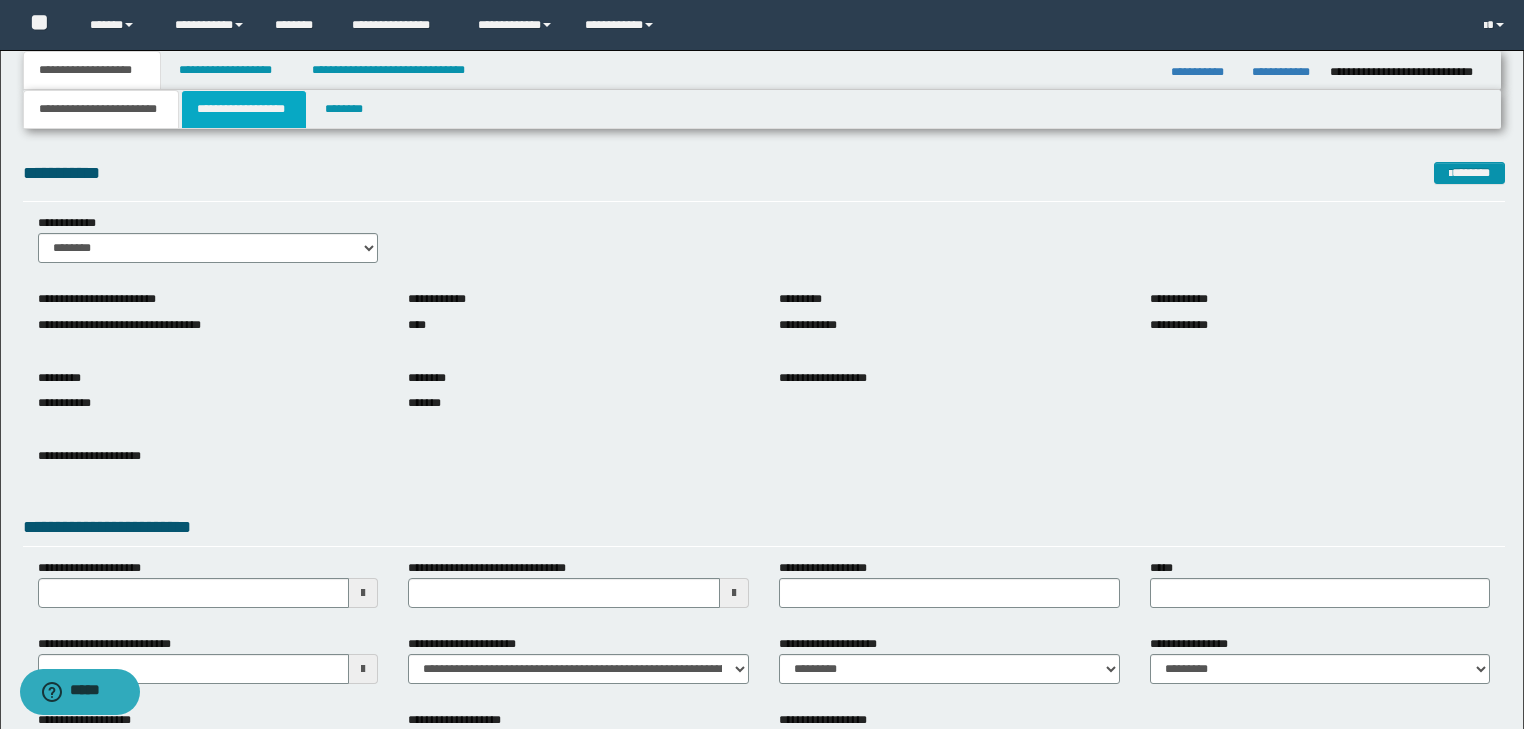 click on "**********" at bounding box center (244, 109) 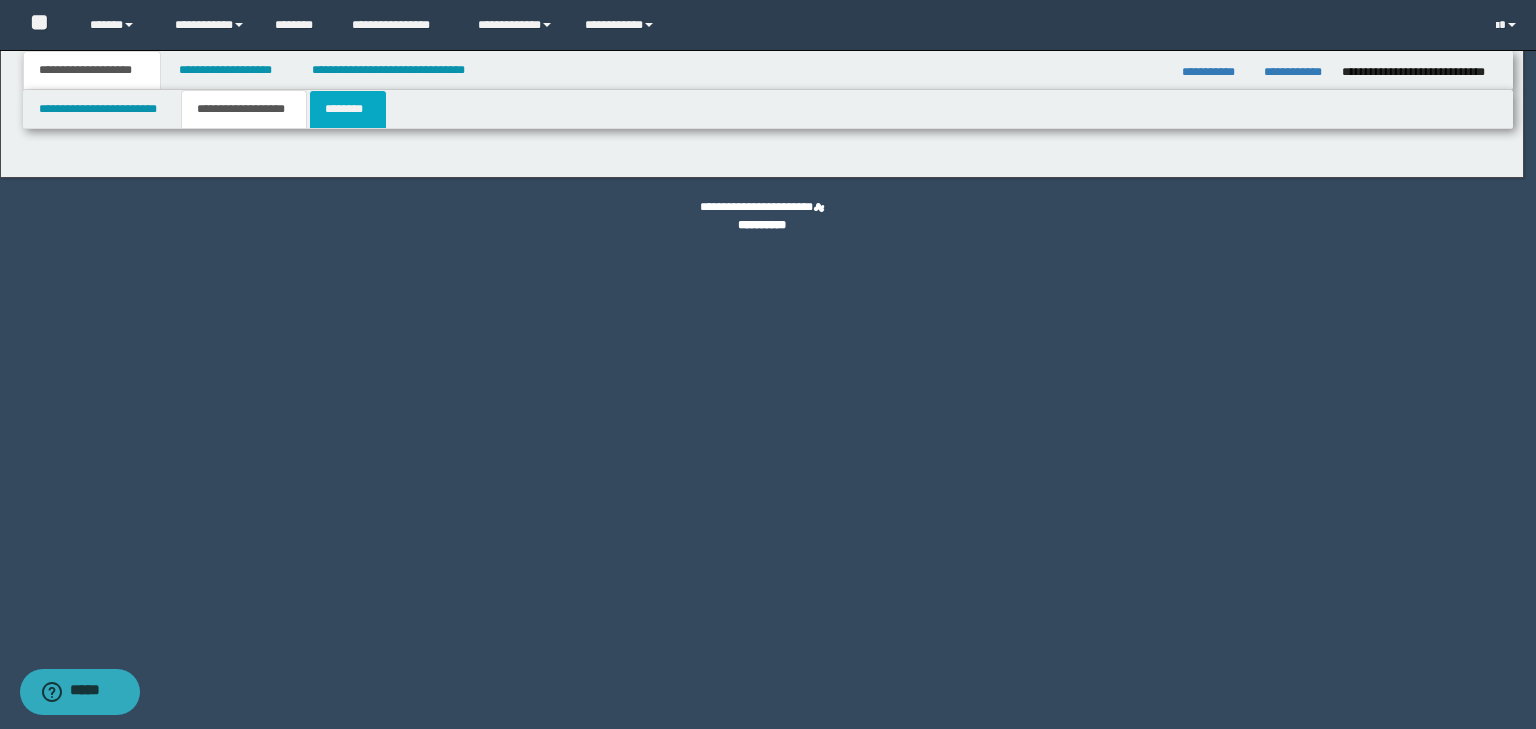 type on "********" 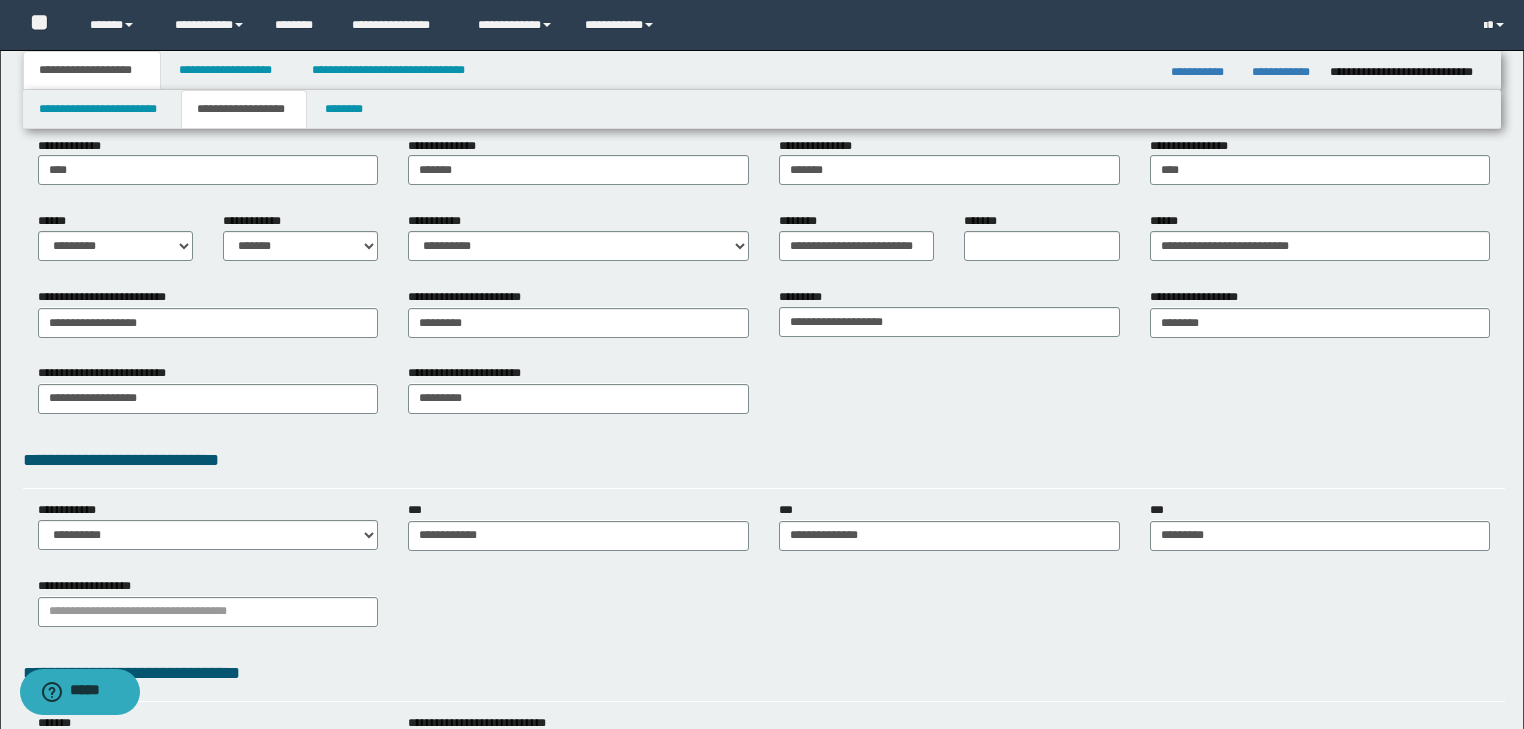 scroll, scrollTop: 0, scrollLeft: 0, axis: both 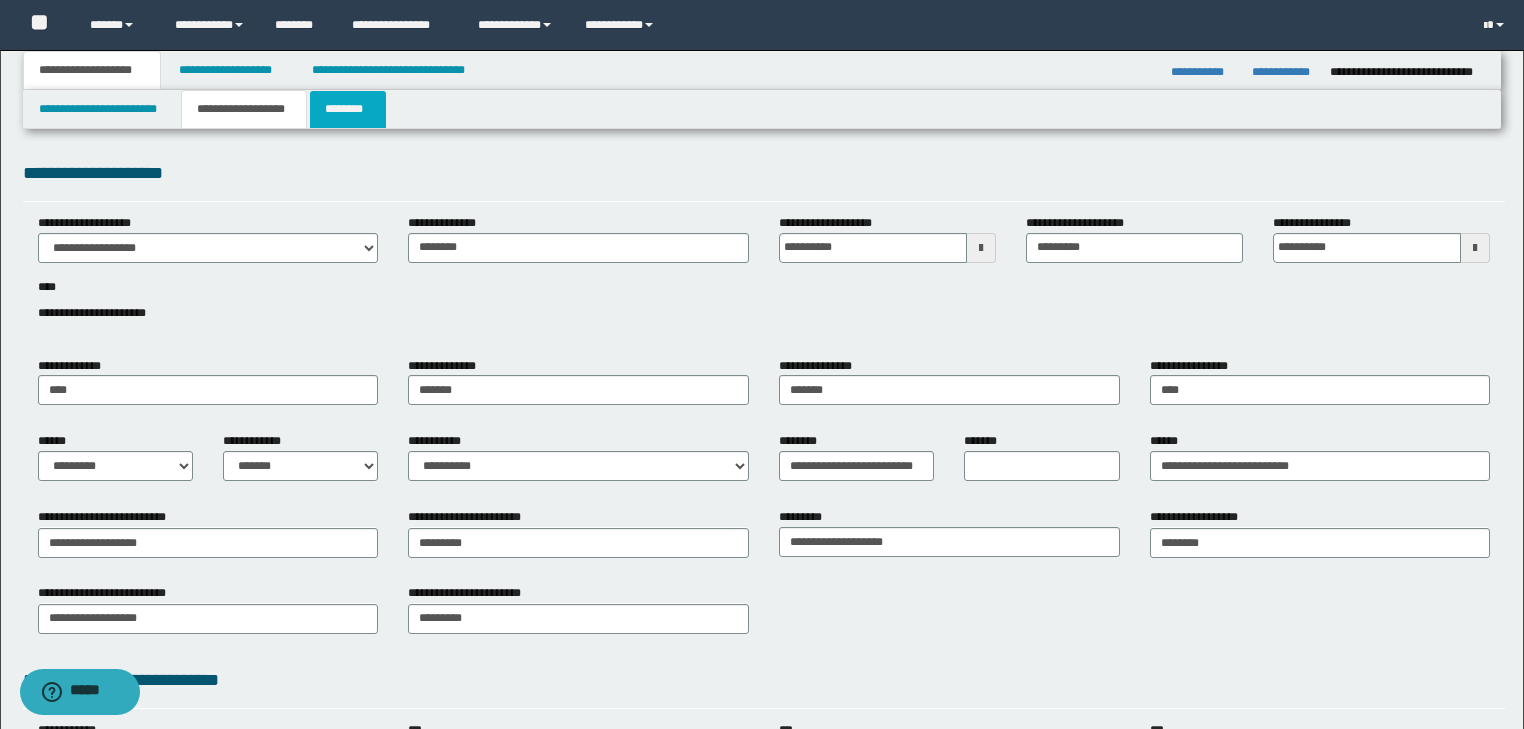 click on "********" at bounding box center [348, 109] 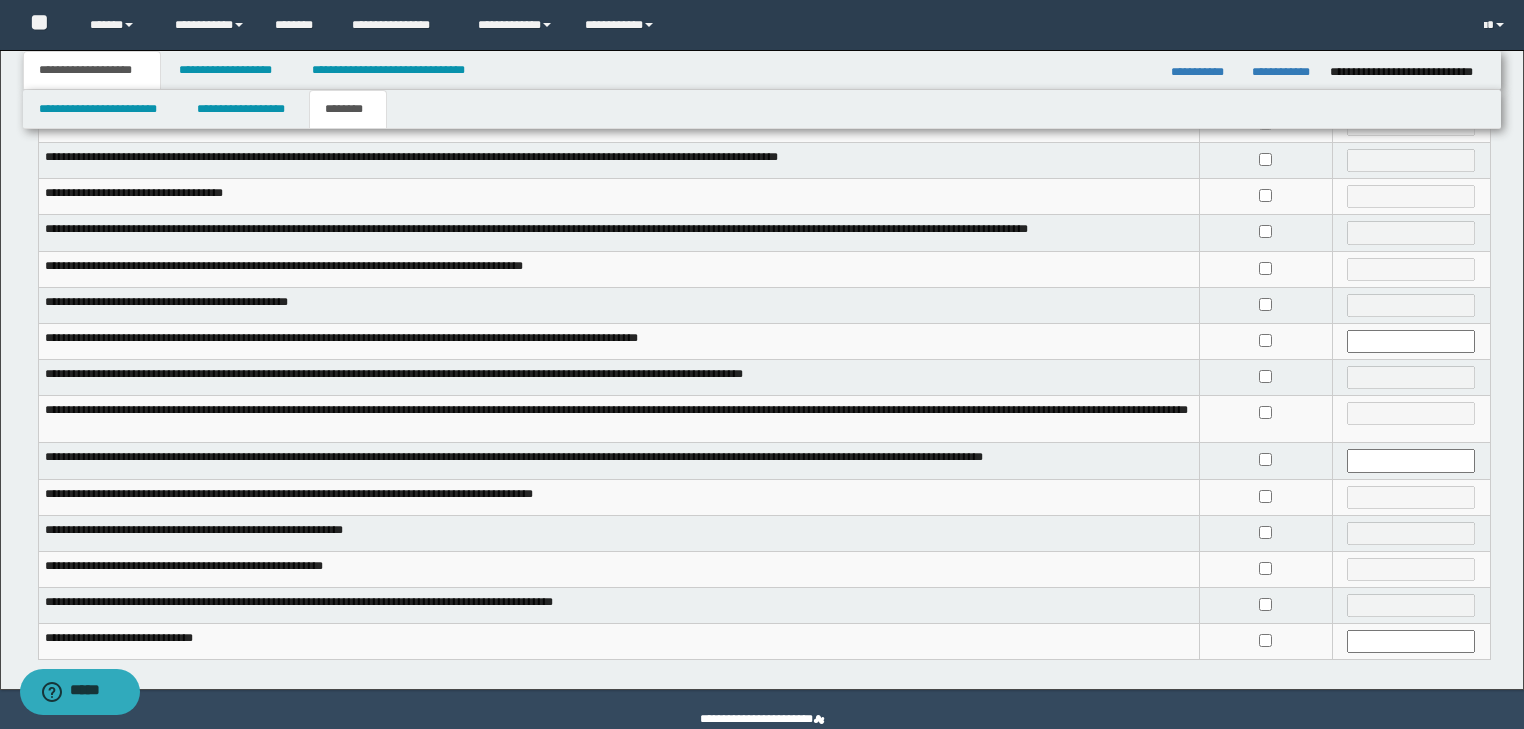 scroll, scrollTop: 380, scrollLeft: 0, axis: vertical 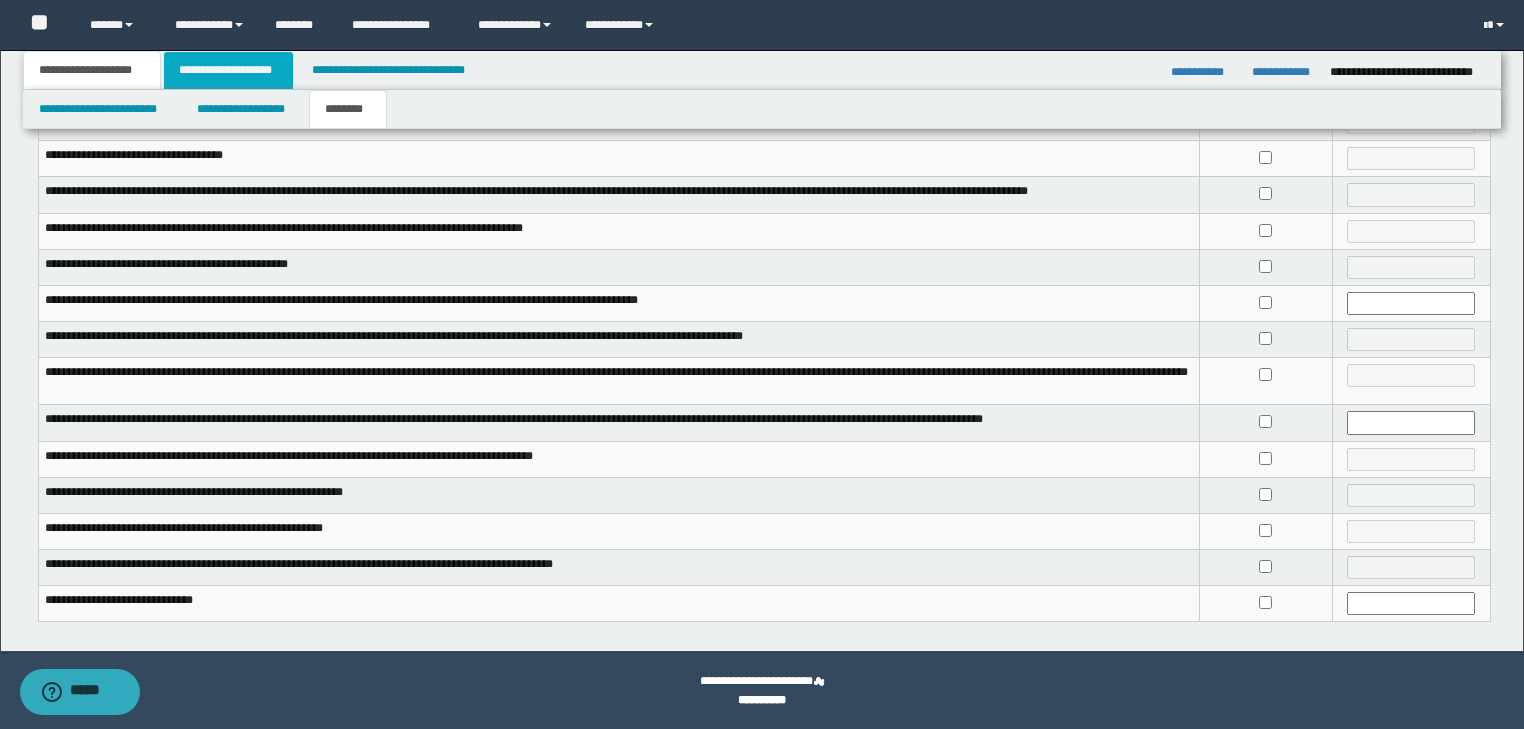 click on "**********" at bounding box center (228, 70) 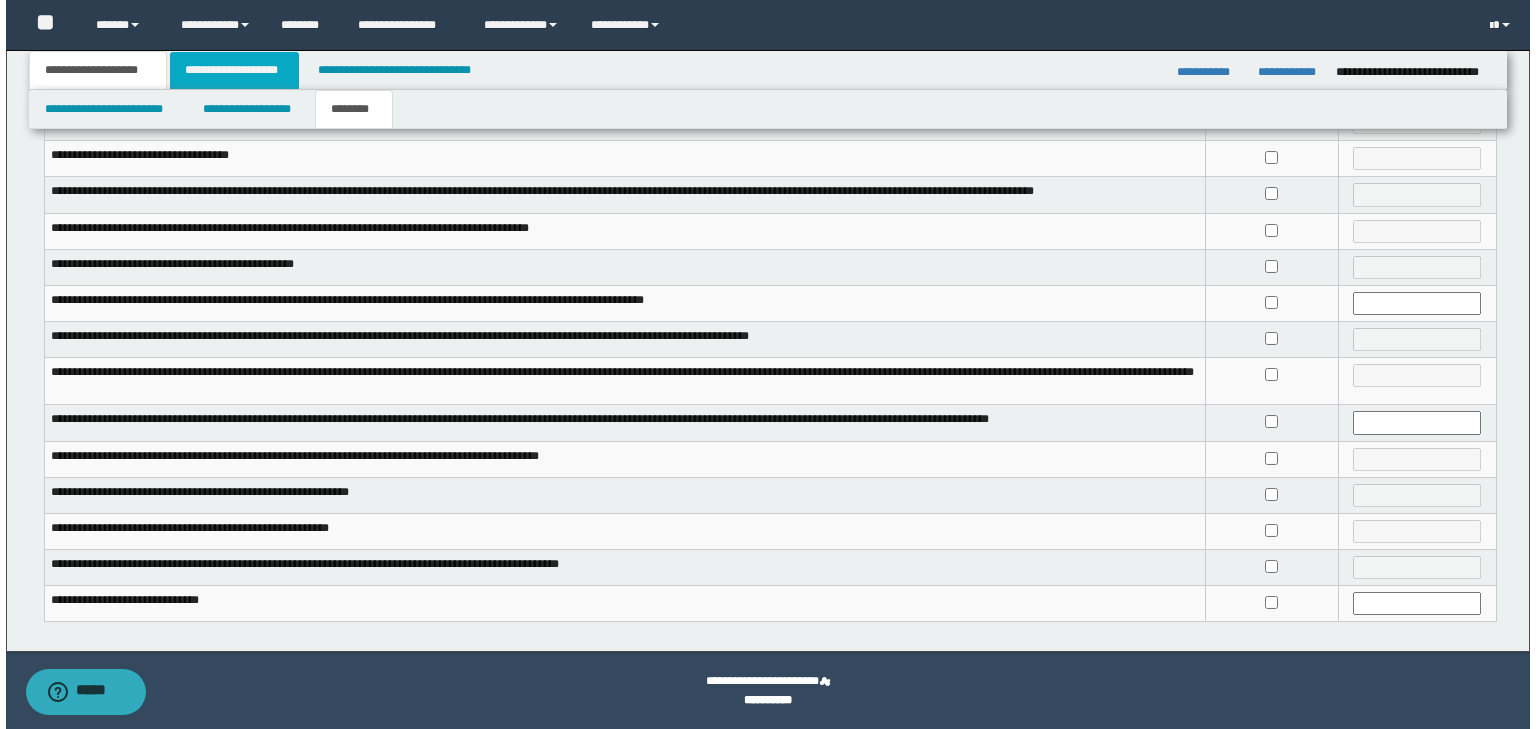 scroll, scrollTop: 0, scrollLeft: 0, axis: both 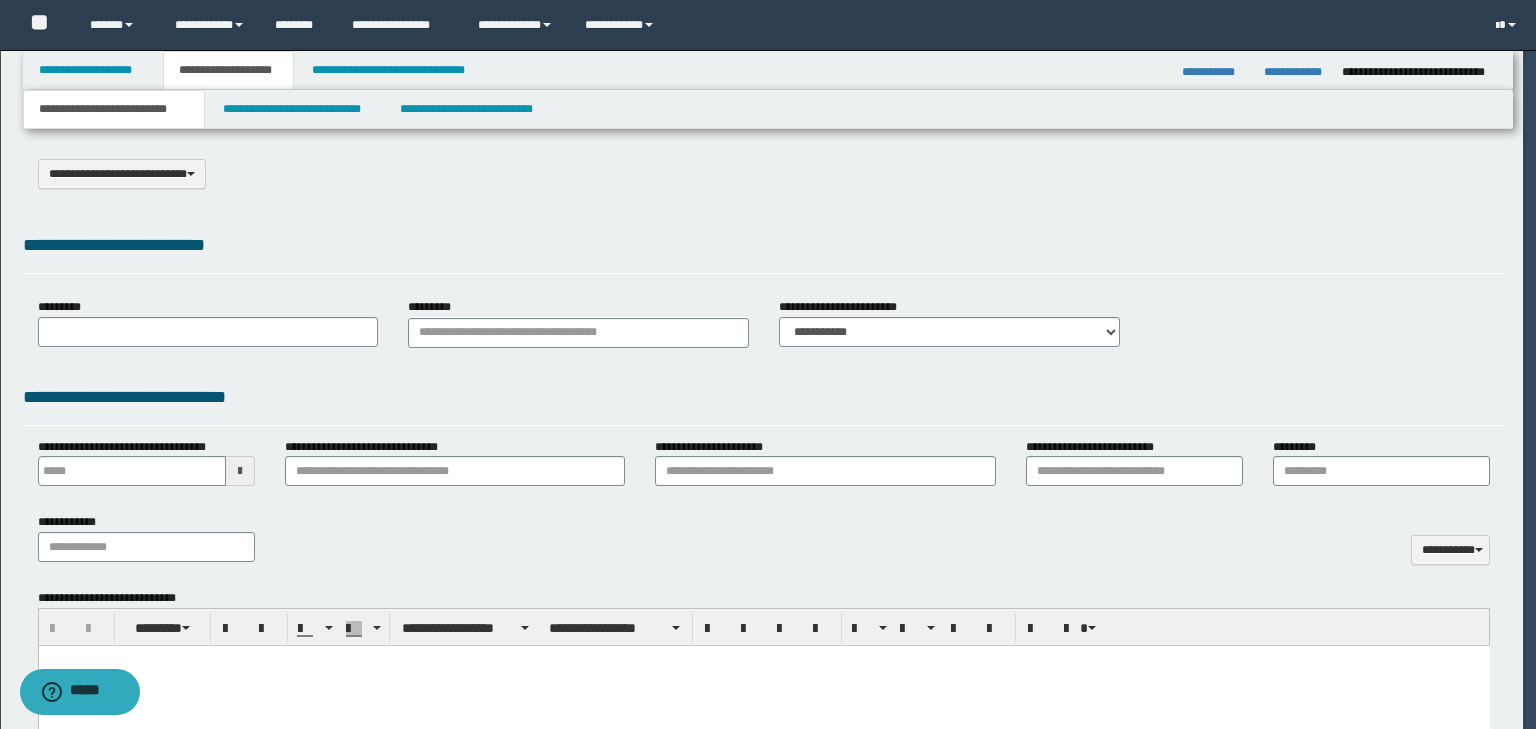select on "*" 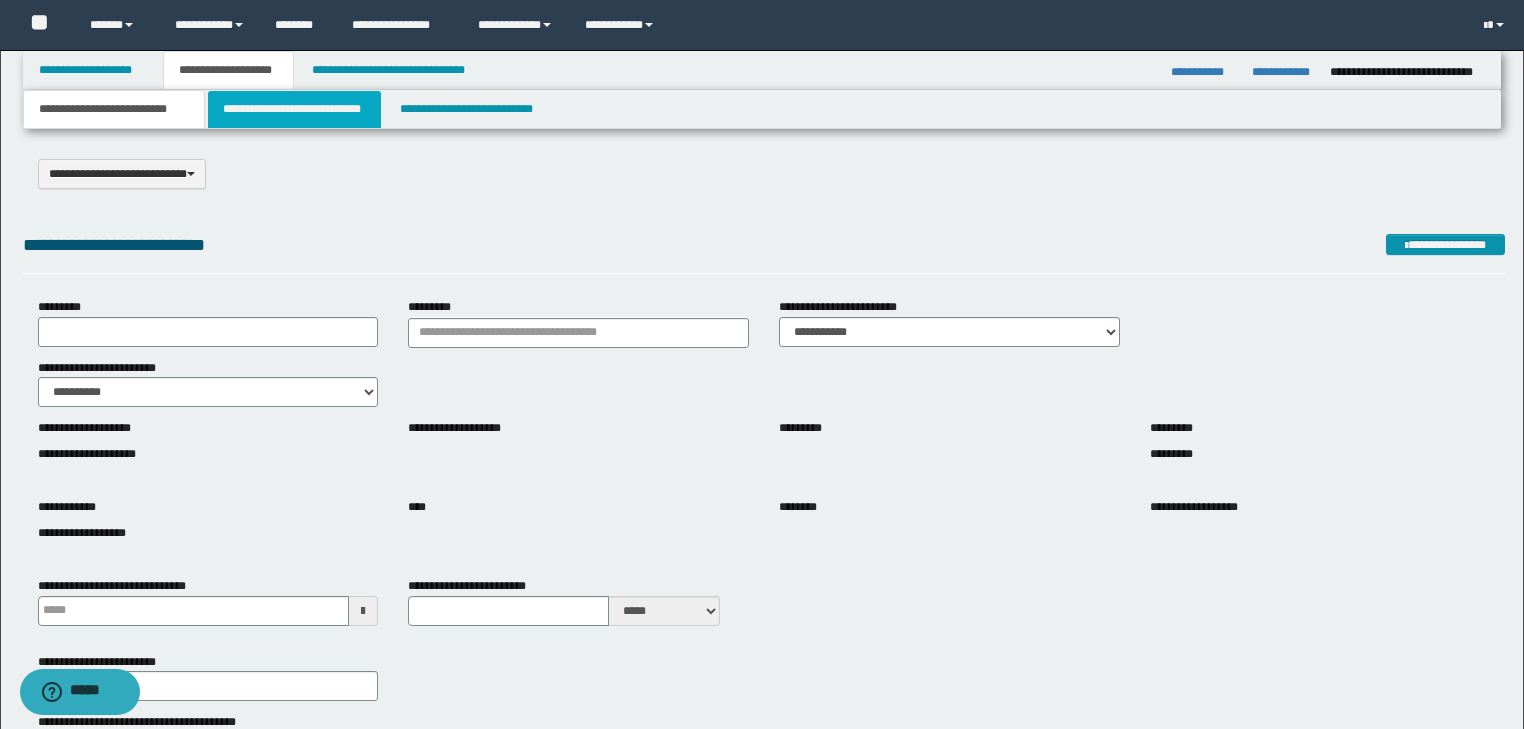 click on "**********" at bounding box center (294, 109) 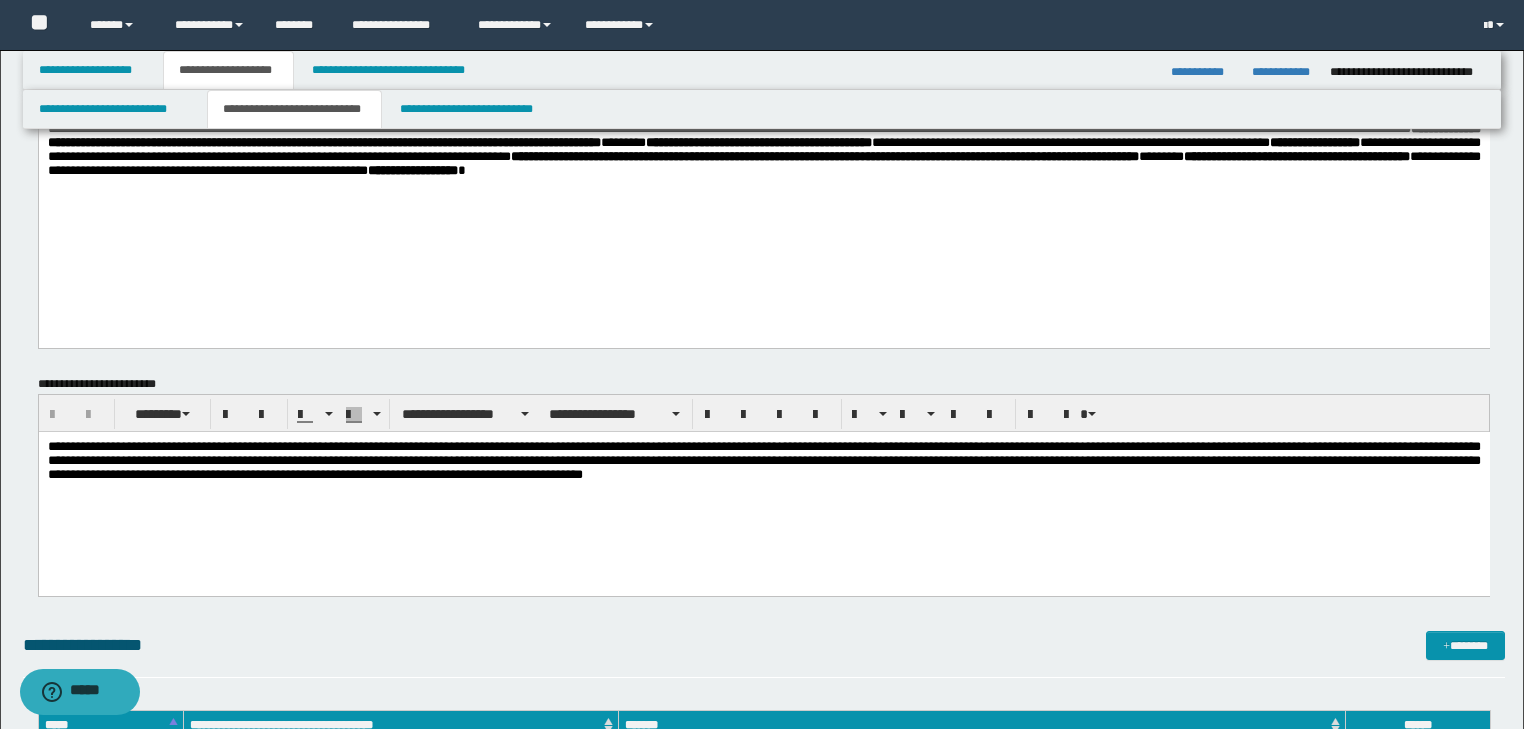 scroll, scrollTop: 0, scrollLeft: 0, axis: both 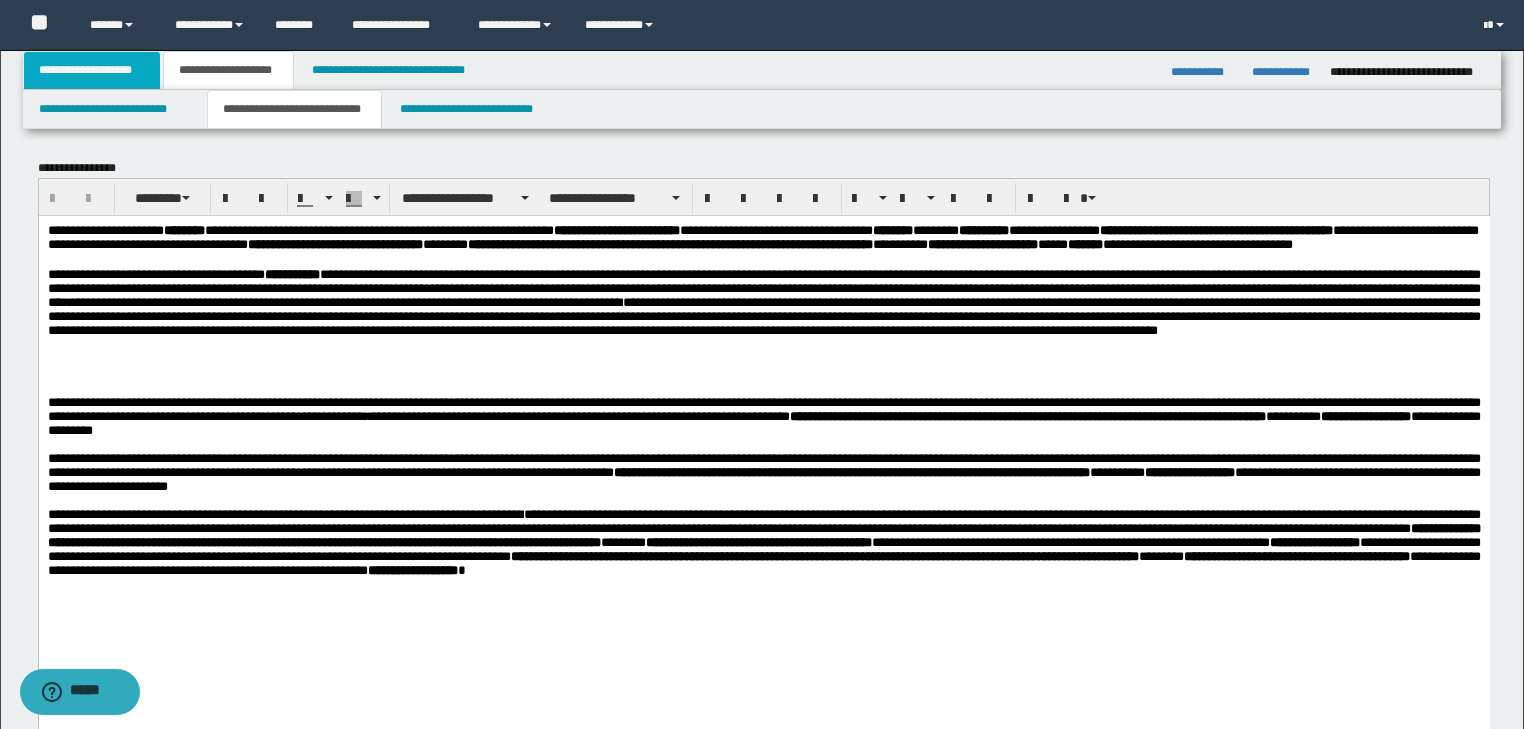 click on "**********" at bounding box center [92, 70] 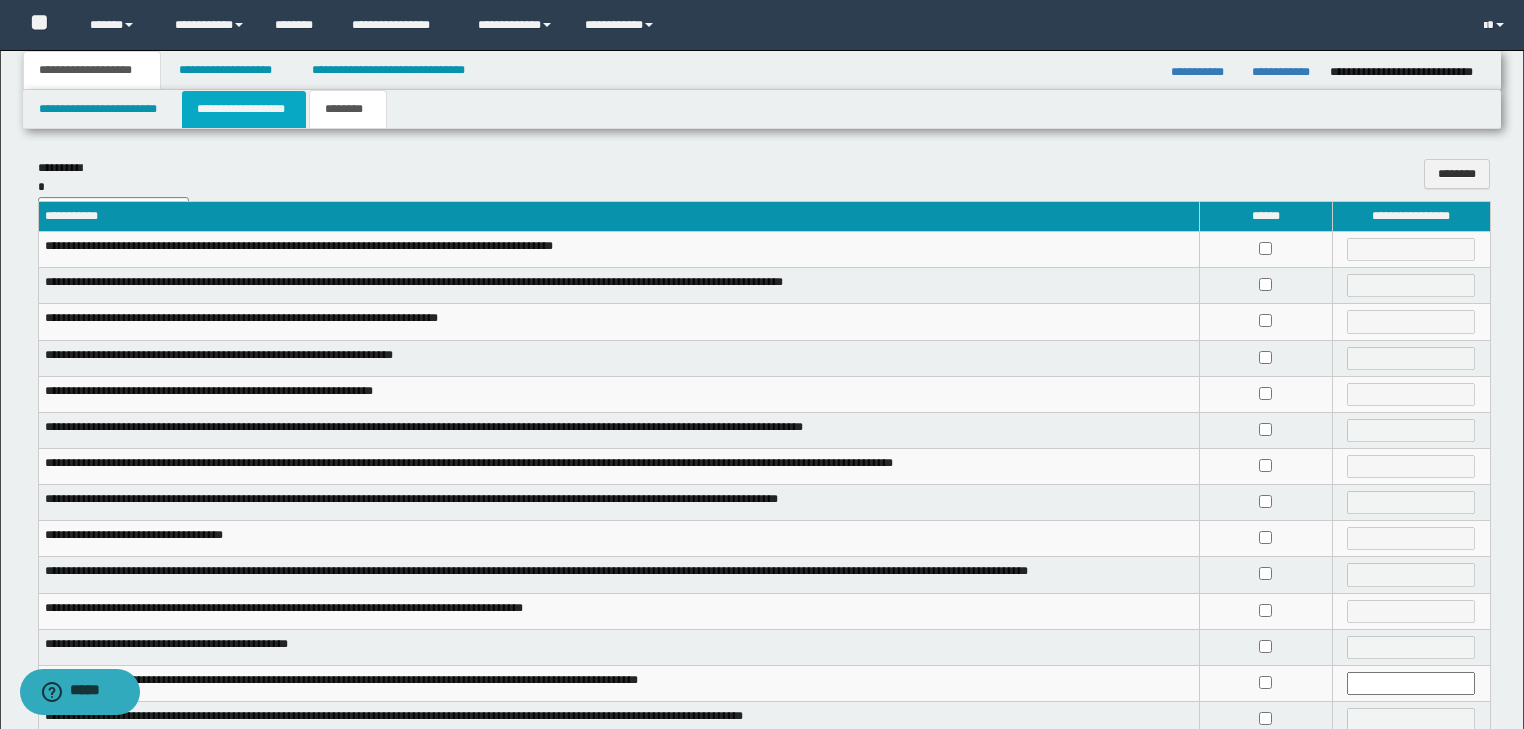 click on "**********" at bounding box center (244, 109) 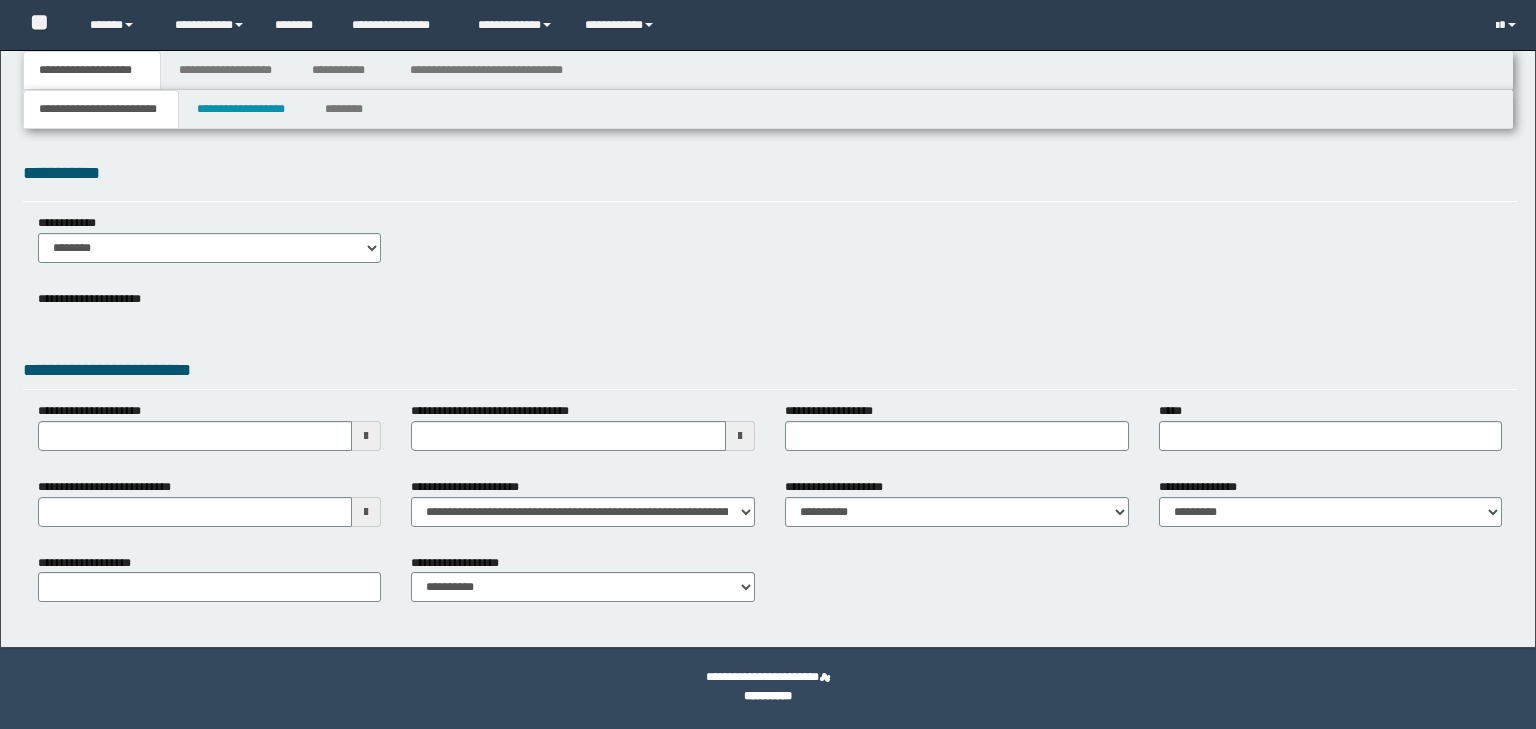 scroll, scrollTop: 0, scrollLeft: 0, axis: both 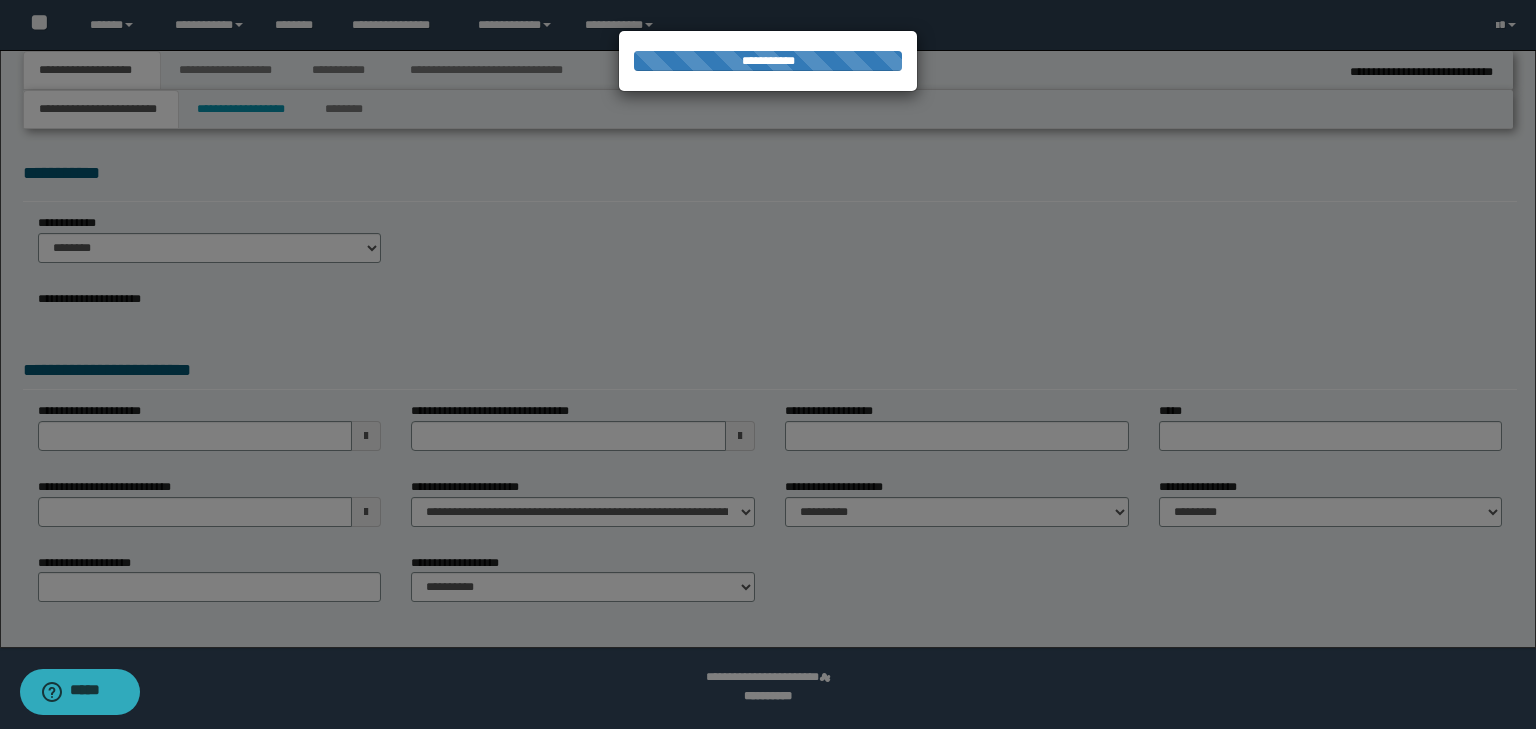 select on "**" 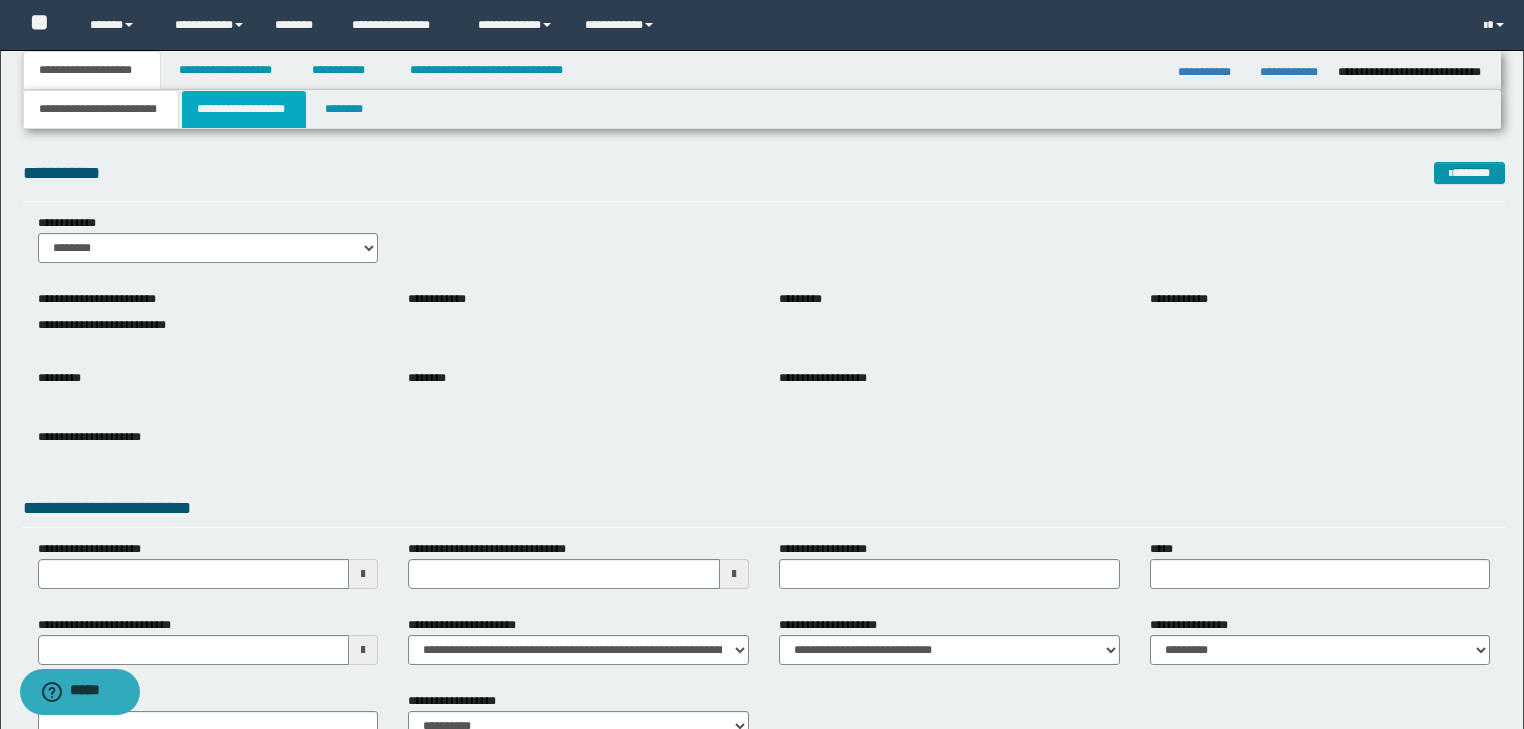 click on "**********" at bounding box center (244, 109) 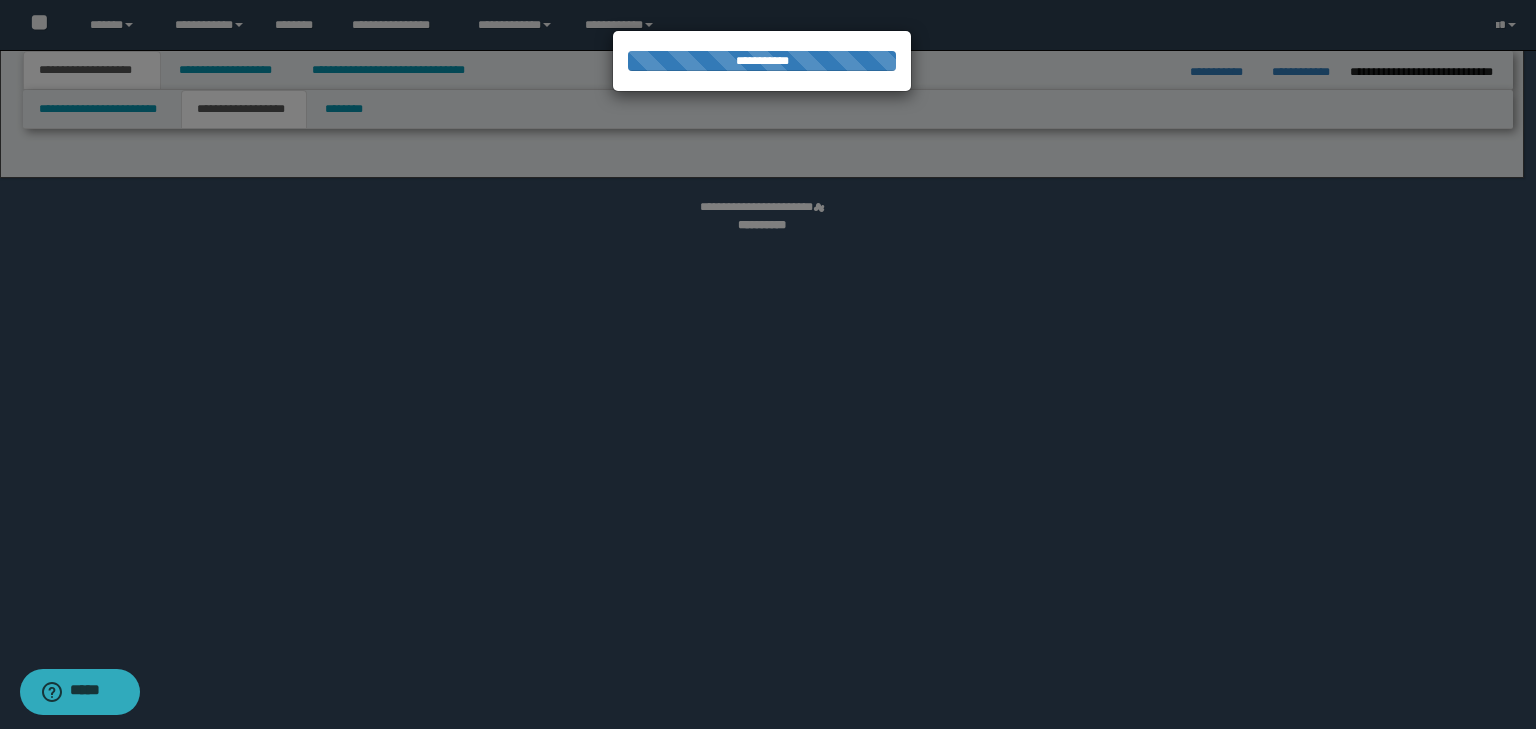 select on "*" 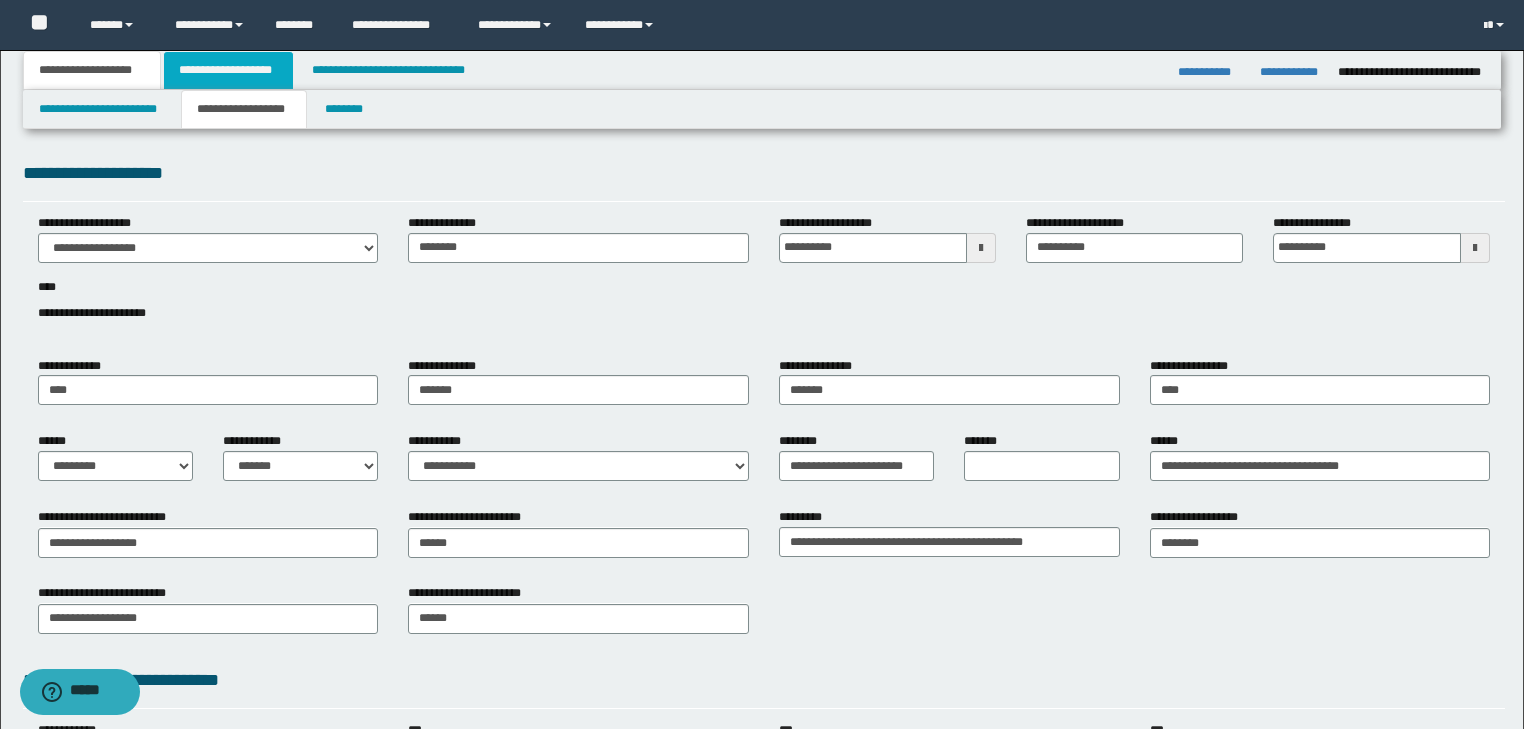 click on "**********" at bounding box center (228, 70) 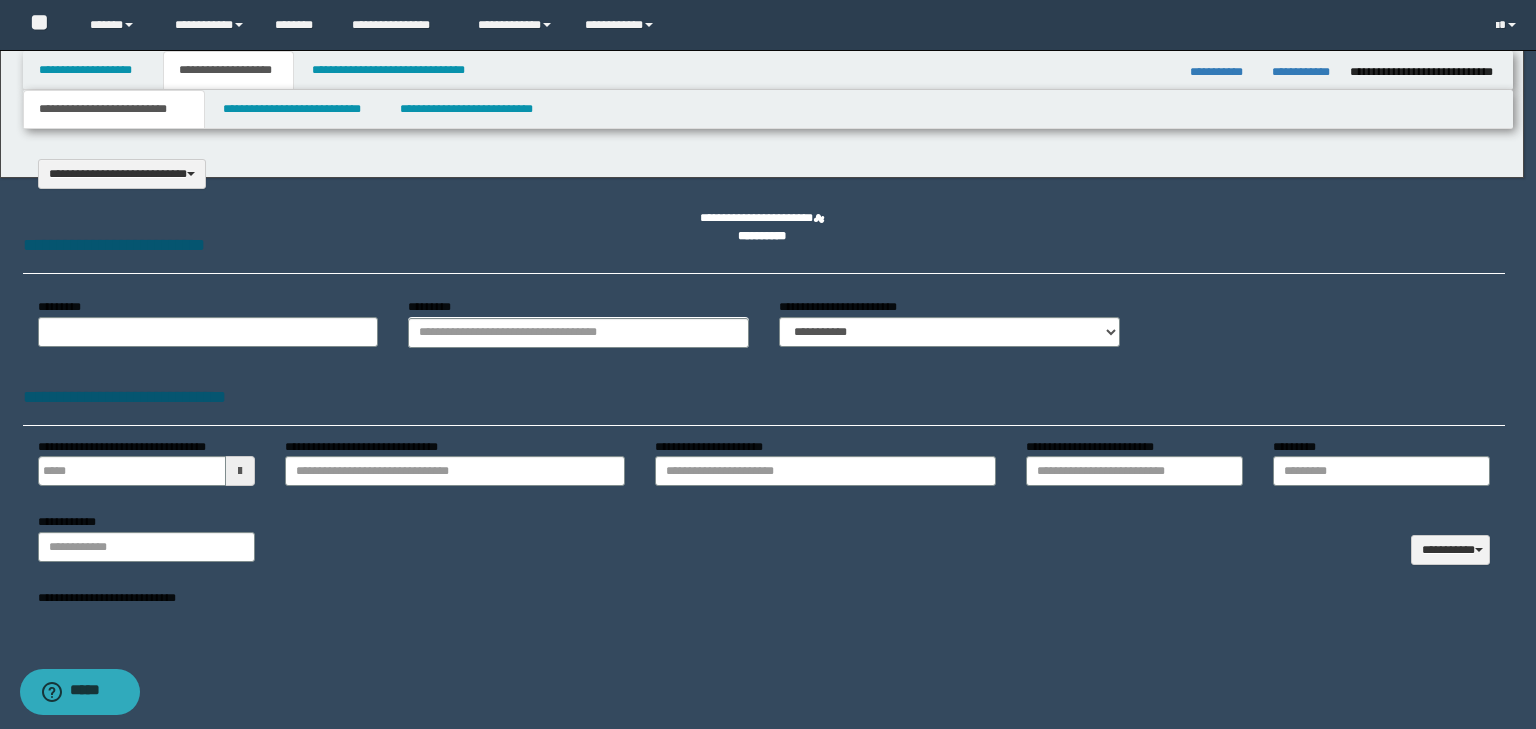 select on "*" 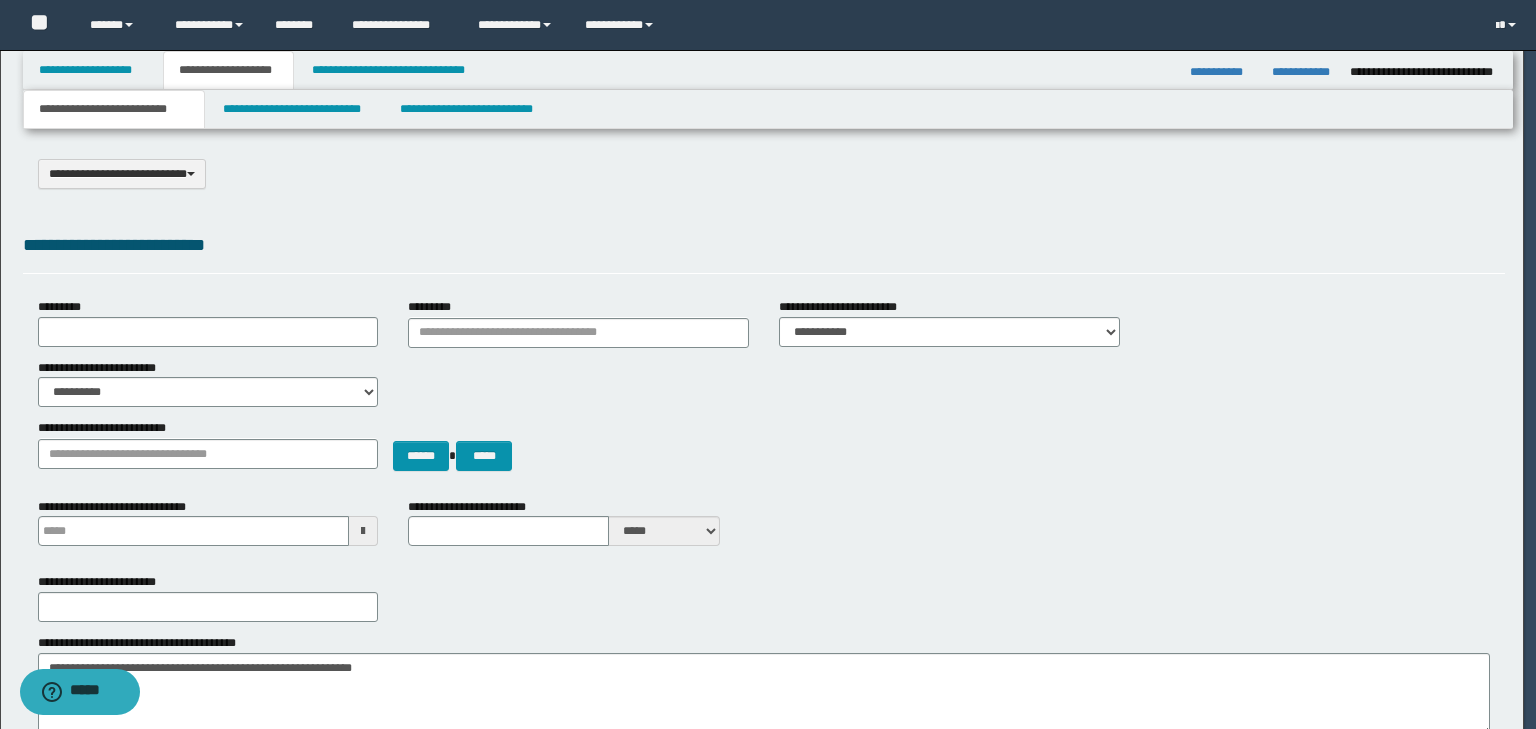 scroll, scrollTop: 0, scrollLeft: 0, axis: both 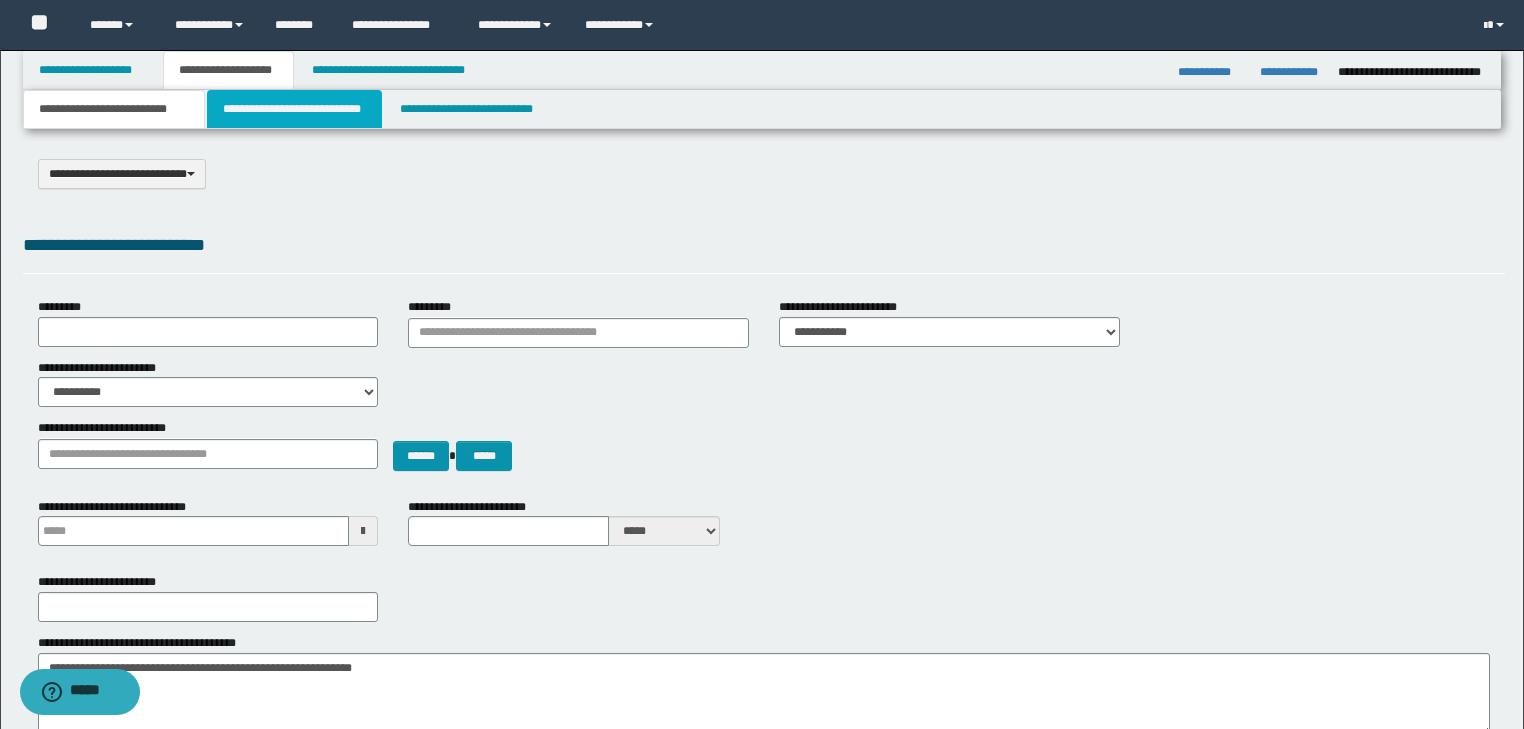 click on "**********" at bounding box center [294, 109] 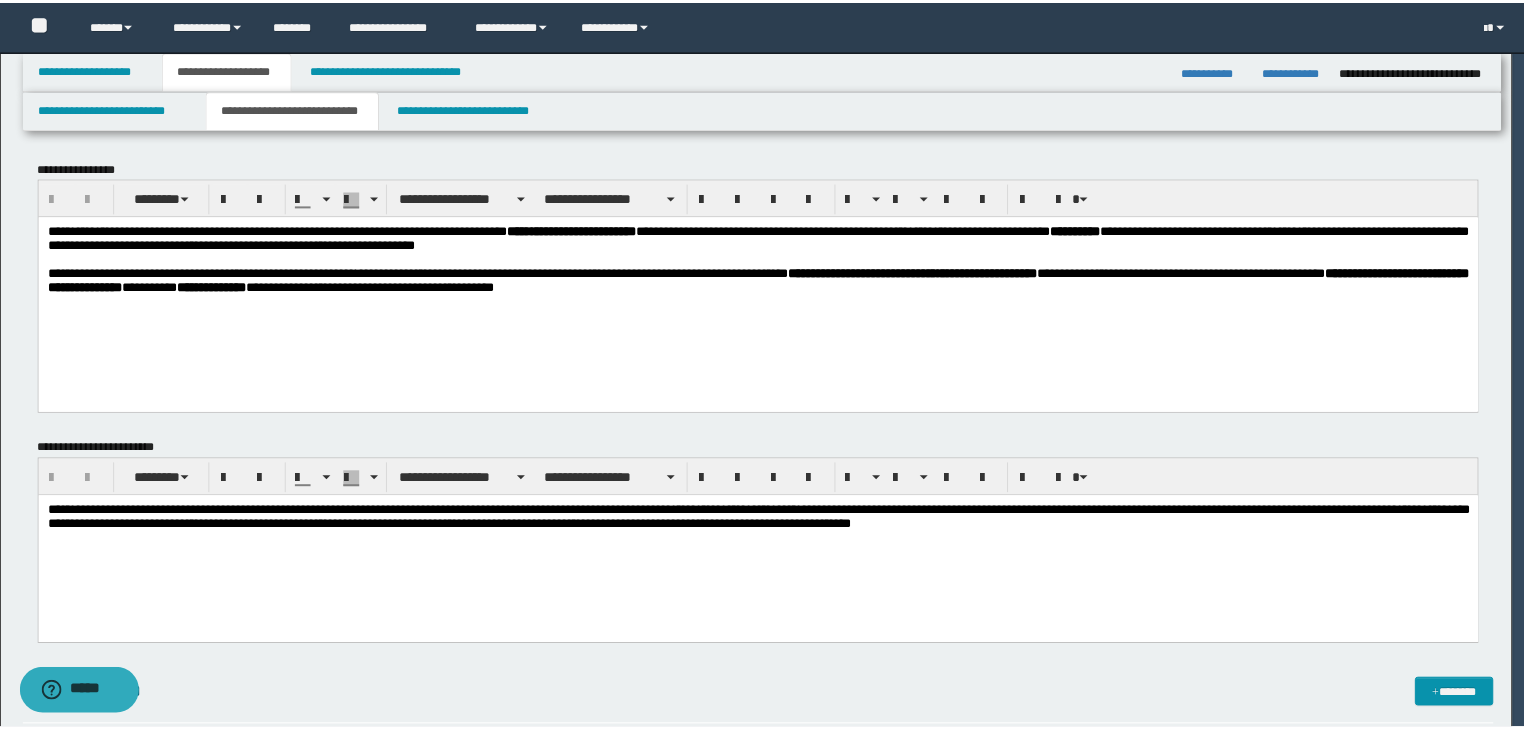 scroll, scrollTop: 0, scrollLeft: 0, axis: both 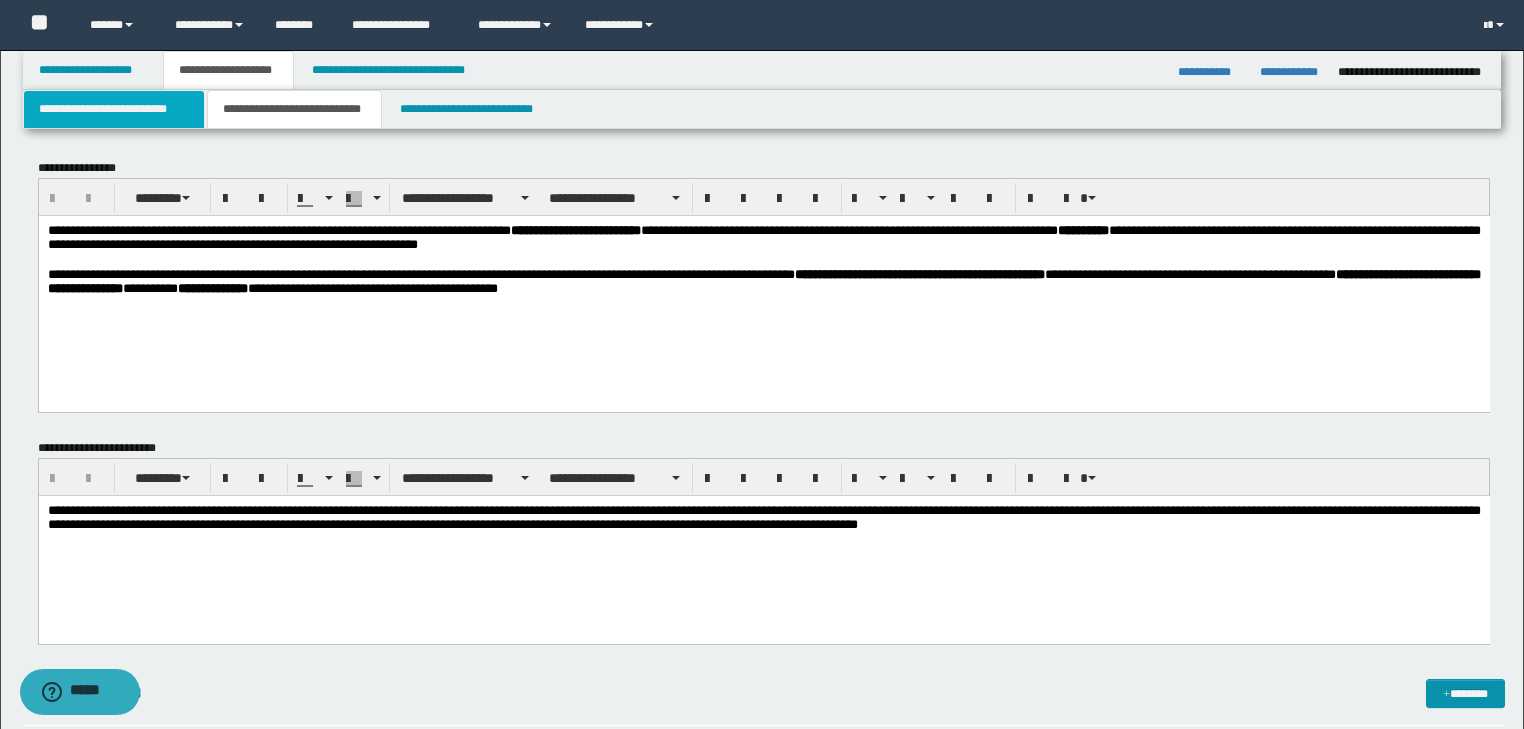 click on "**********" at bounding box center [114, 109] 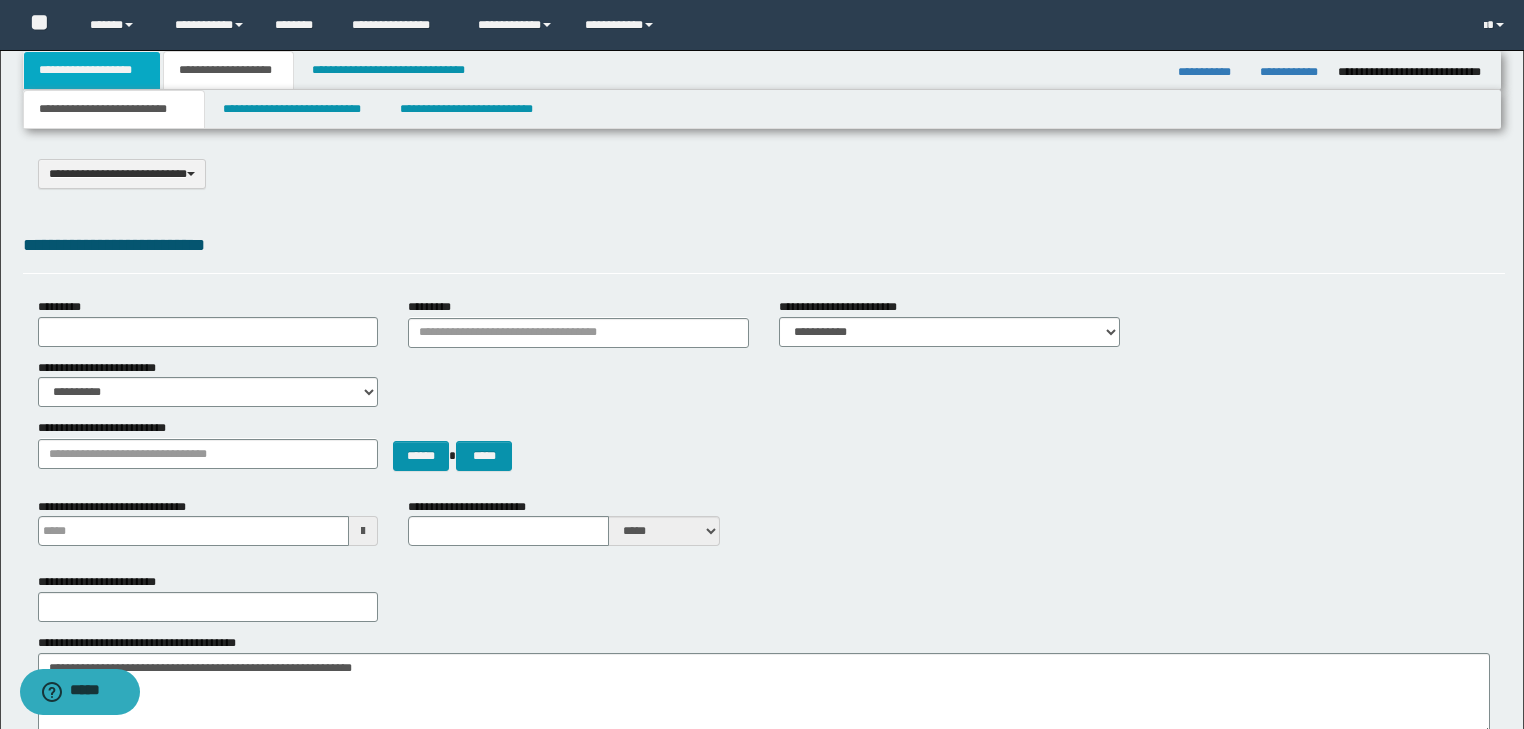 drag, startPoint x: 121, startPoint y: 73, endPoint x: 184, endPoint y: 108, distance: 72.06941 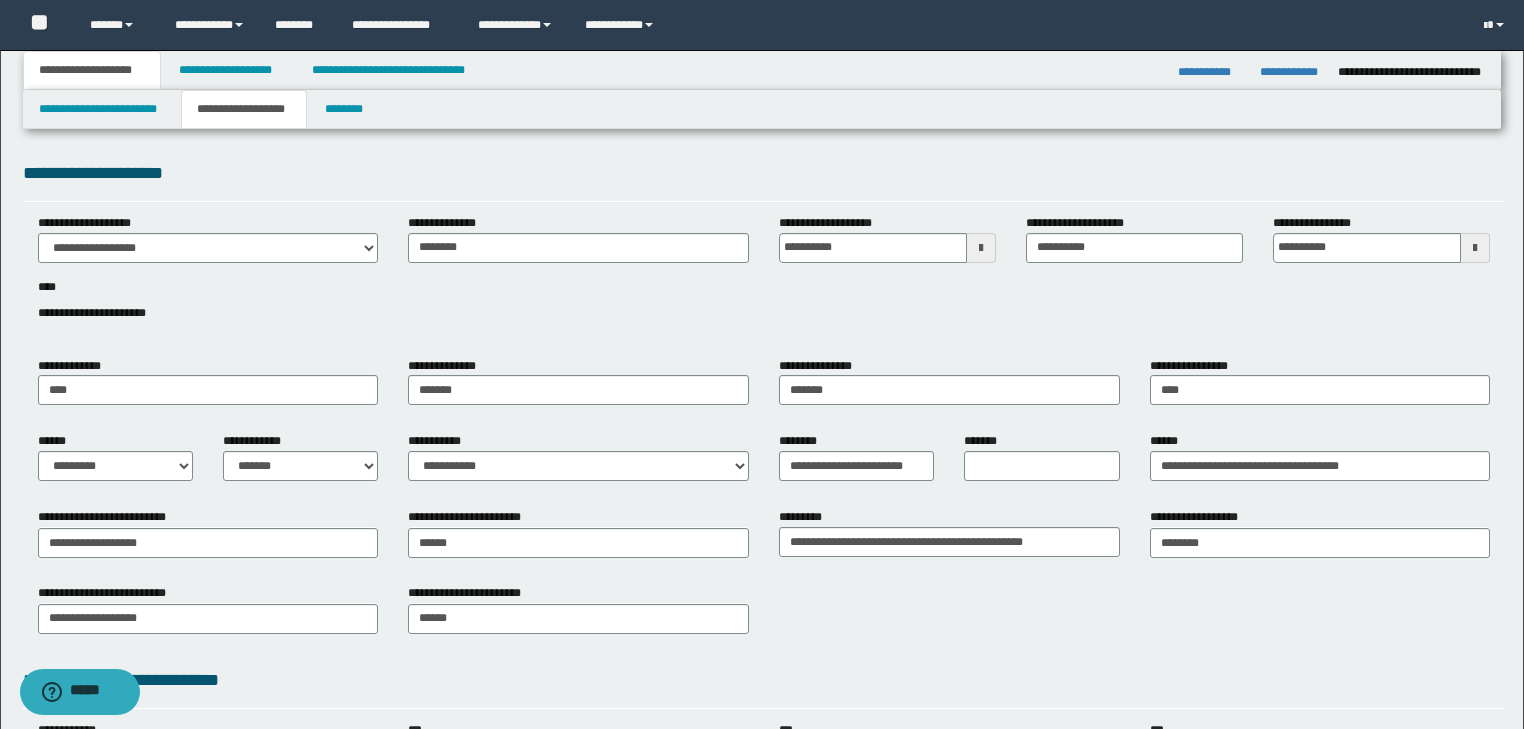 click on "**********" at bounding box center (244, 109) 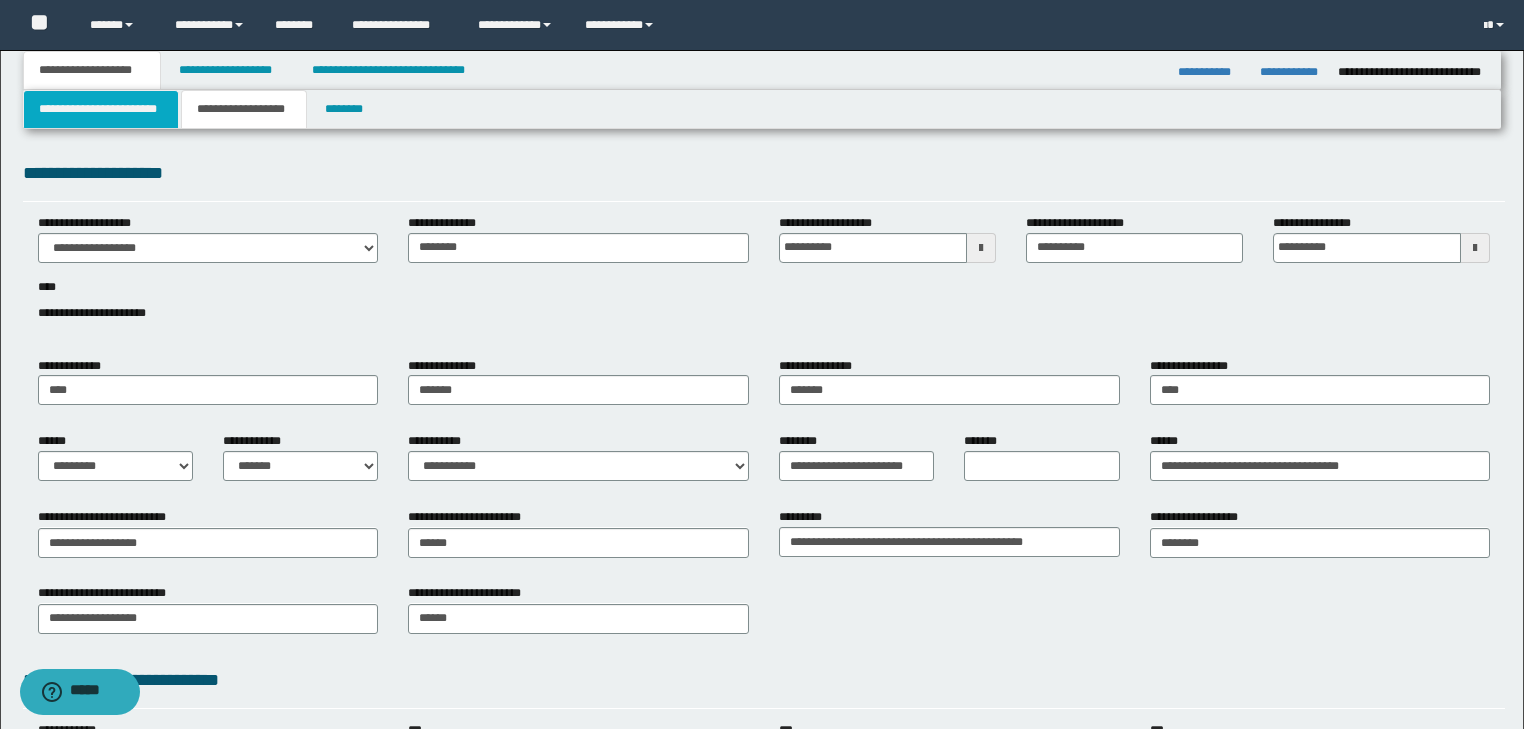 click on "**********" at bounding box center (101, 109) 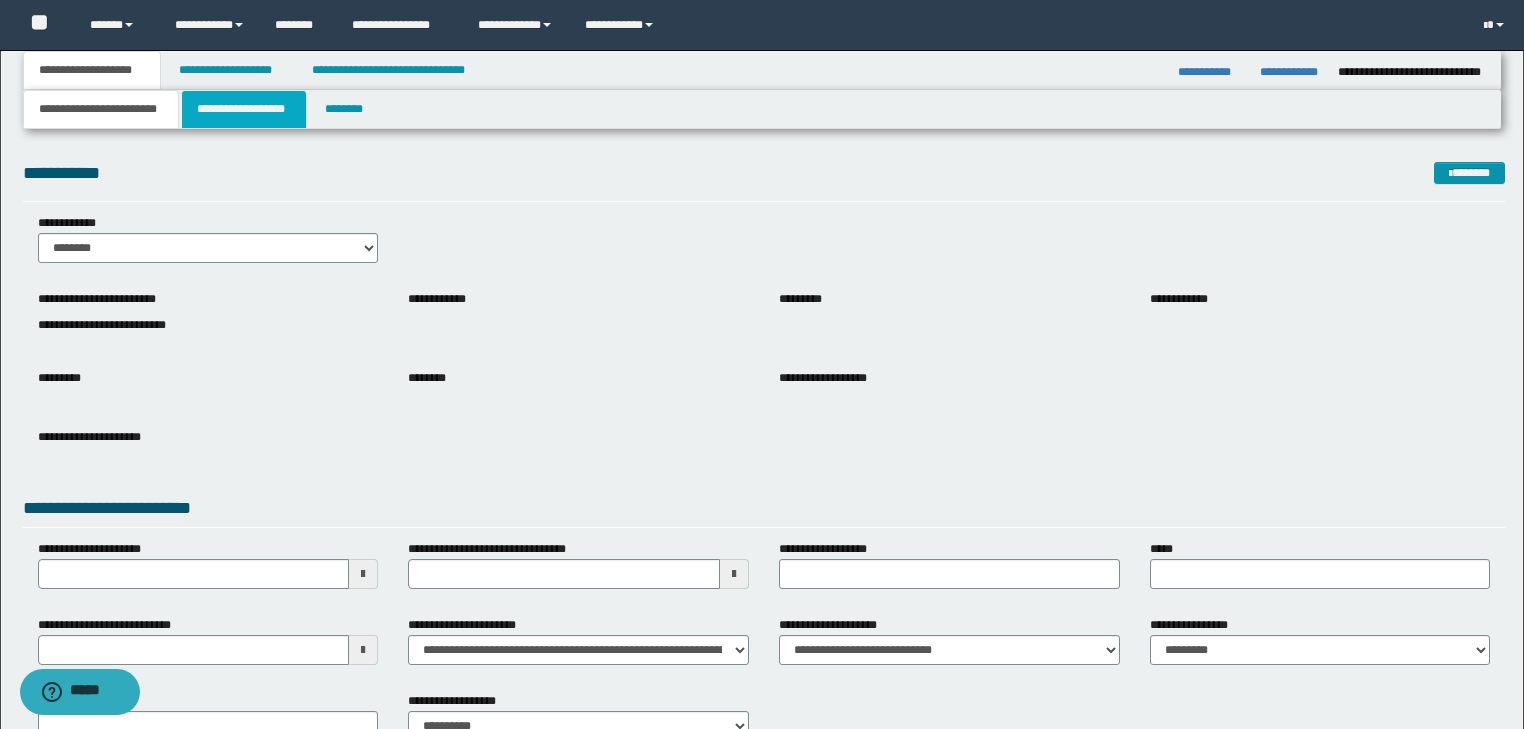 click on "**********" at bounding box center (244, 109) 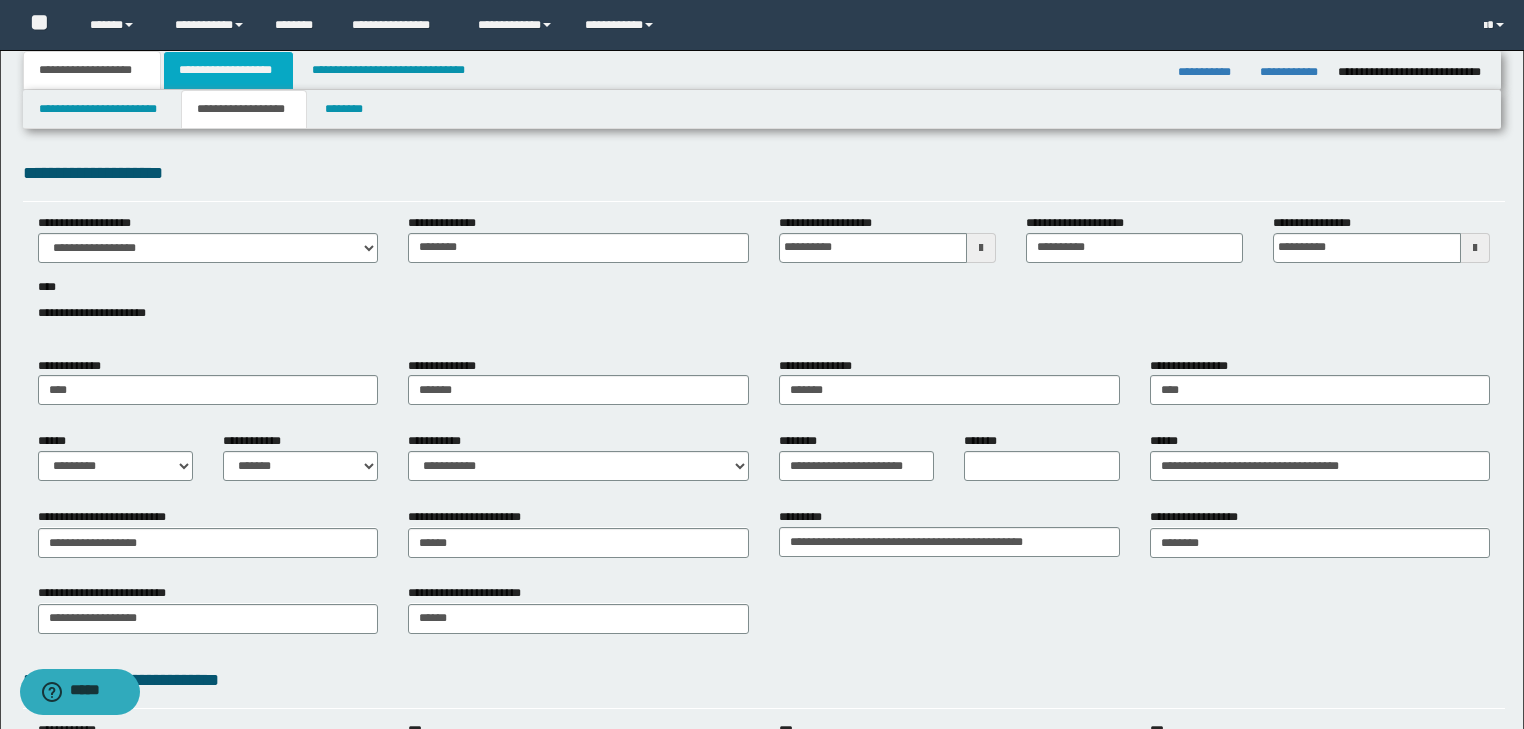 click on "**********" at bounding box center (228, 70) 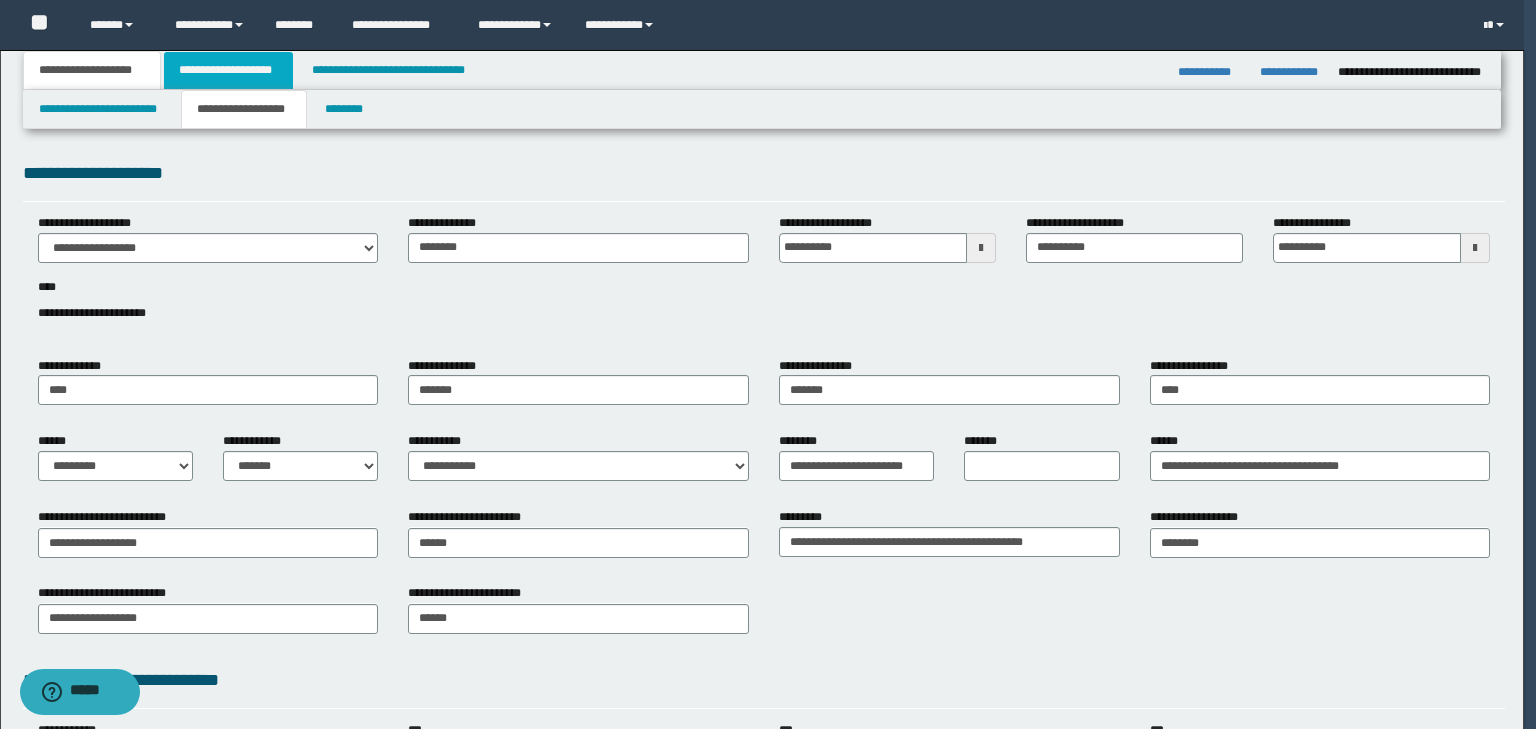 type 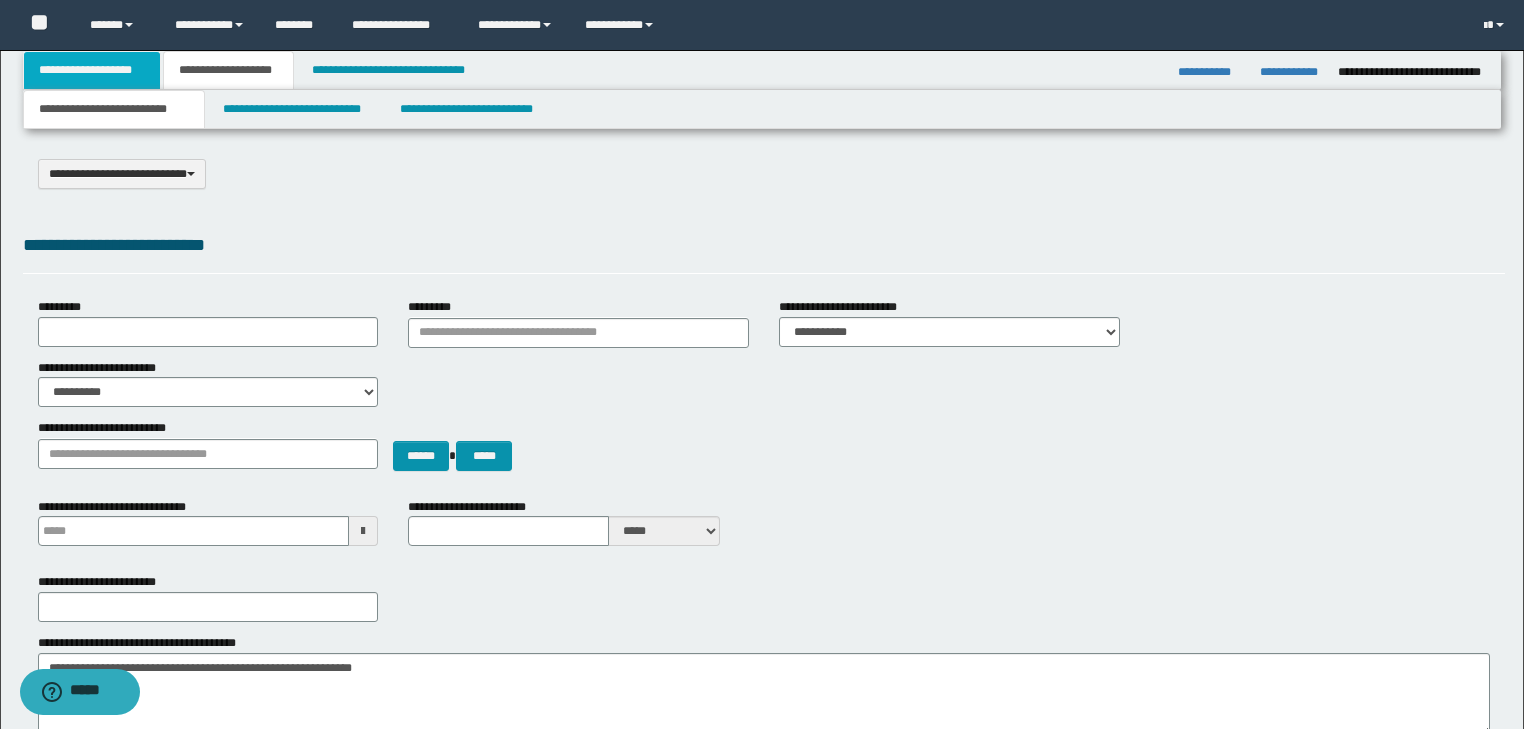 click on "**********" at bounding box center [92, 70] 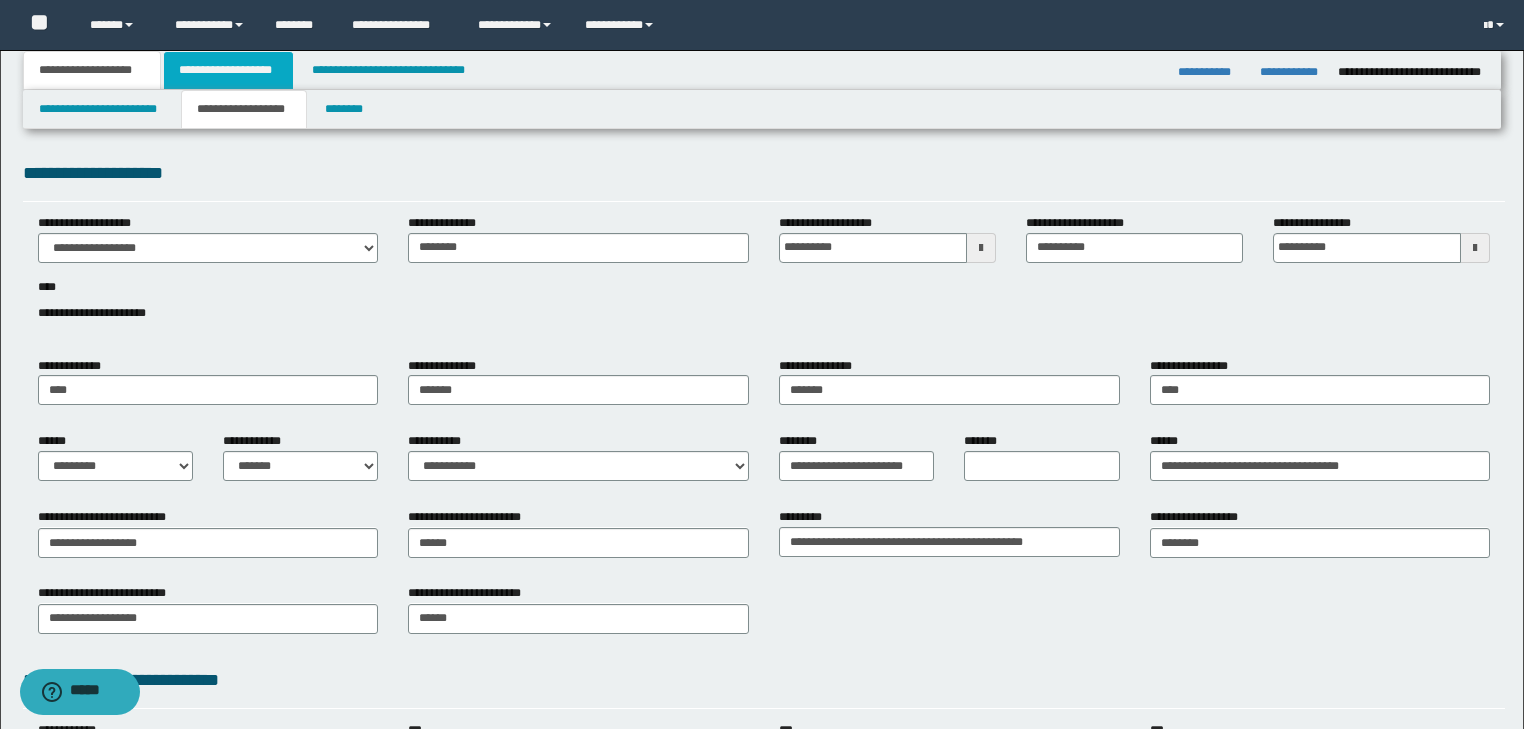 click on "**********" at bounding box center [228, 70] 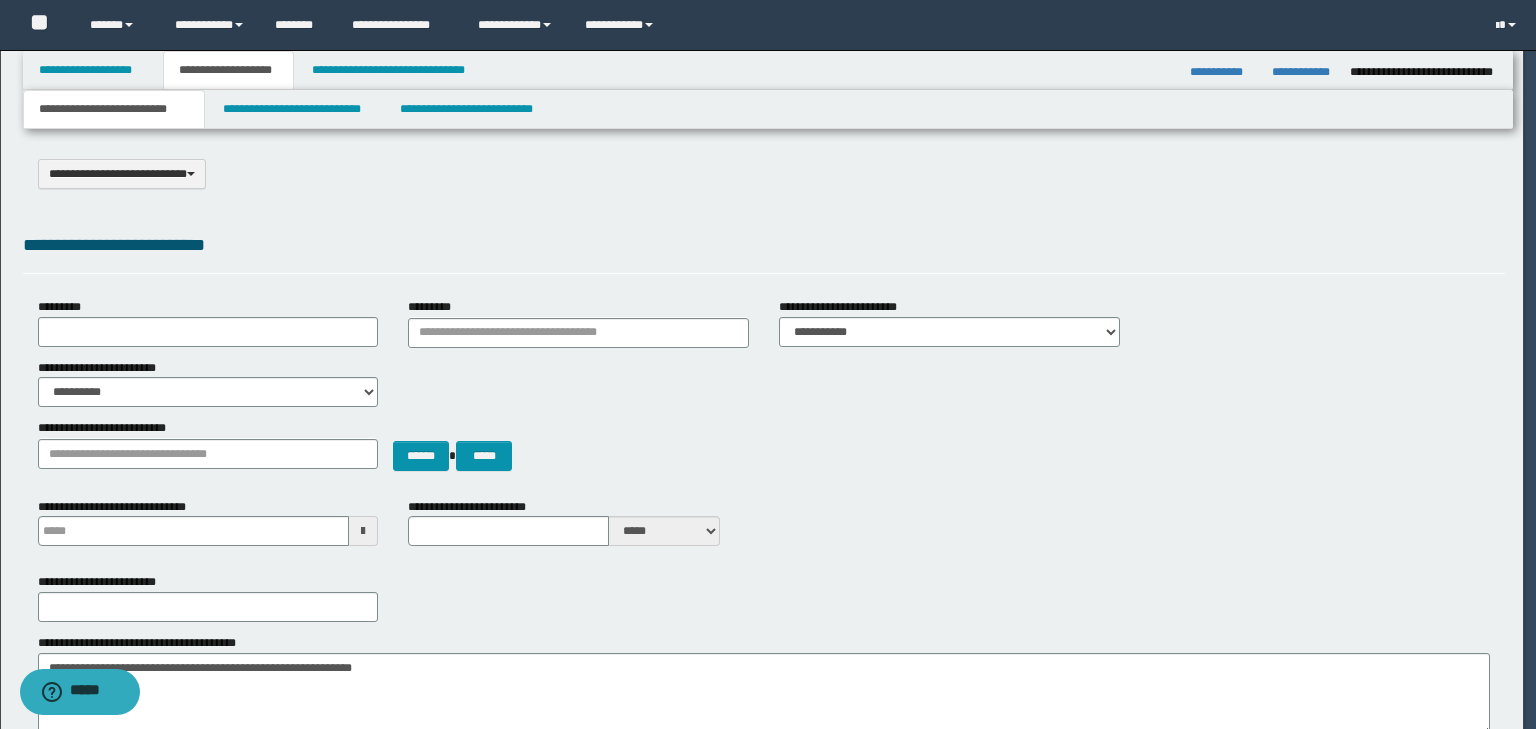 type 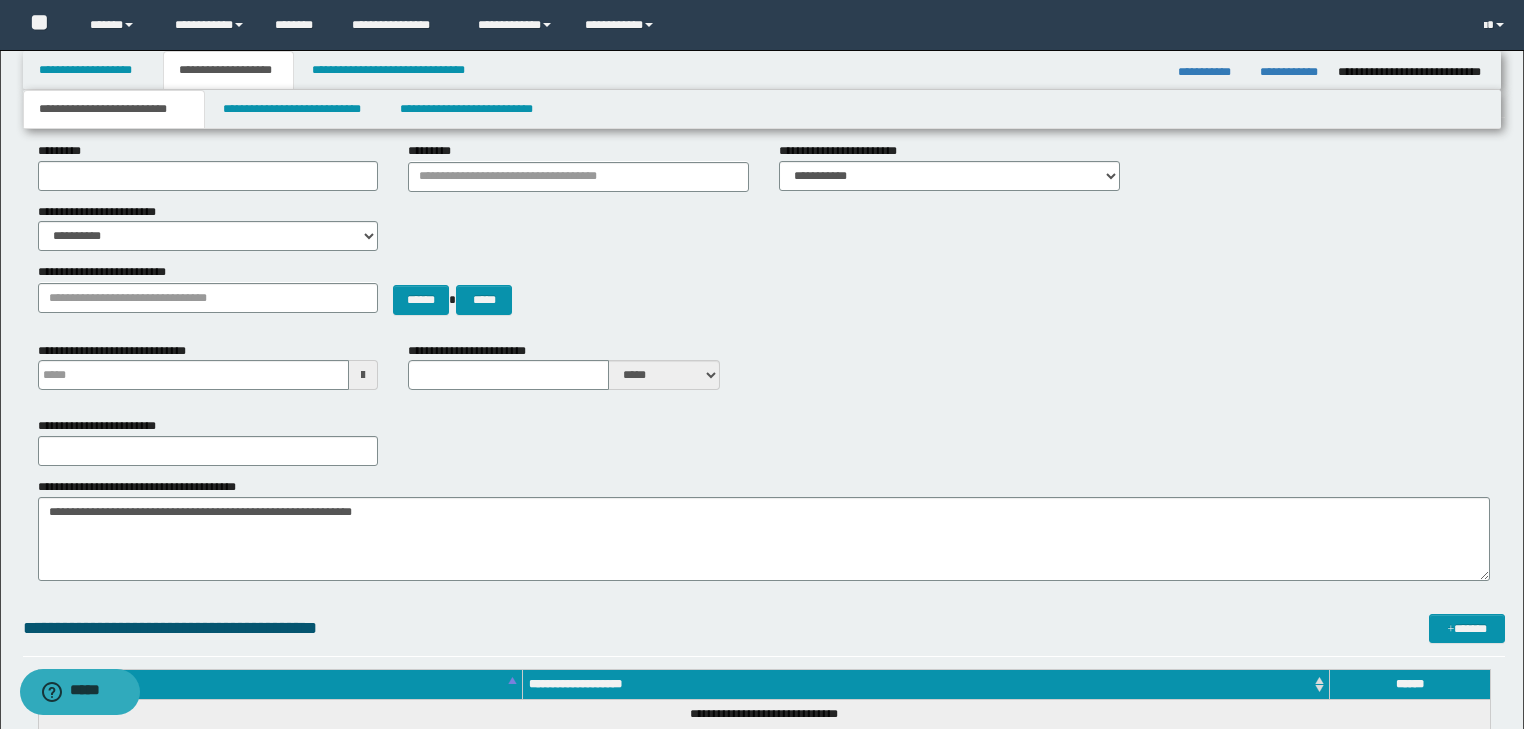 scroll, scrollTop: 160, scrollLeft: 0, axis: vertical 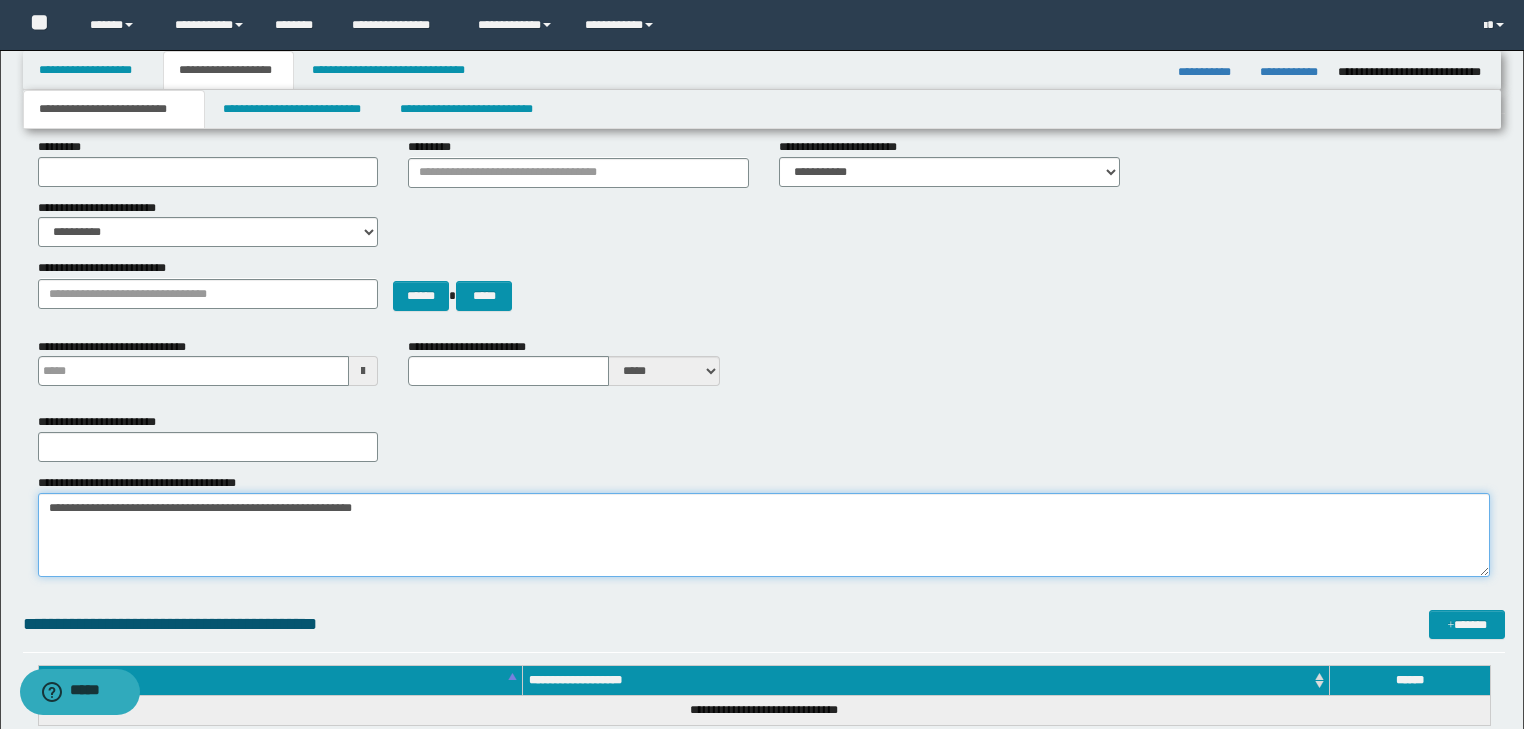 click on "**********" at bounding box center (764, 535) 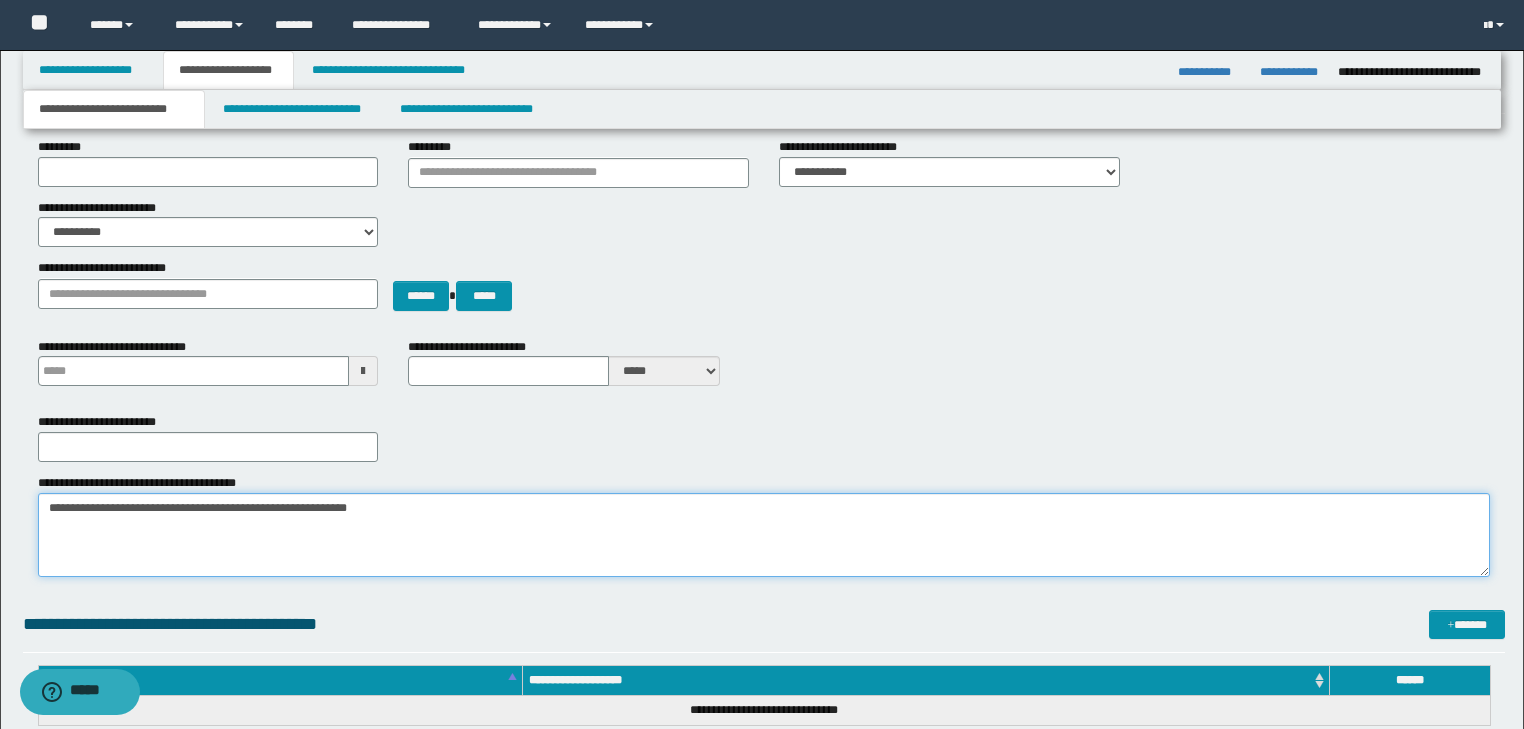 drag, startPoint x: 515, startPoint y: 532, endPoint x: 490, endPoint y: 528, distance: 25.317978 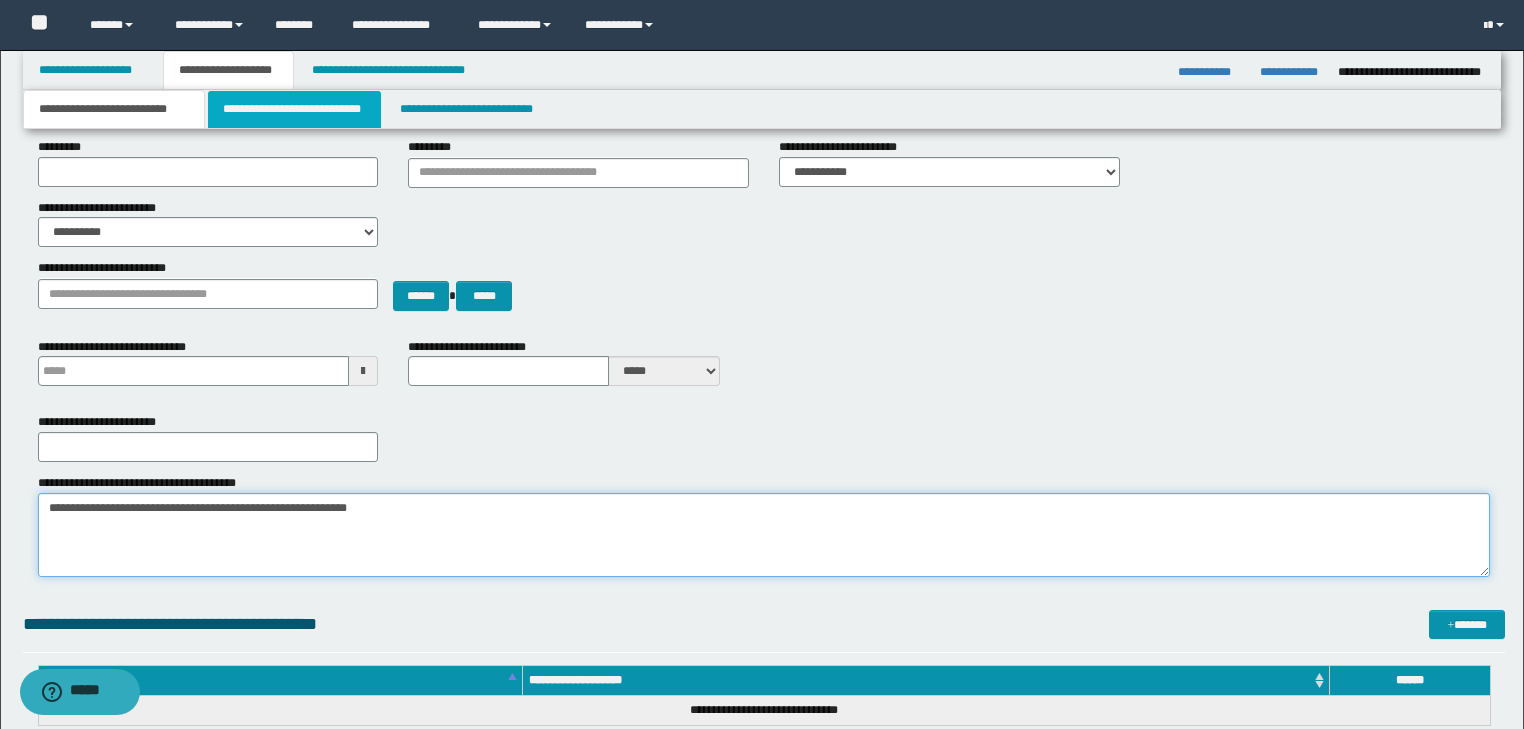 type on "**********" 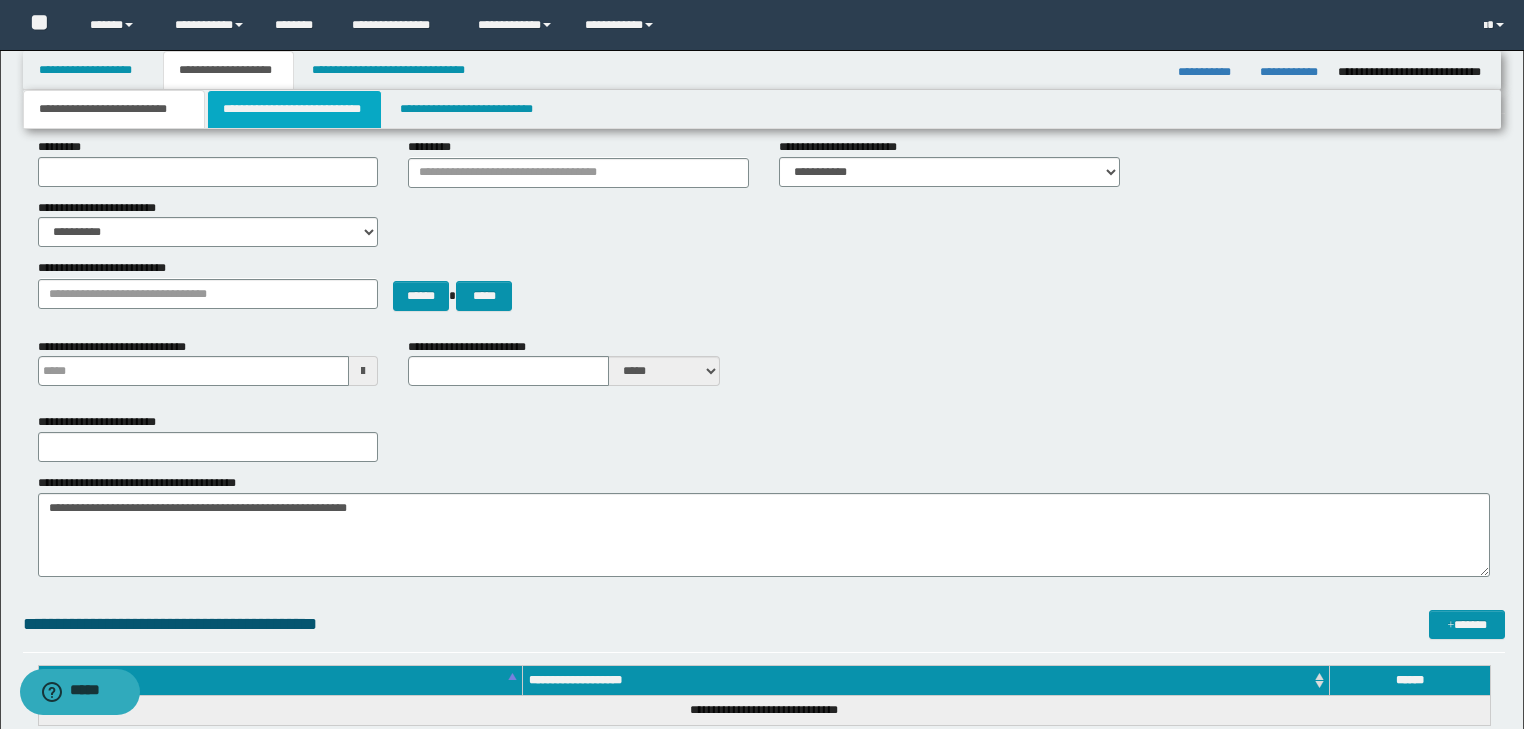 click on "**********" at bounding box center (294, 109) 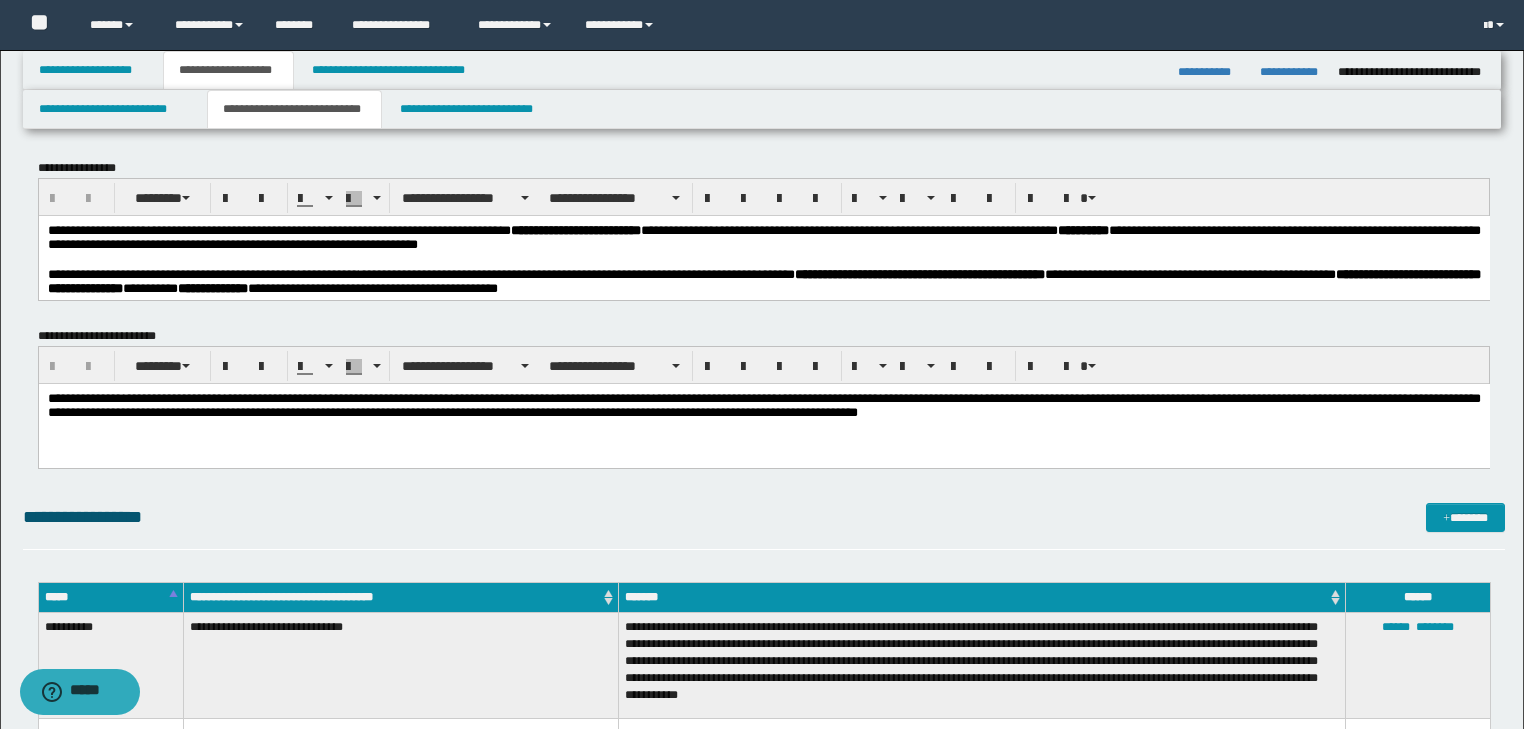 scroll, scrollTop: 0, scrollLeft: 0, axis: both 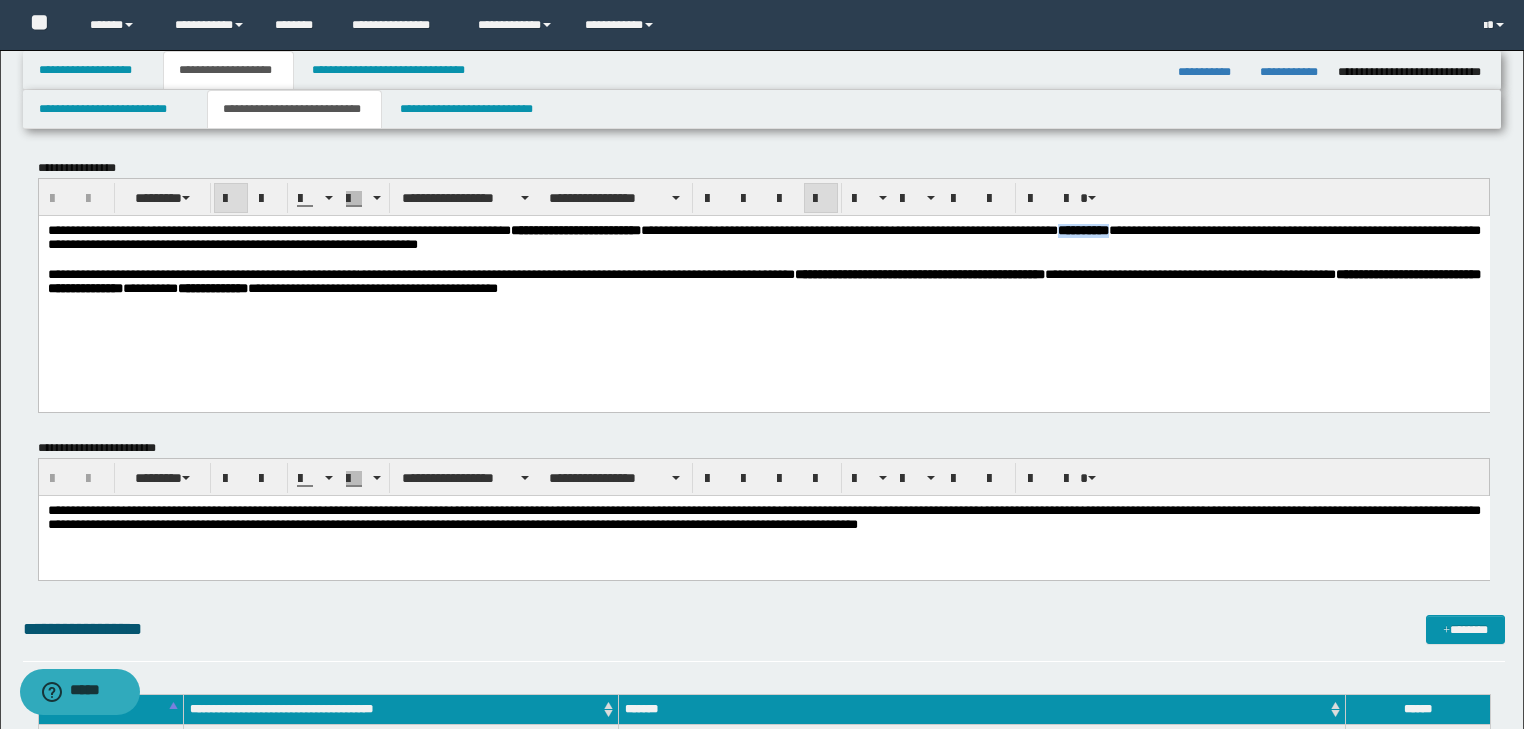 drag, startPoint x: 1245, startPoint y: 228, endPoint x: 1311, endPoint y: 235, distance: 66.37017 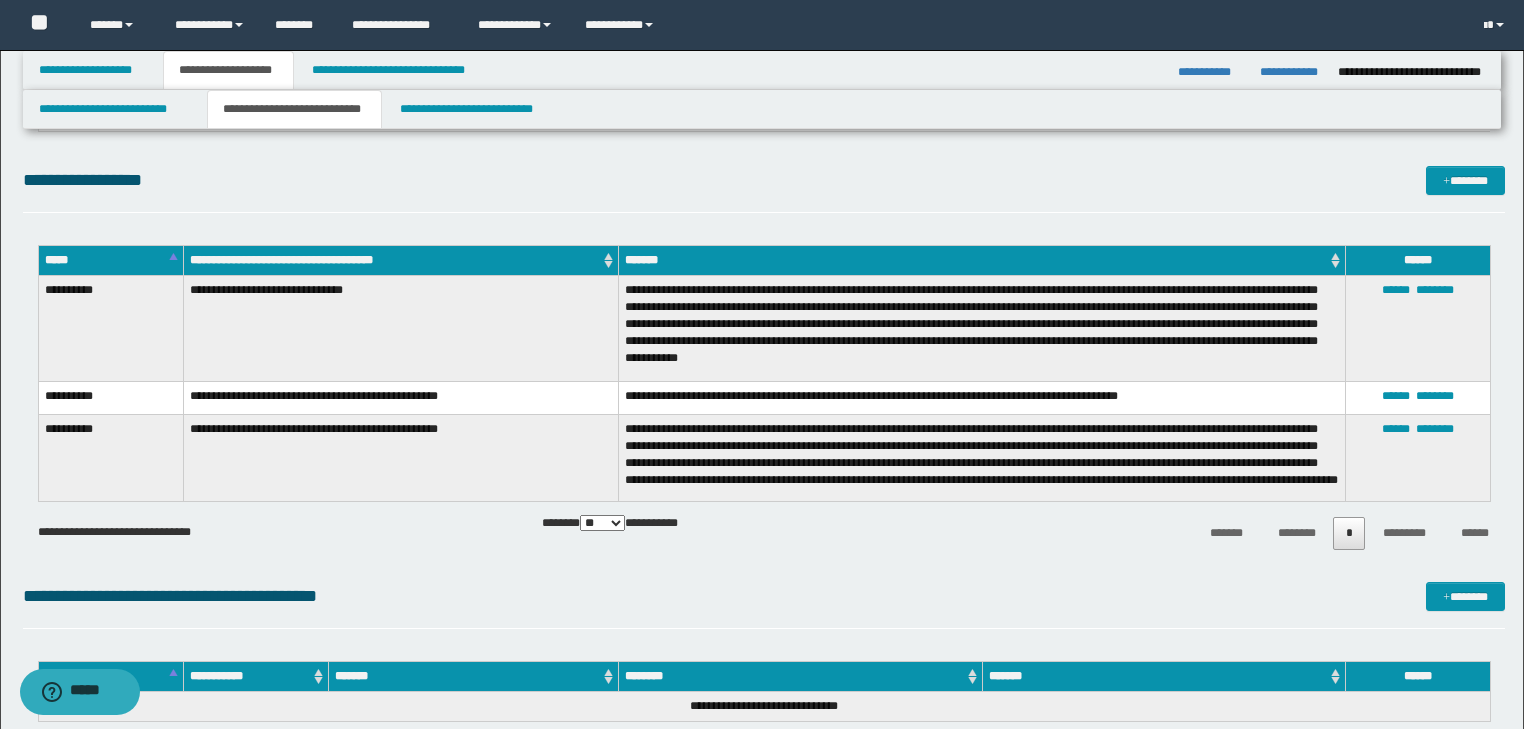 scroll, scrollTop: 560, scrollLeft: 0, axis: vertical 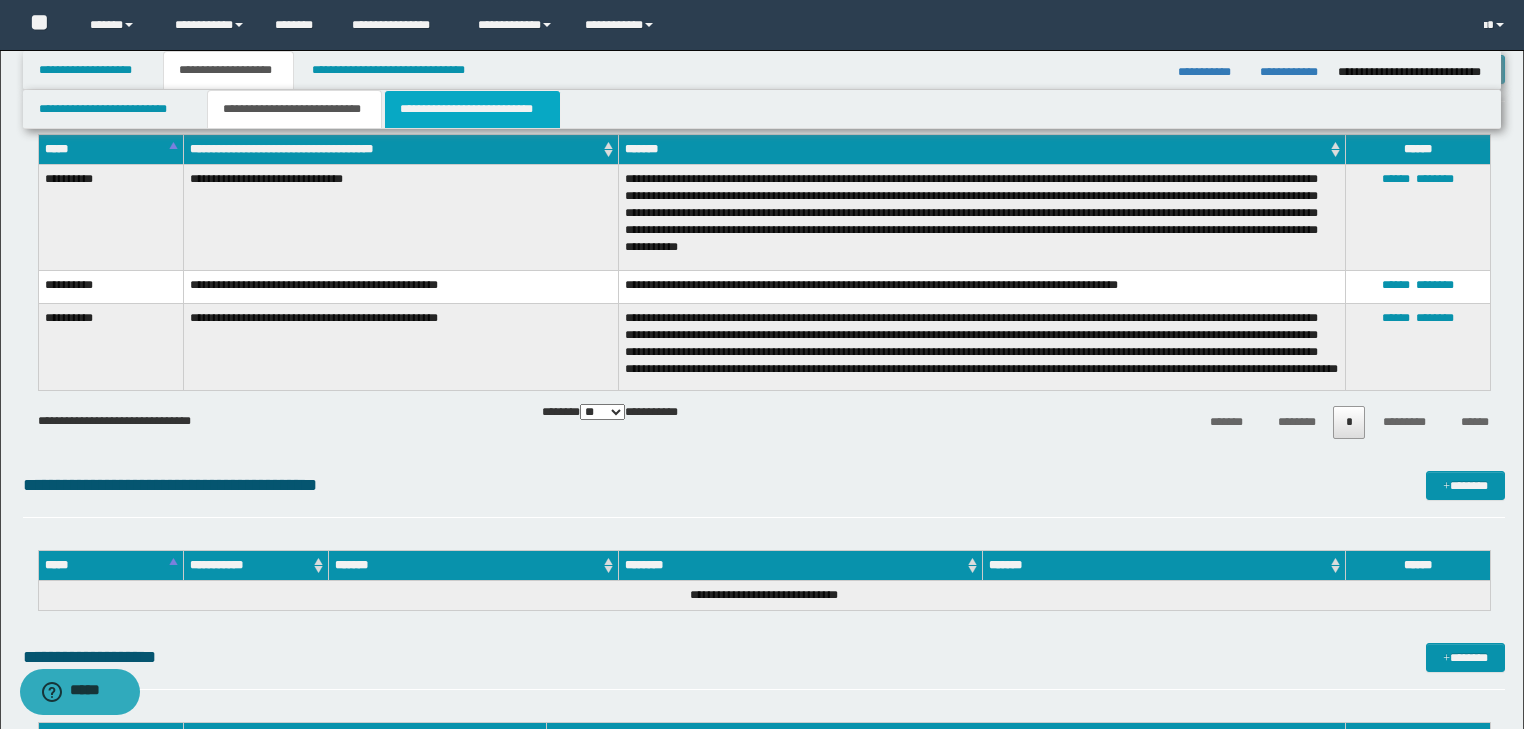 click on "**********" at bounding box center [472, 109] 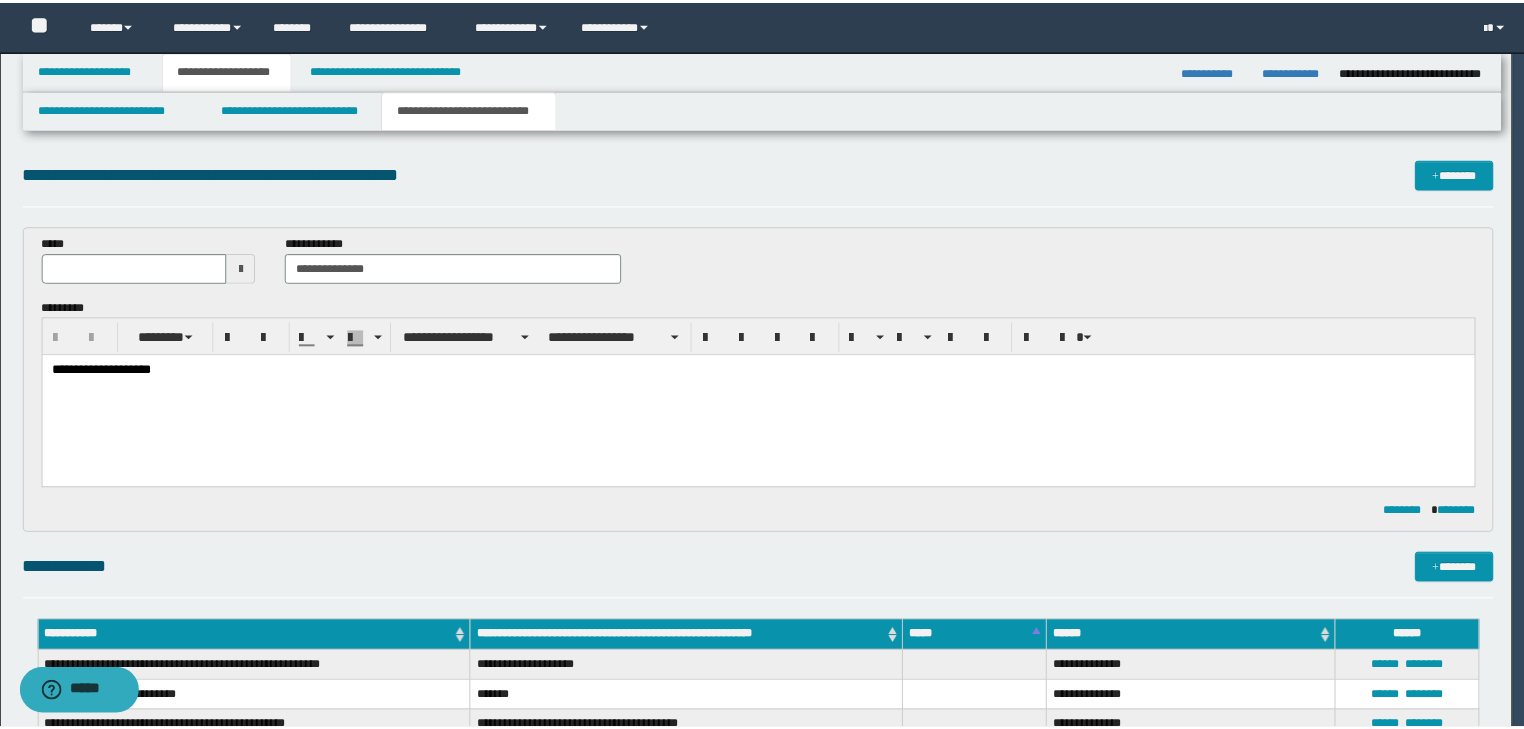 scroll, scrollTop: 0, scrollLeft: 0, axis: both 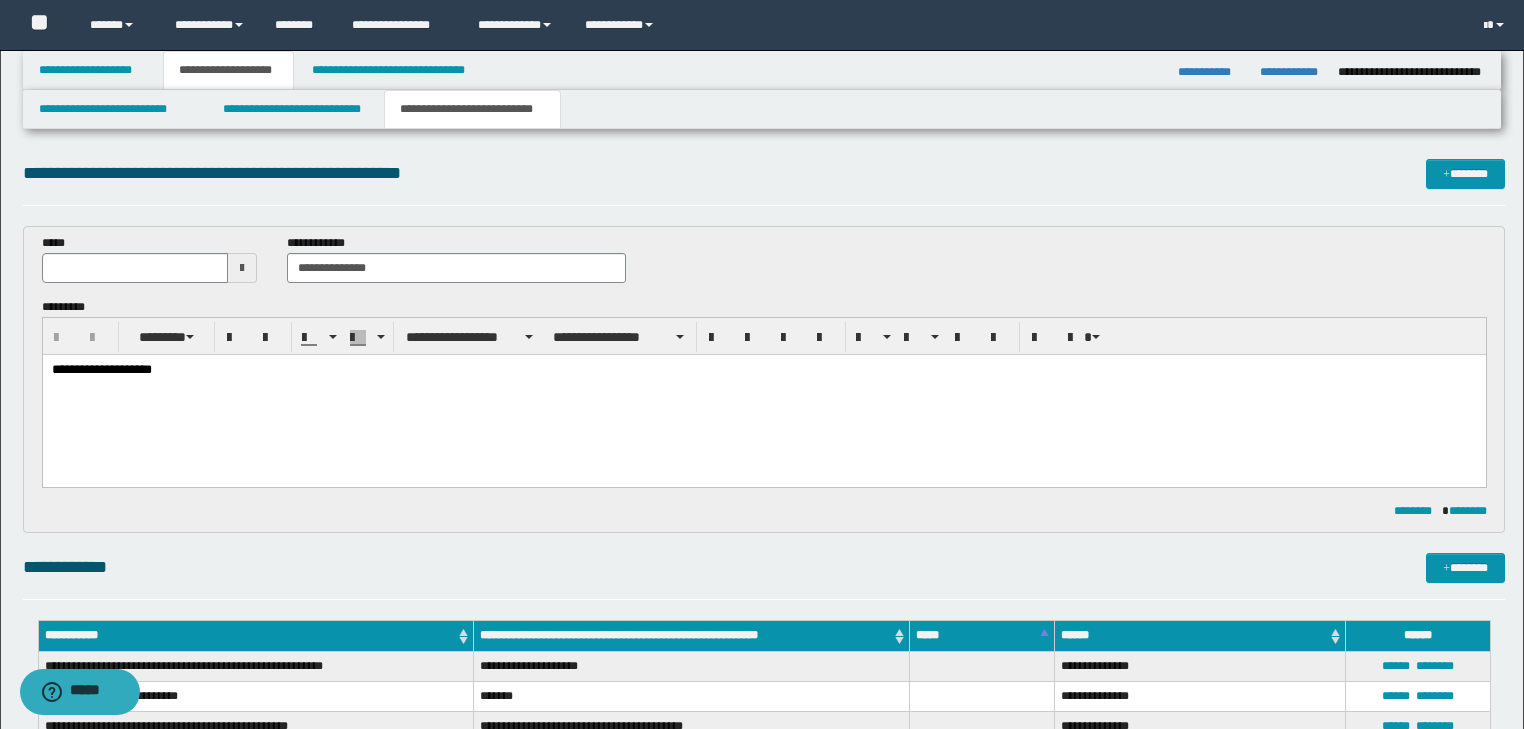 click on "**********" at bounding box center [101, 368] 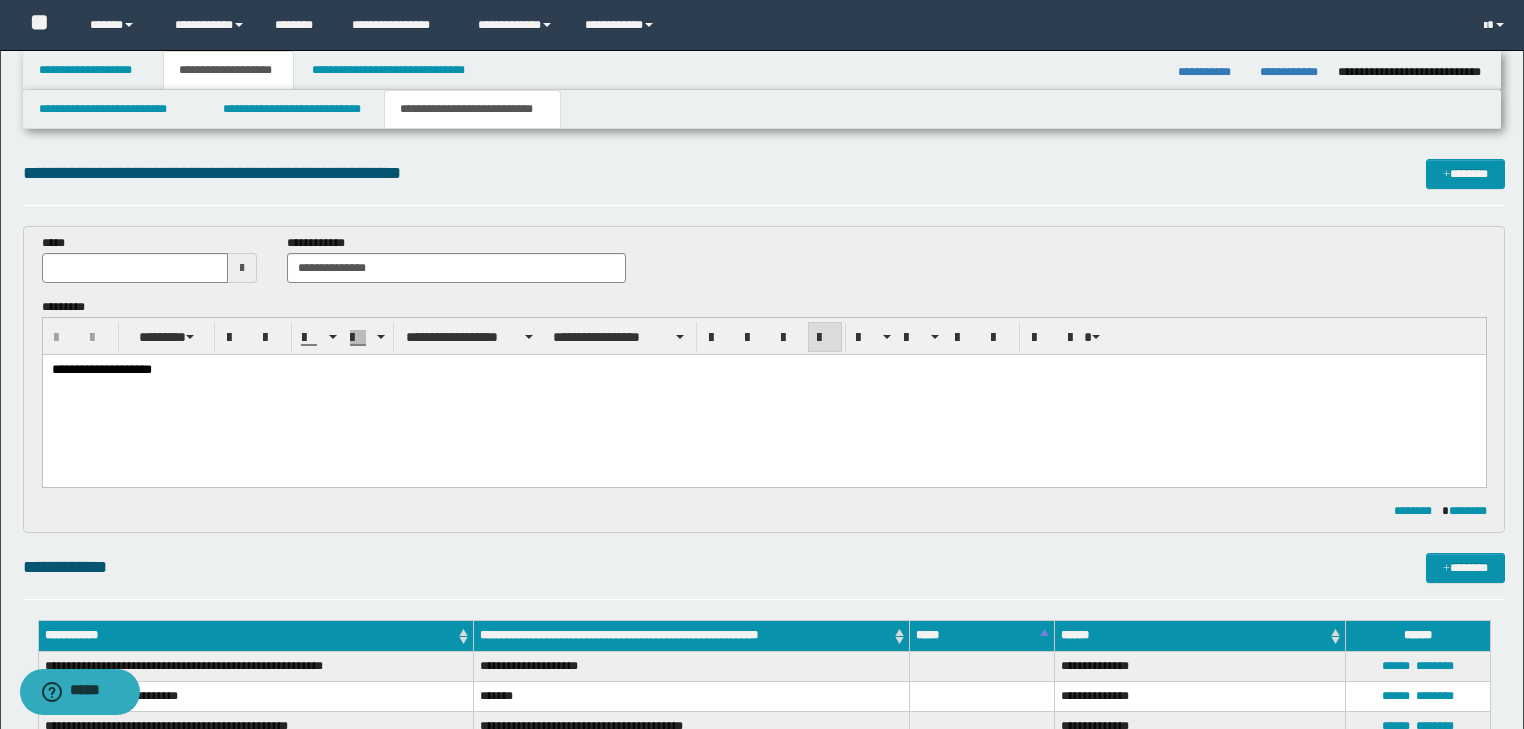 type 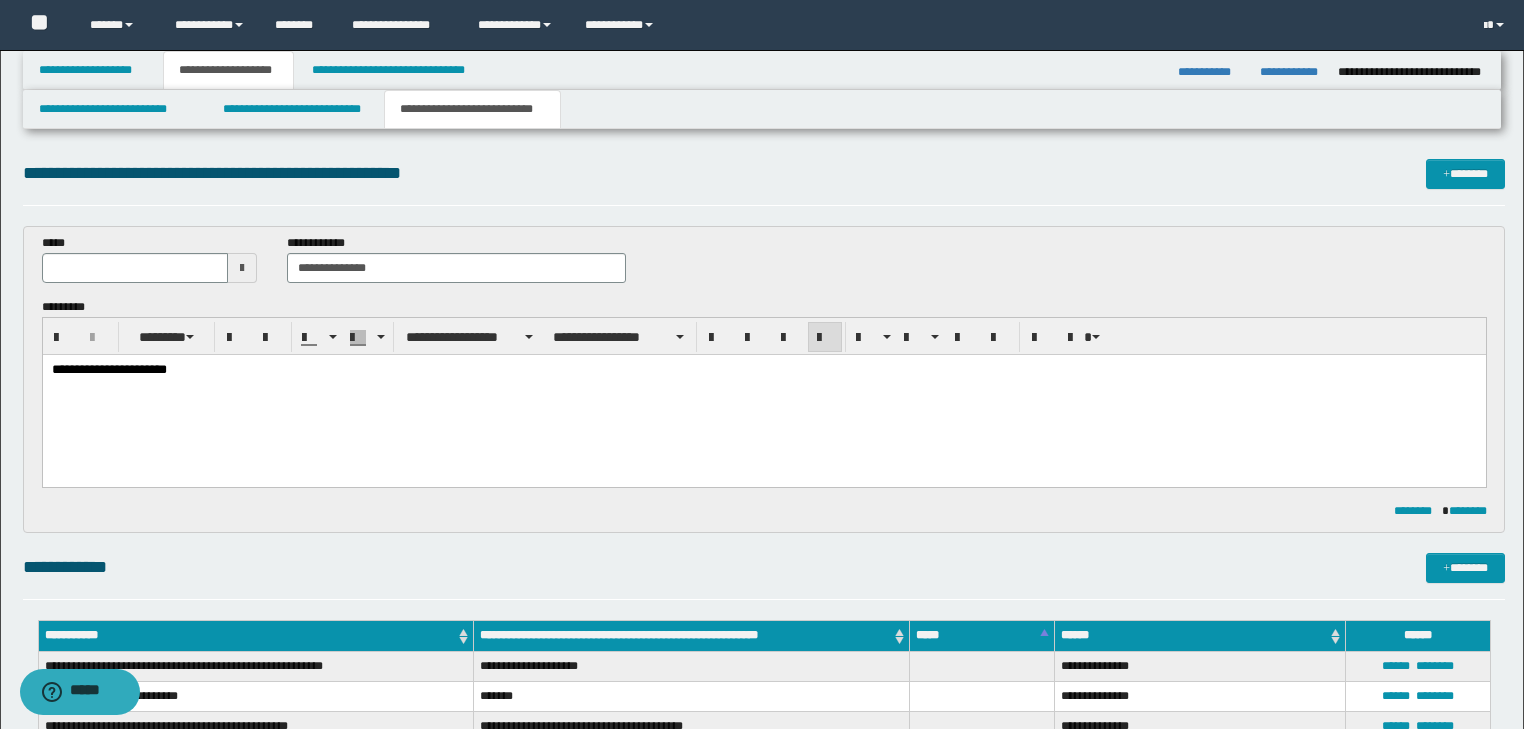 click on "**********" at bounding box center [108, 368] 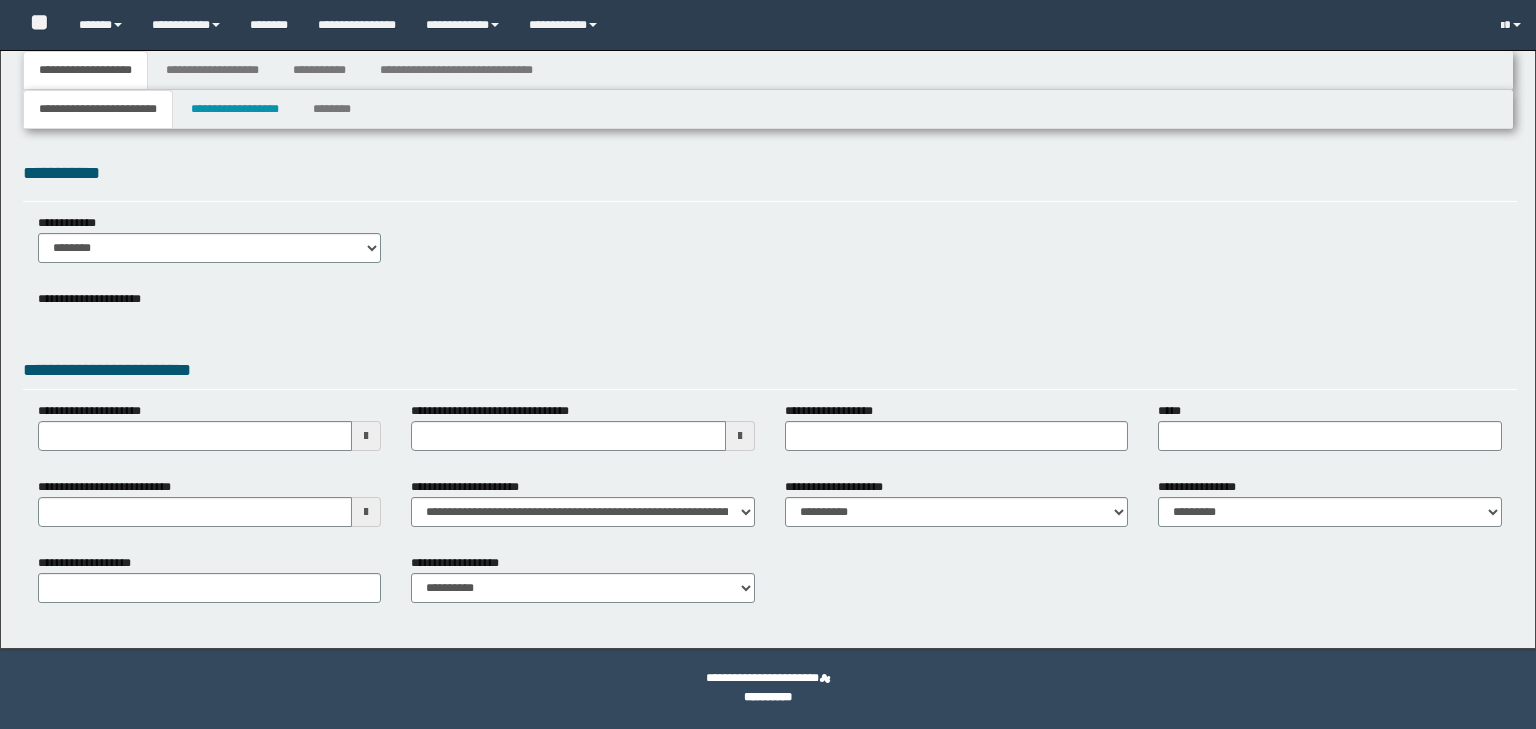 select on "*" 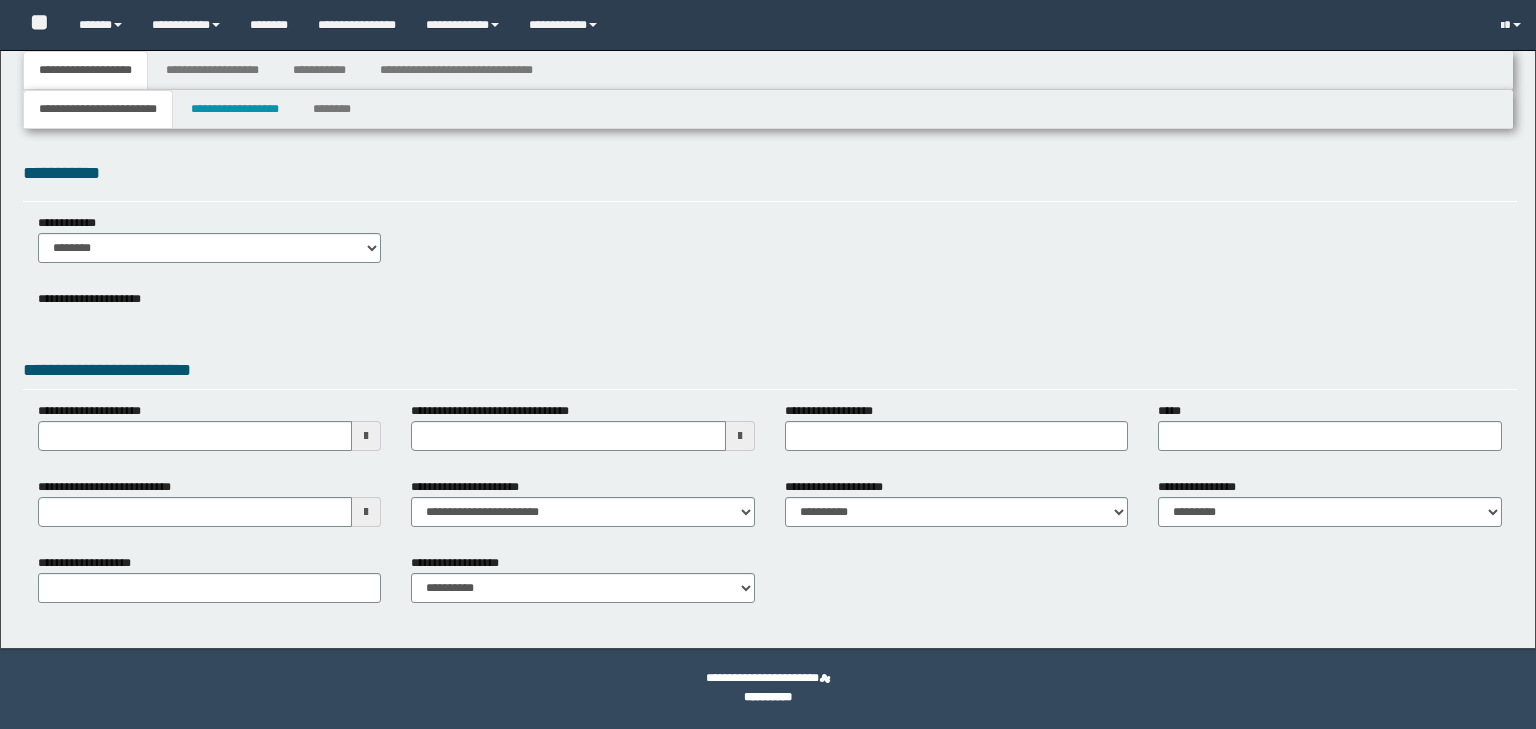 select on "**" 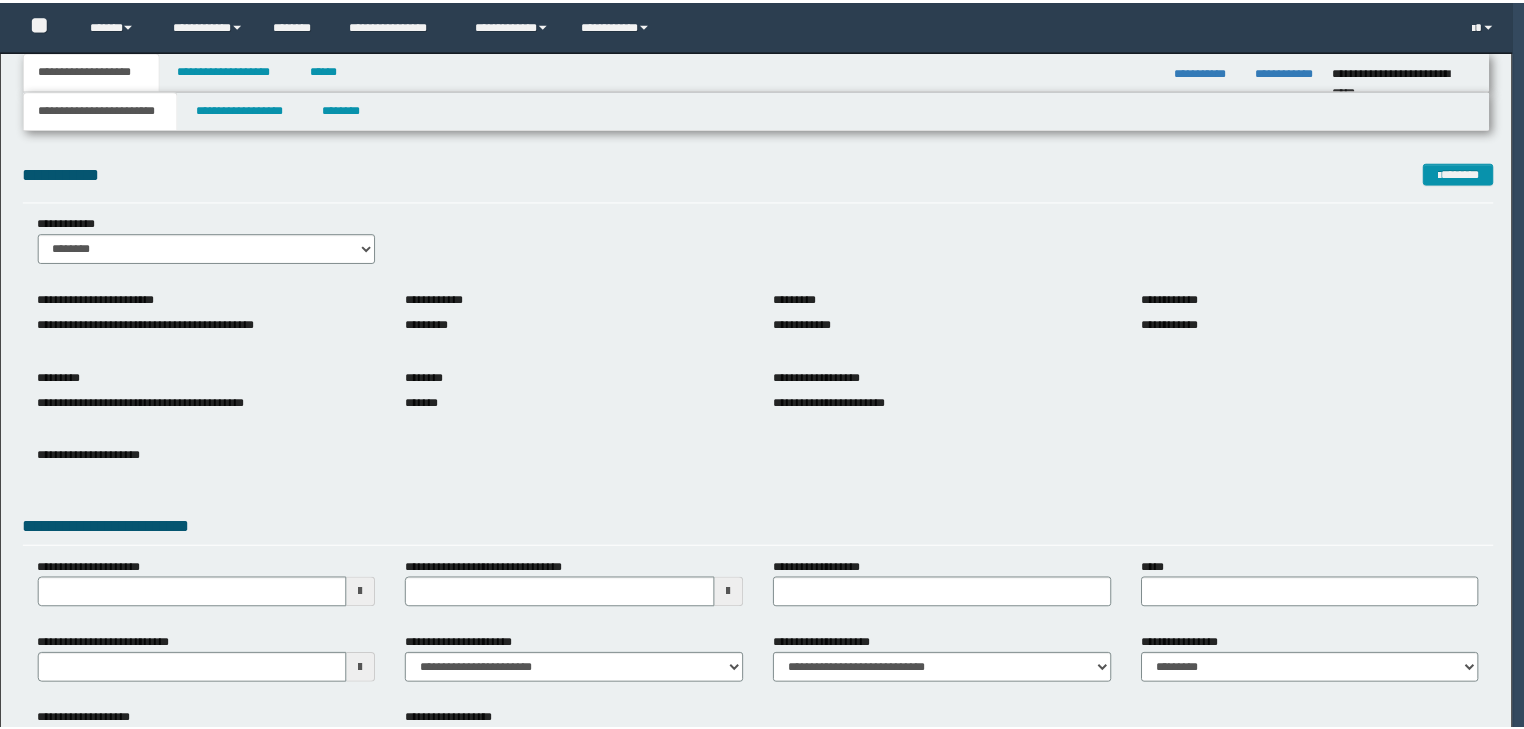 scroll, scrollTop: 0, scrollLeft: 0, axis: both 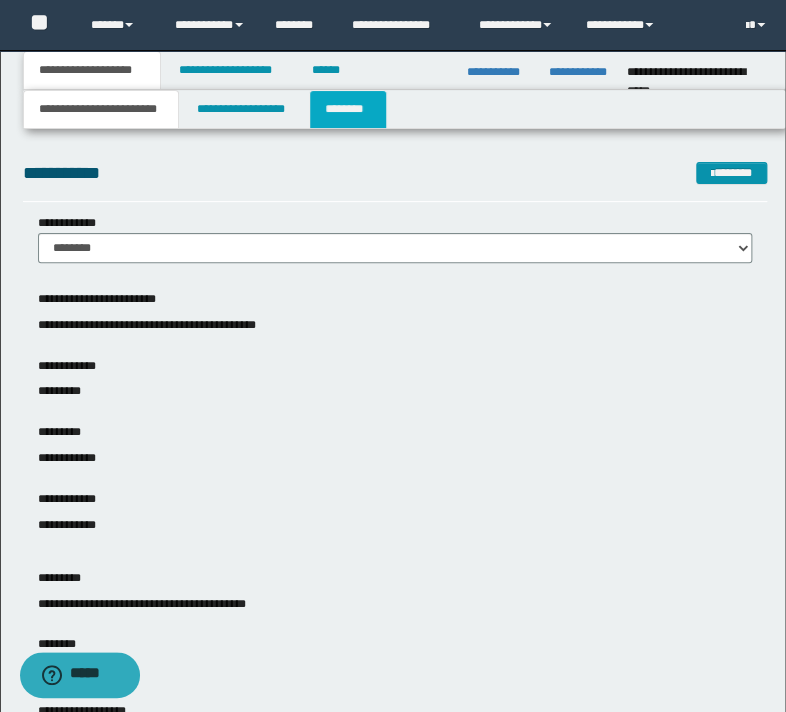 click on "********" at bounding box center [348, 109] 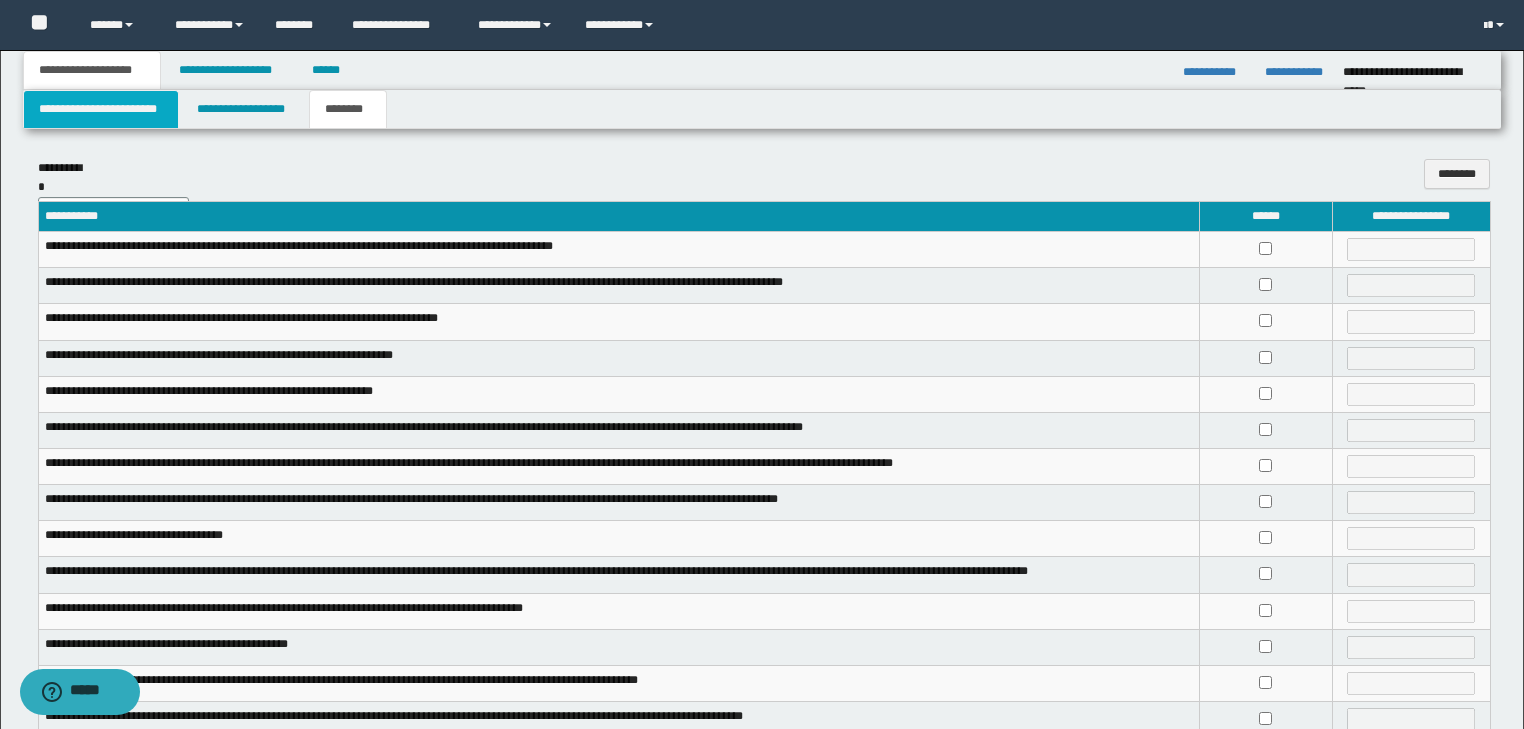 click on "**********" at bounding box center [101, 109] 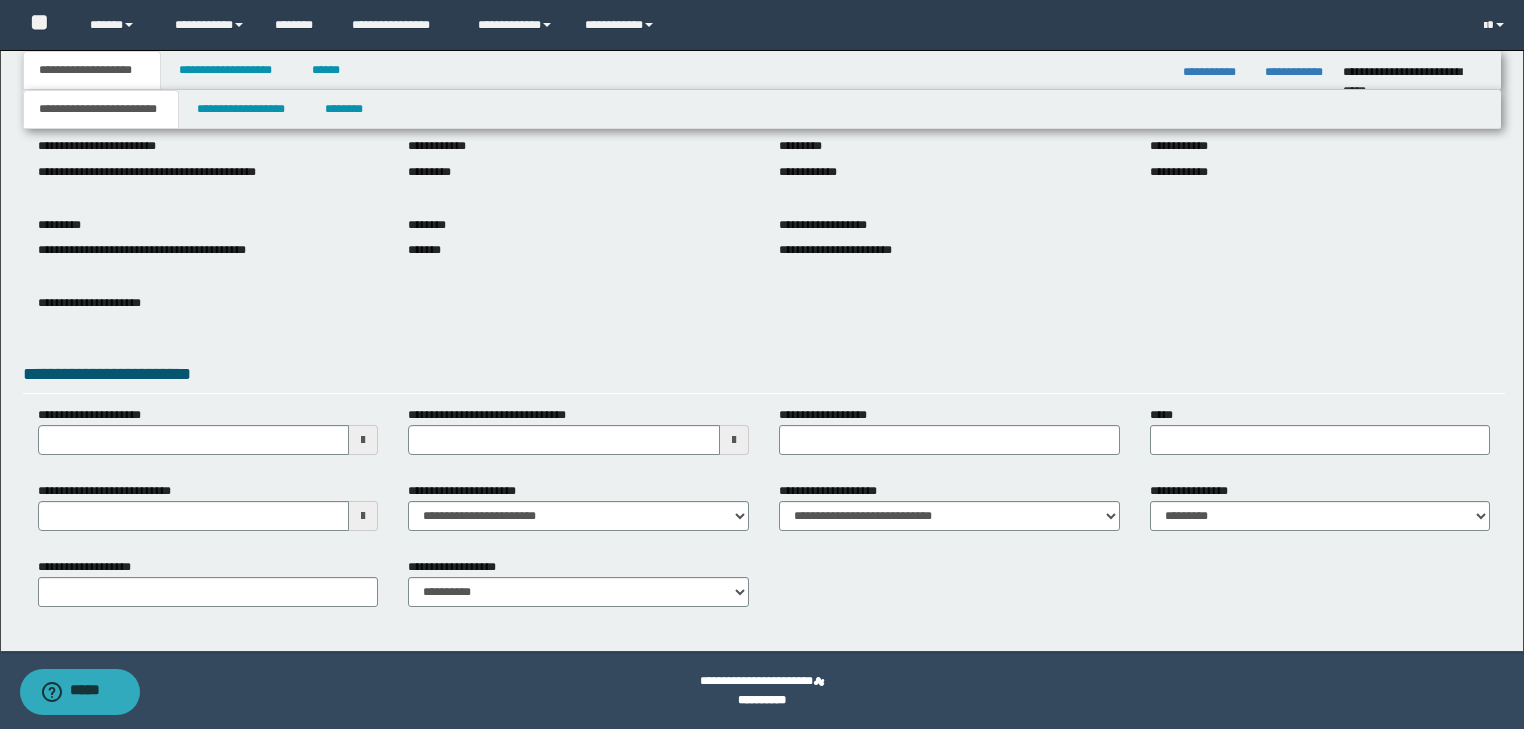 scroll, scrollTop: 154, scrollLeft: 0, axis: vertical 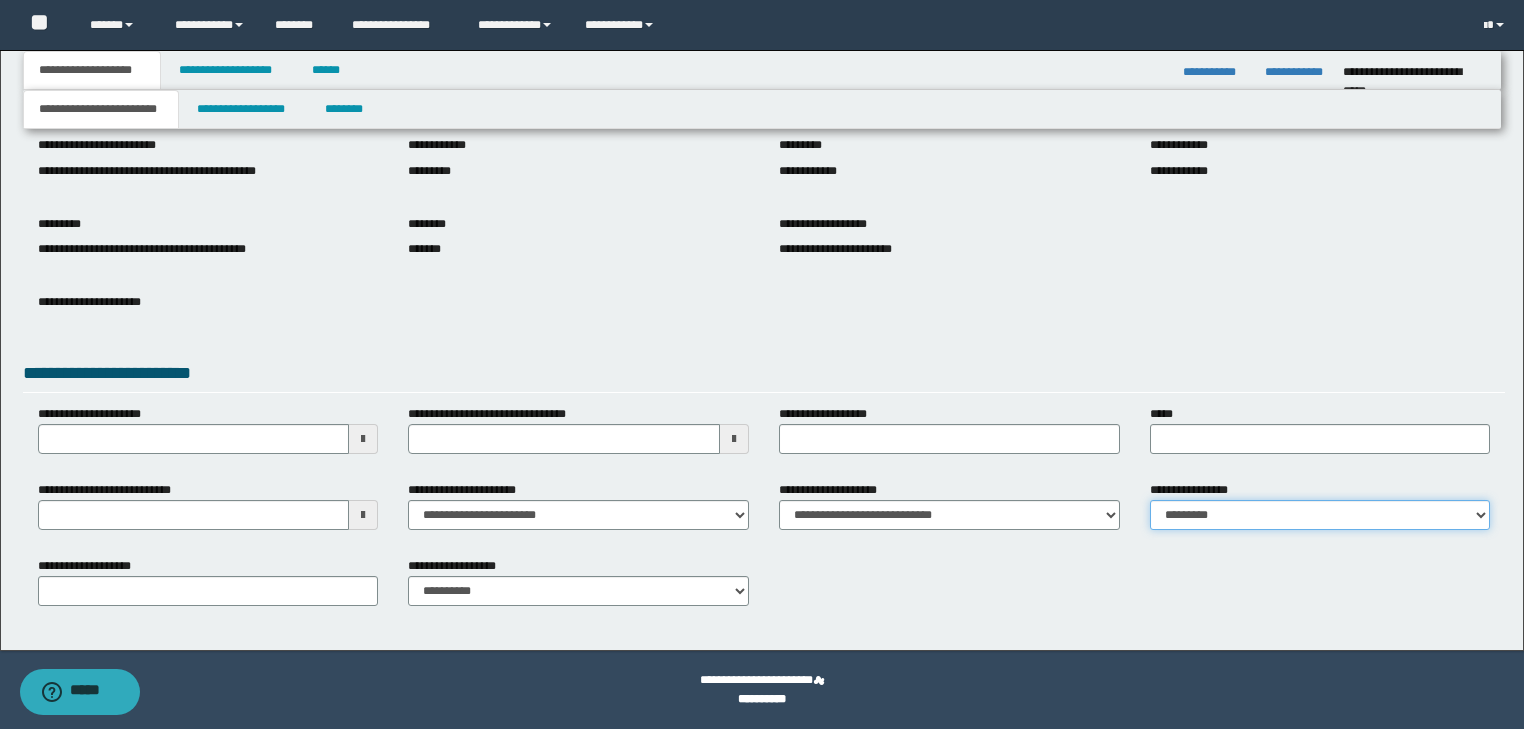 click on "**********" at bounding box center [1320, 515] 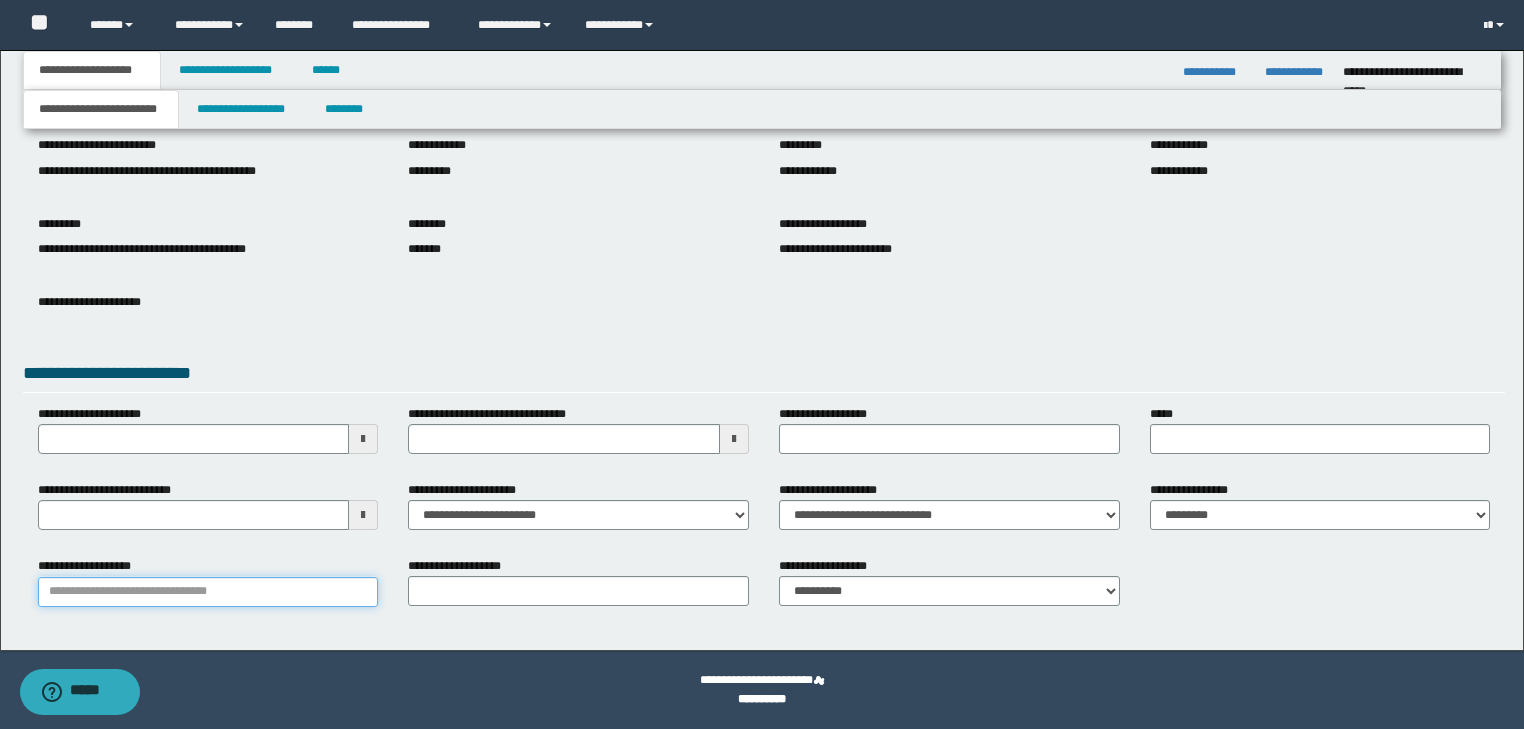 click on "**********" at bounding box center [208, 592] 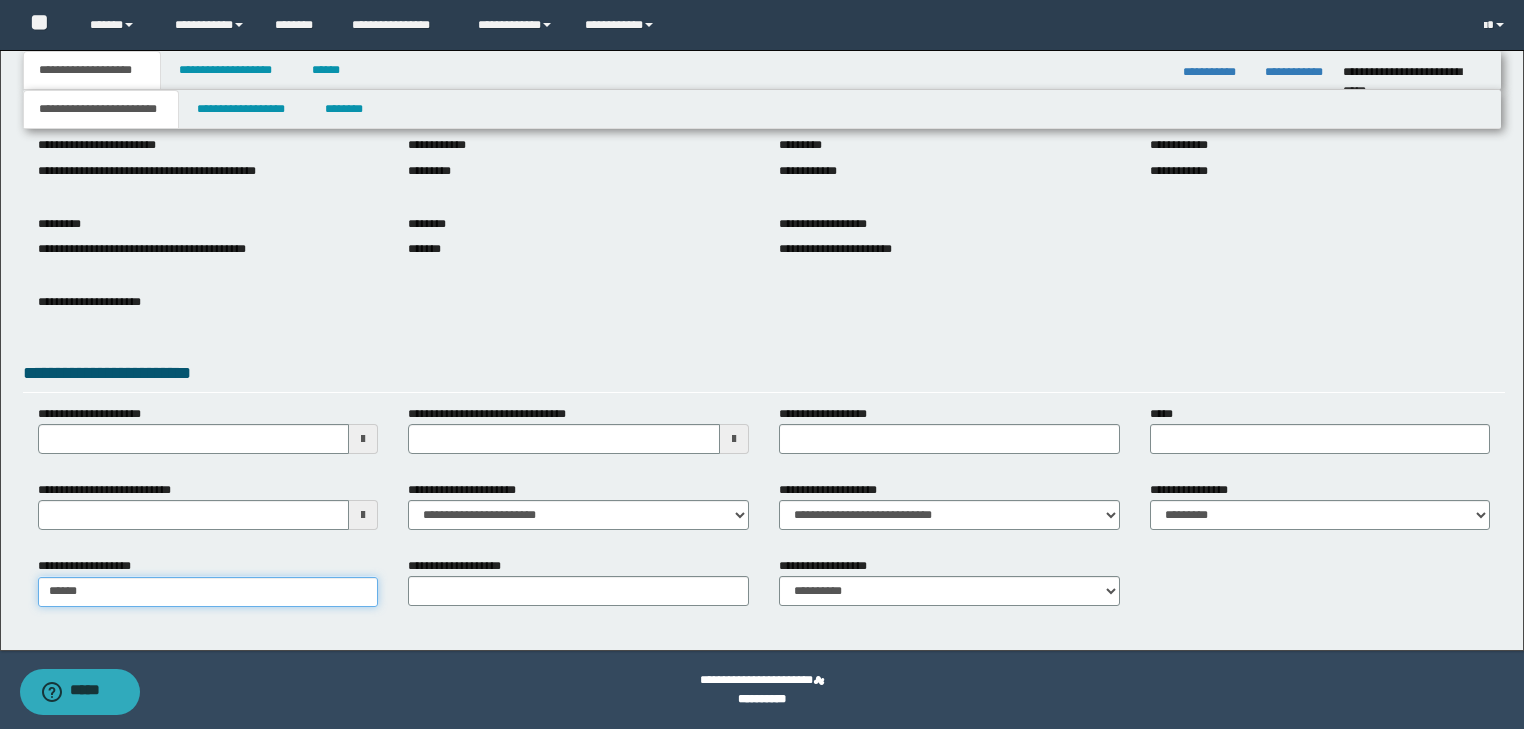 type on "*******" 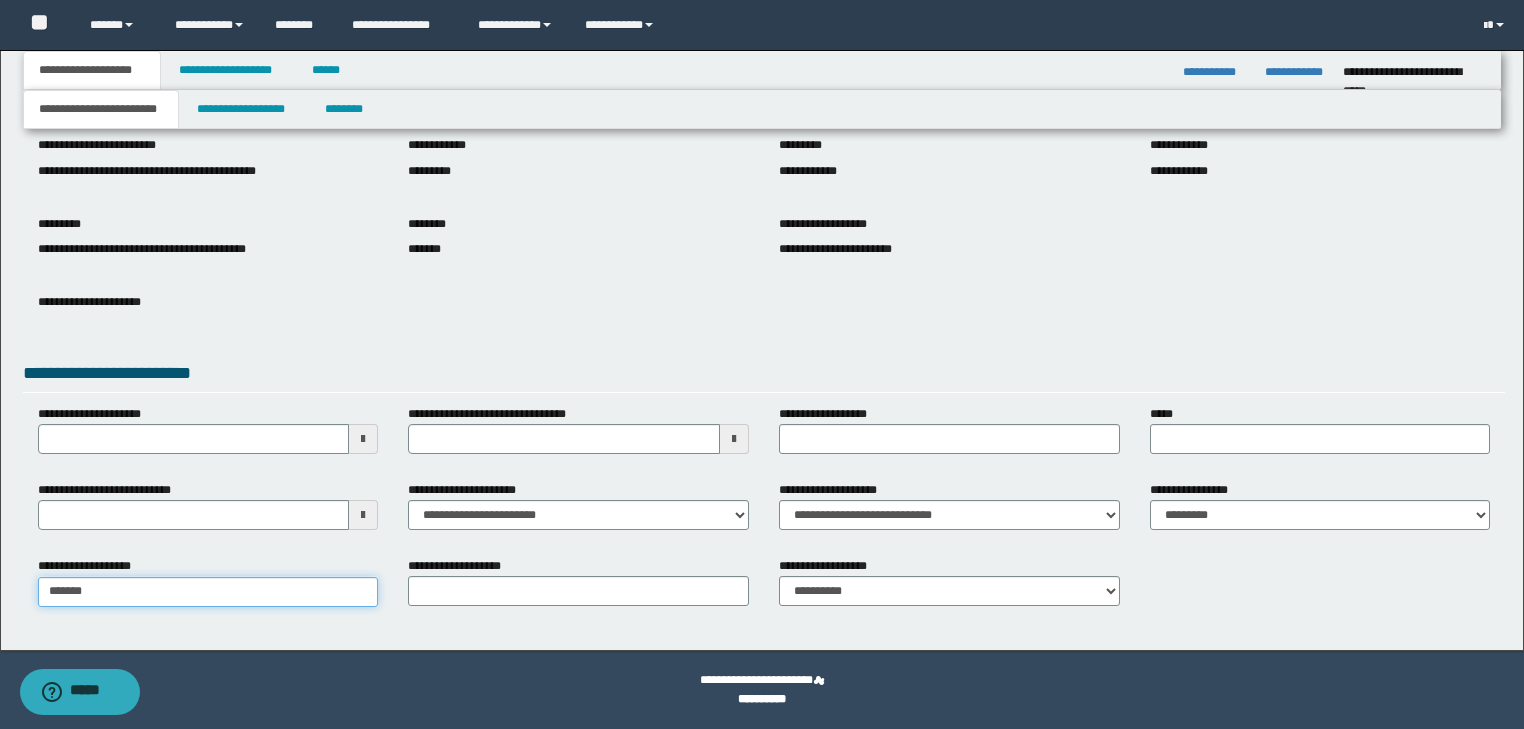 type on "**********" 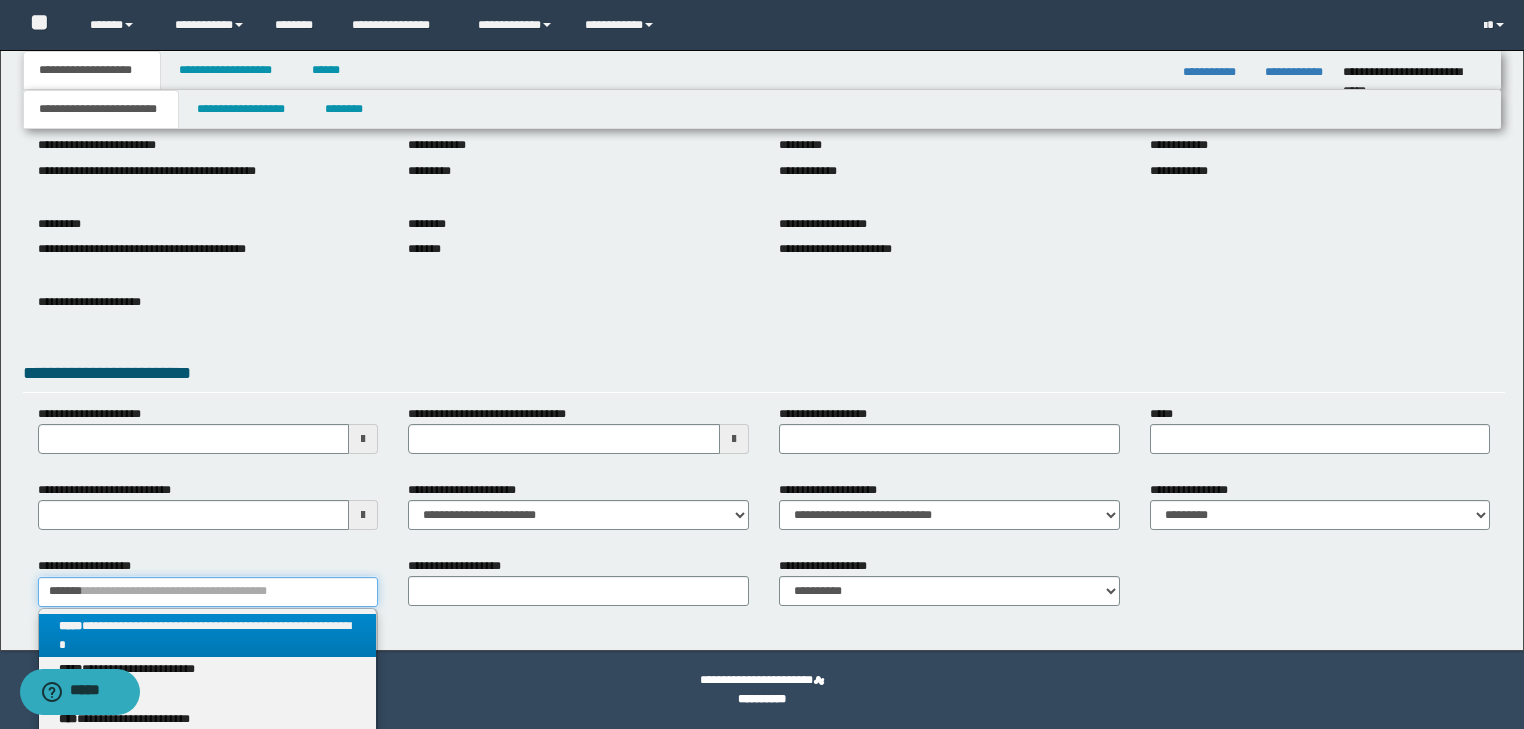 type on "*******" 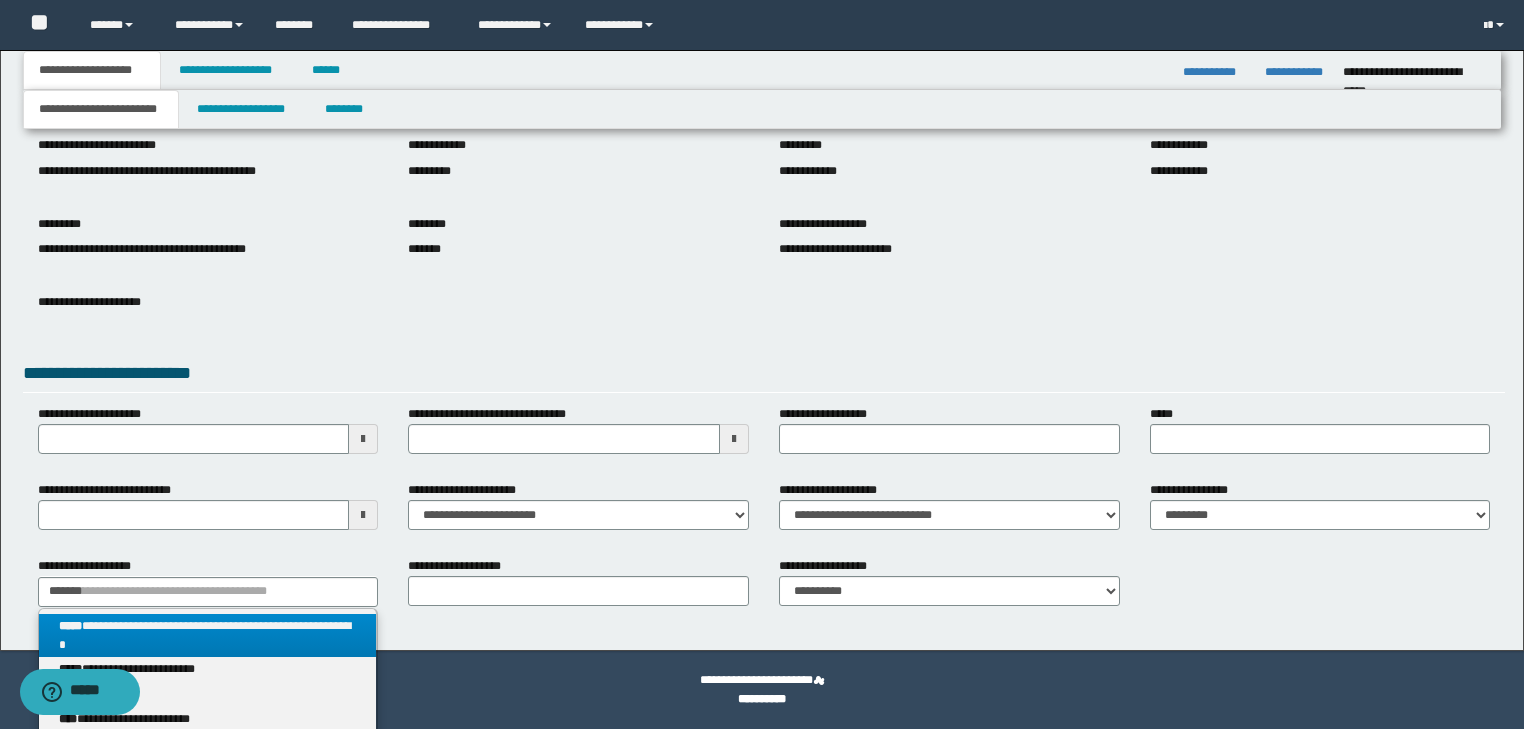 click on "**********" at bounding box center (208, 636) 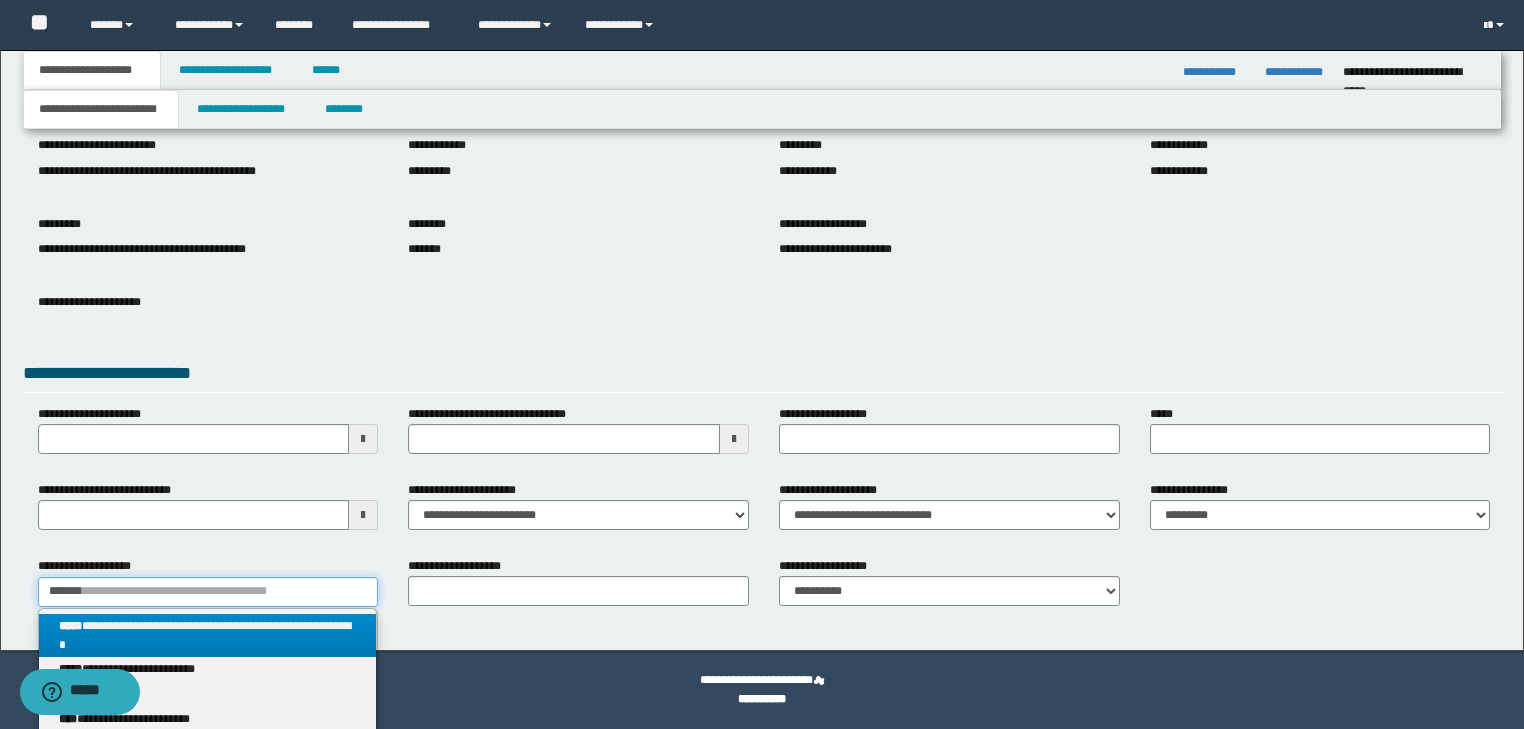 type 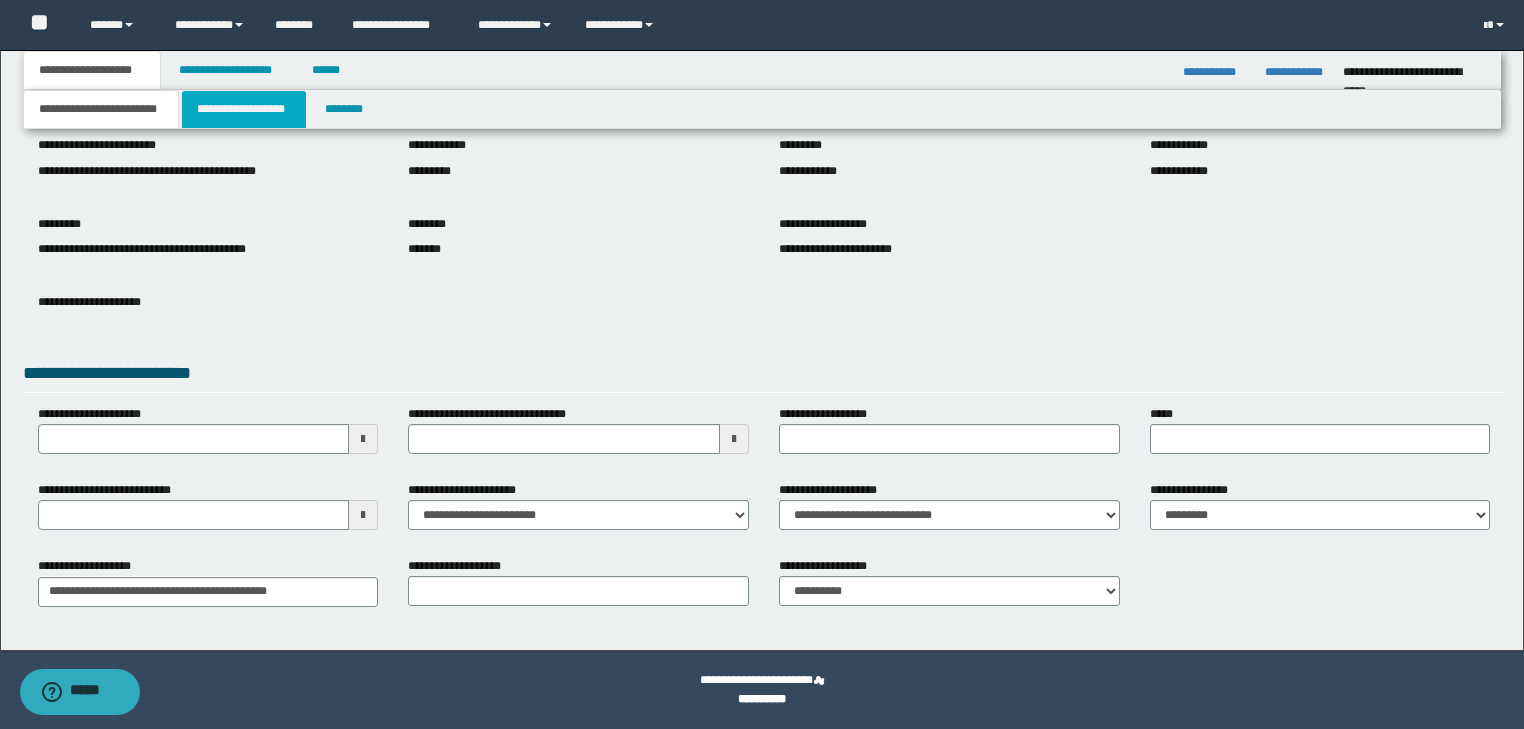 click on "**********" at bounding box center (244, 109) 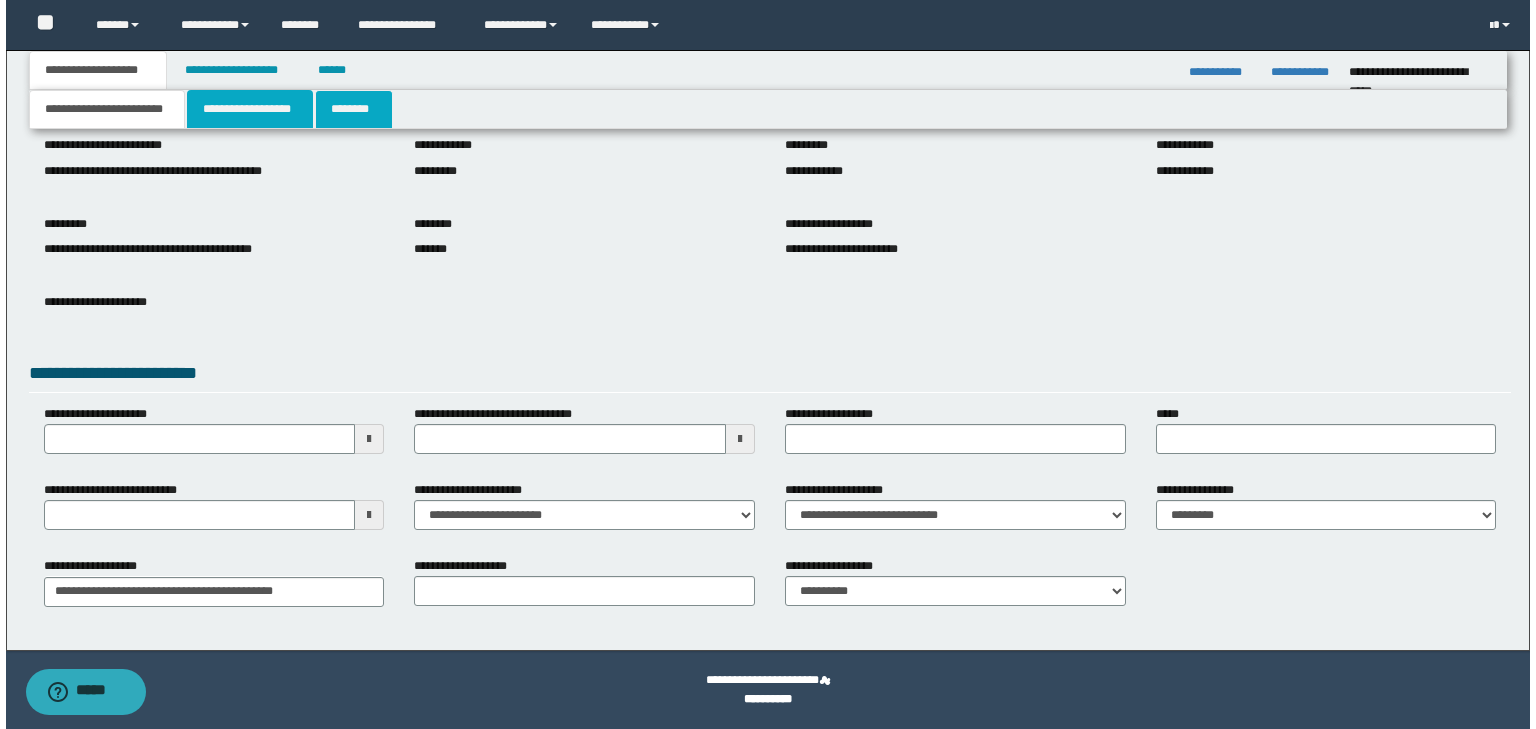scroll, scrollTop: 0, scrollLeft: 0, axis: both 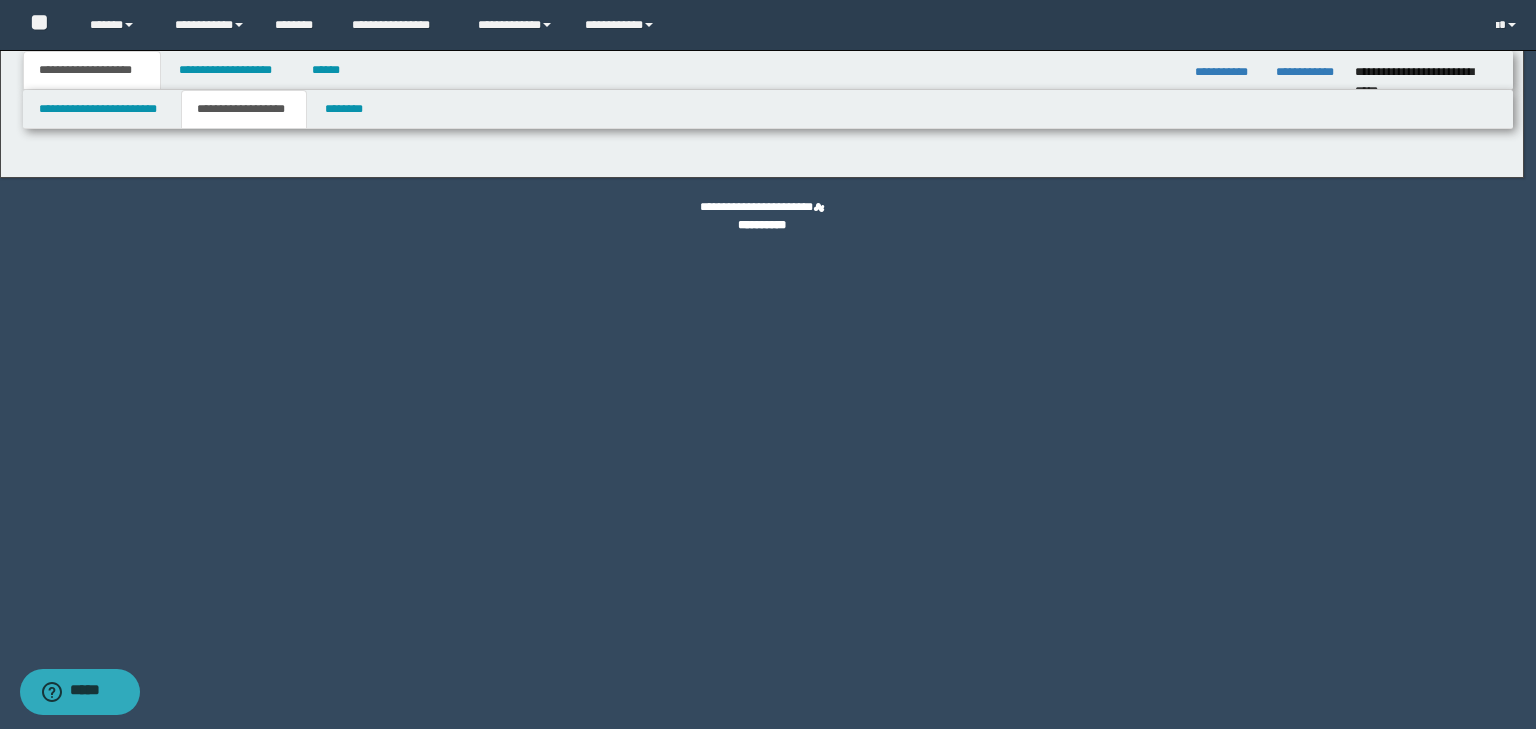 type on "********" 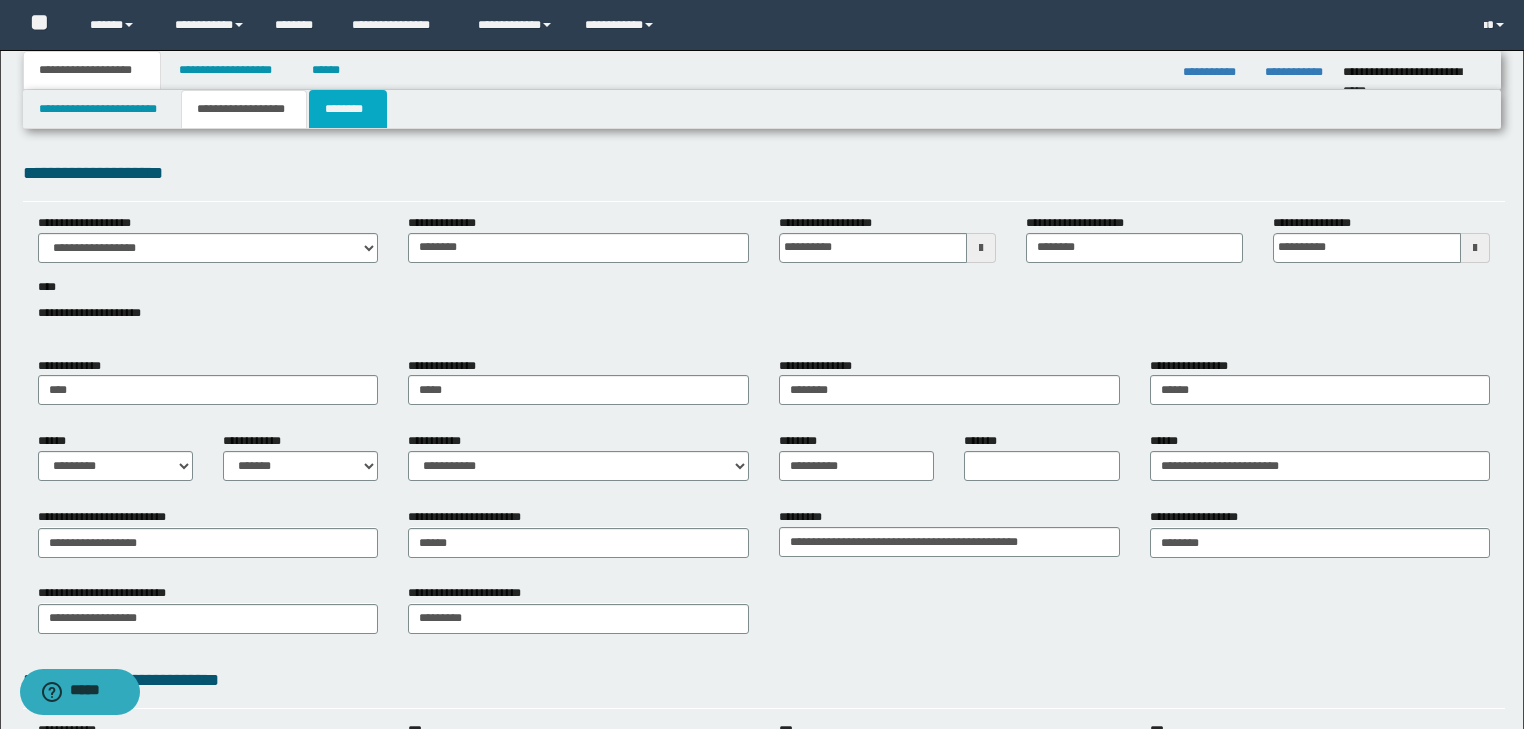 click on "********" at bounding box center [348, 109] 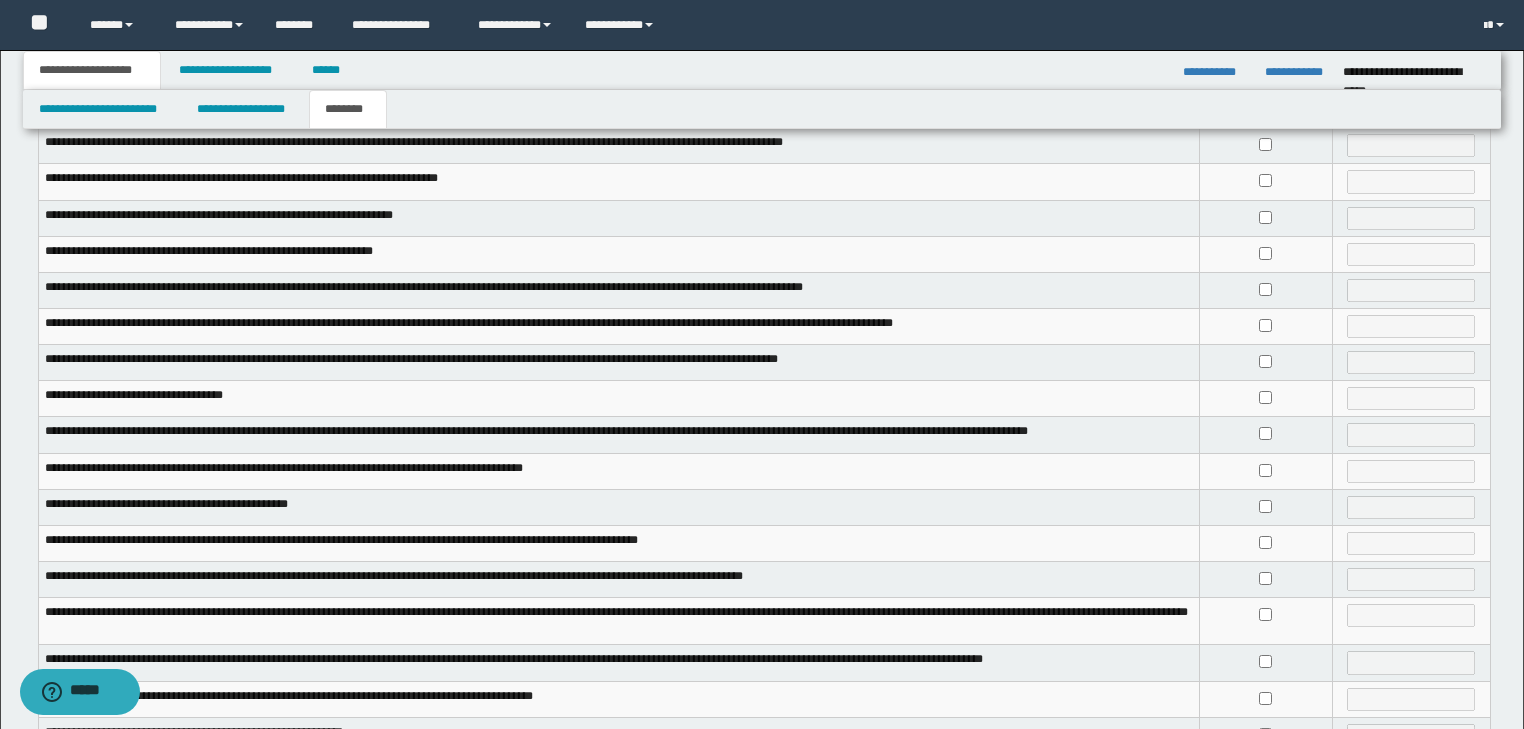 scroll, scrollTop: 380, scrollLeft: 0, axis: vertical 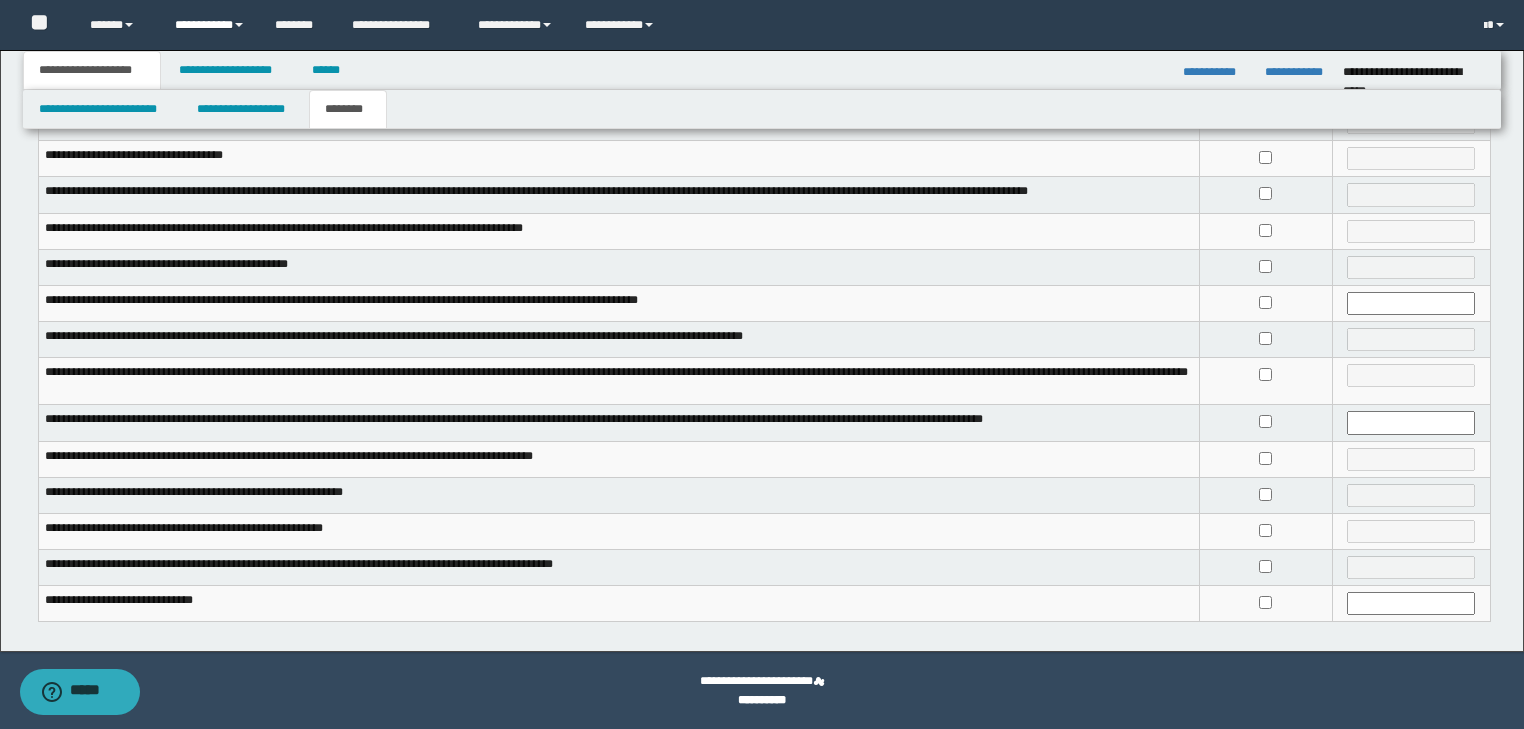 click on "**********" at bounding box center (210, 25) 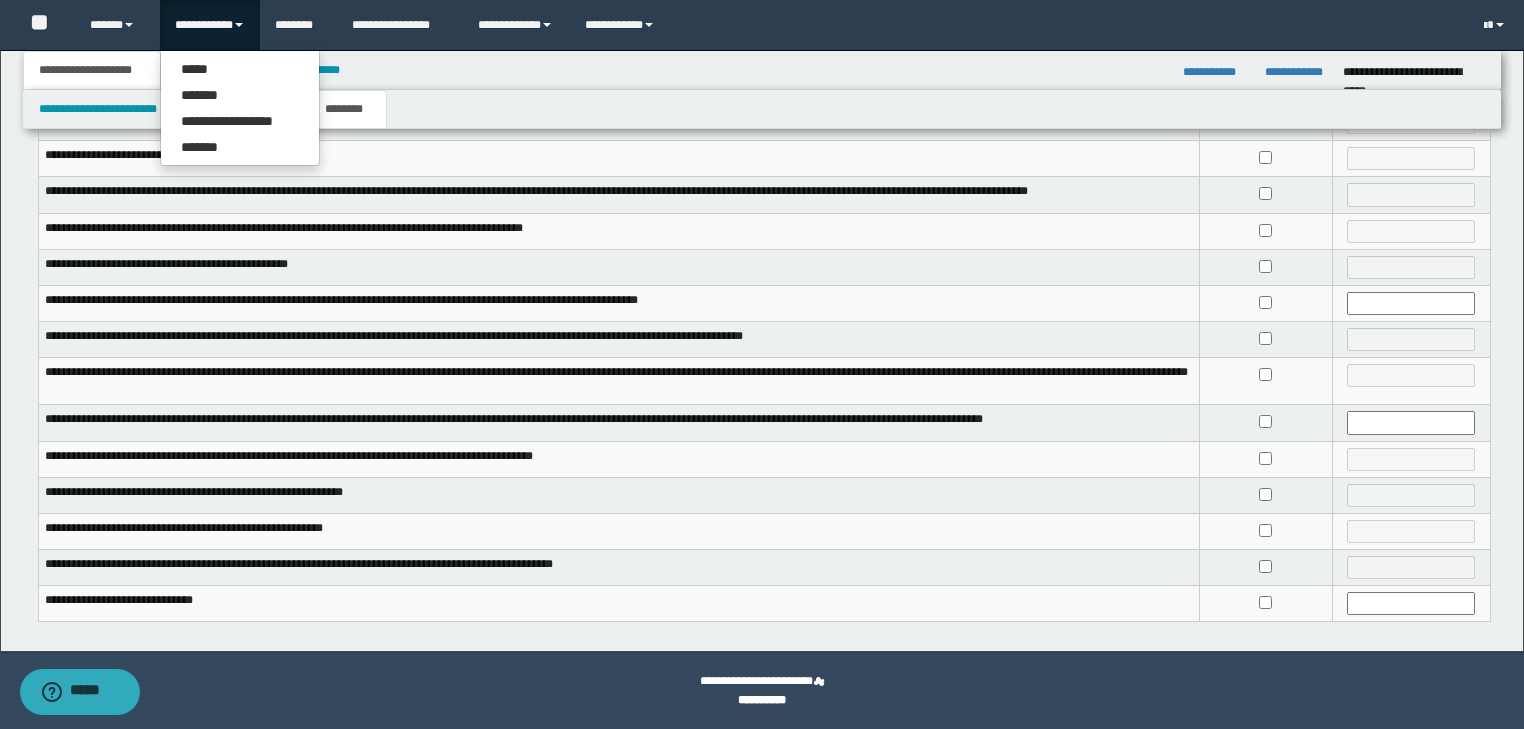click on "**********" at bounding box center [92, 70] 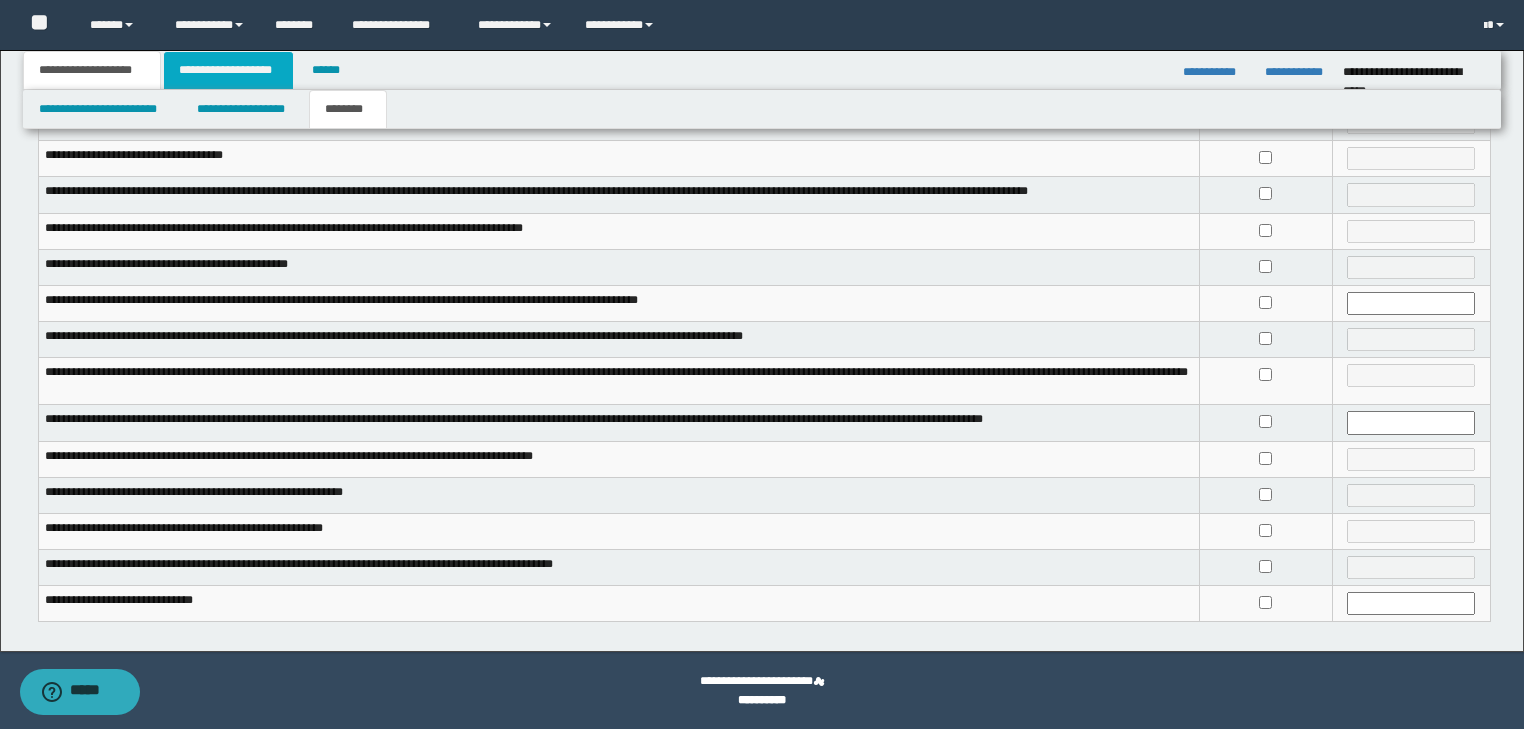 click on "**********" at bounding box center [228, 70] 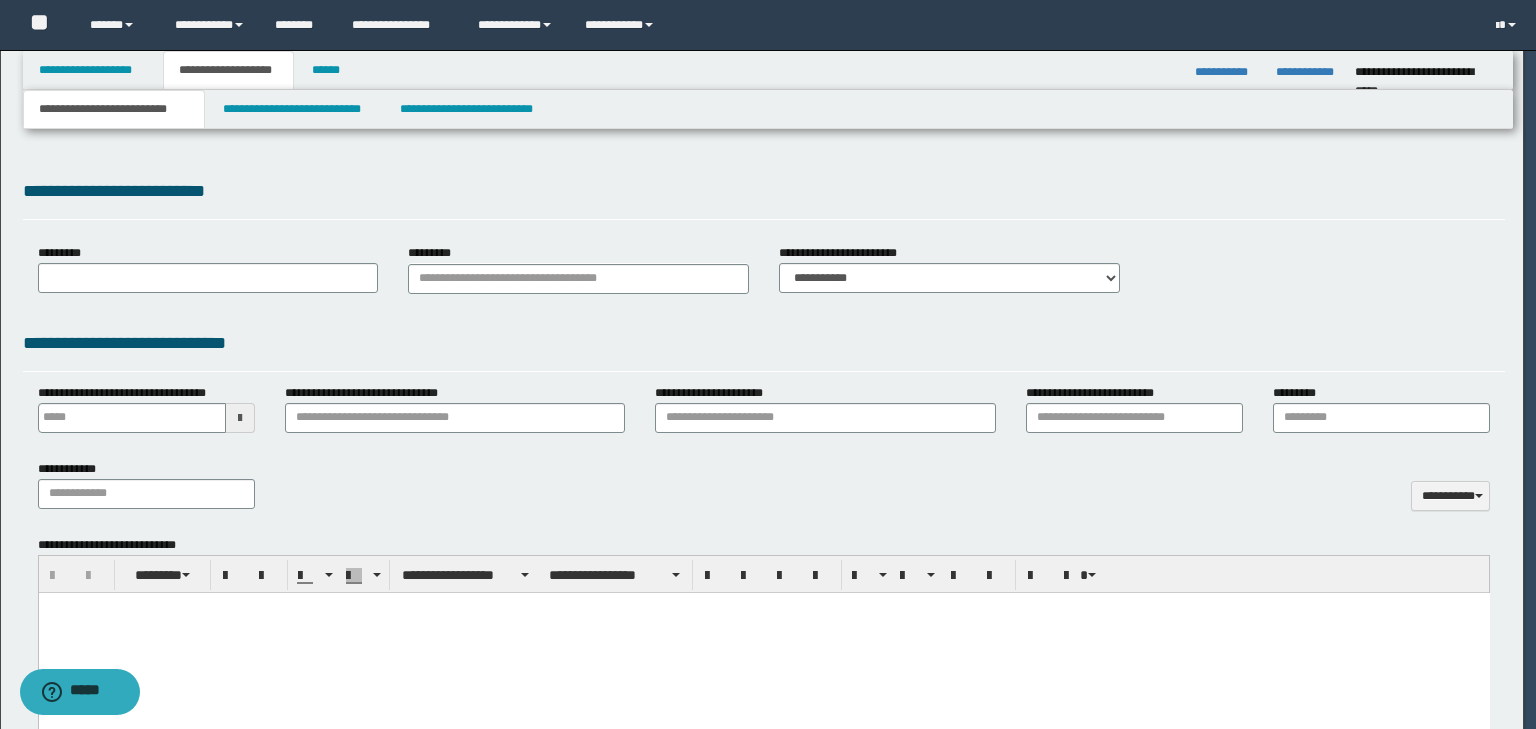 scroll, scrollTop: 0, scrollLeft: 0, axis: both 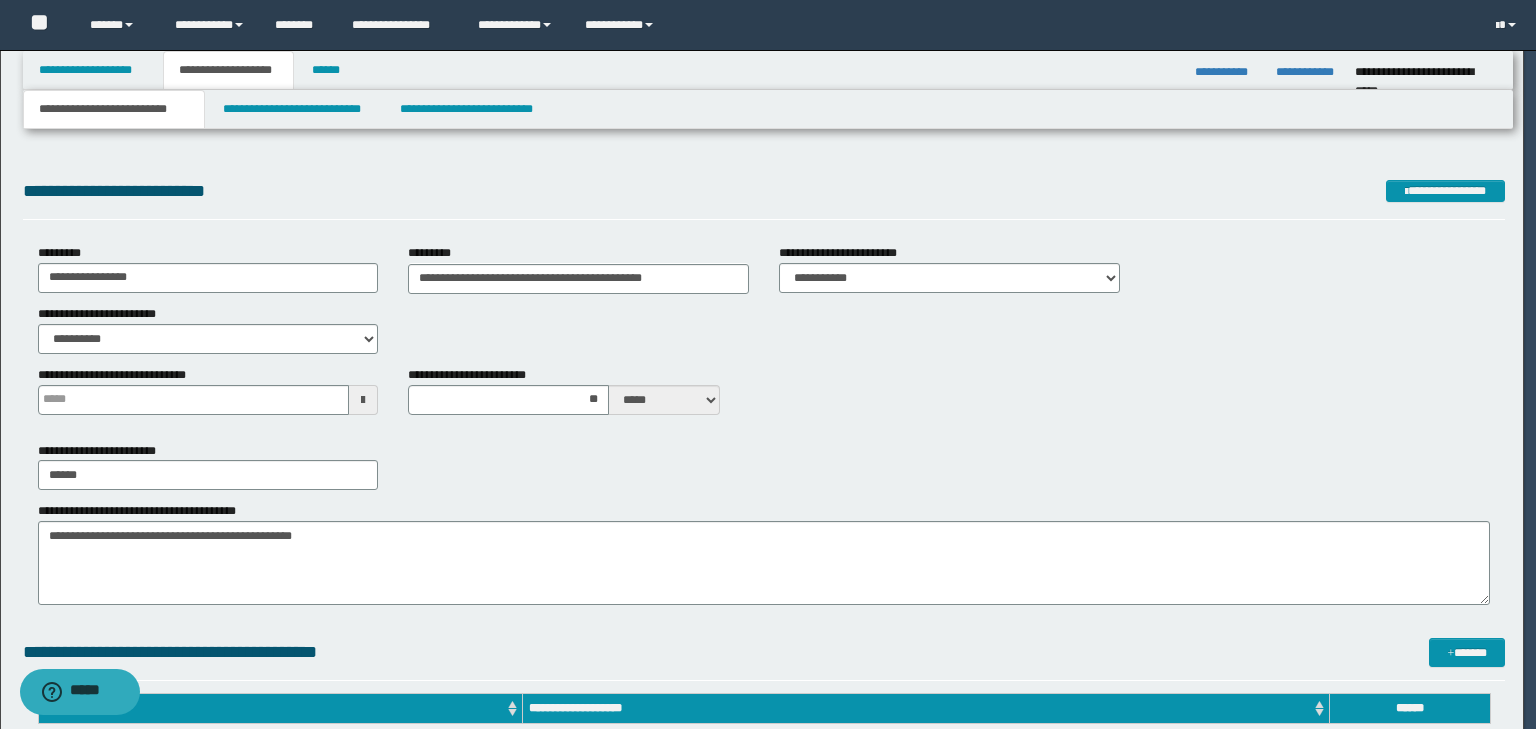 type 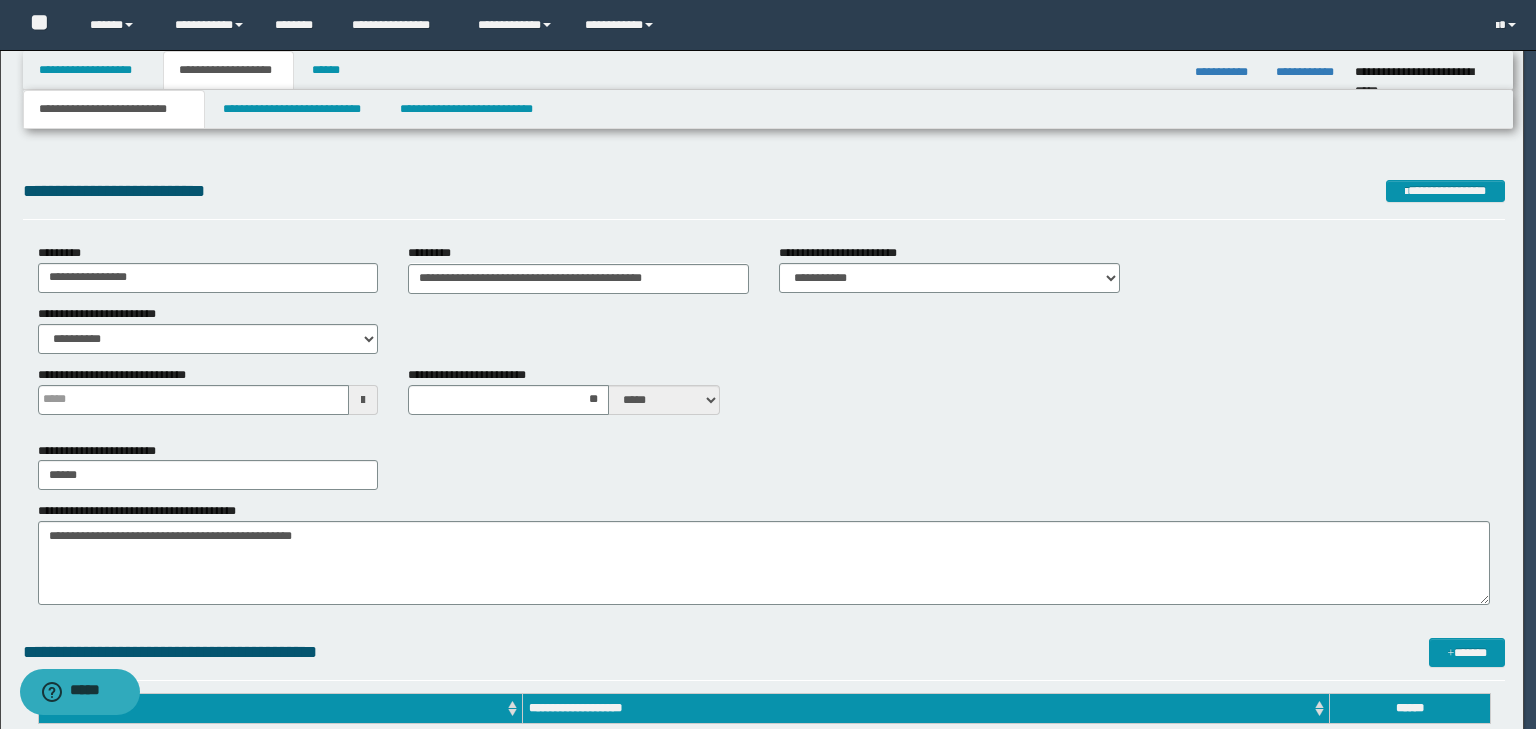type on "**" 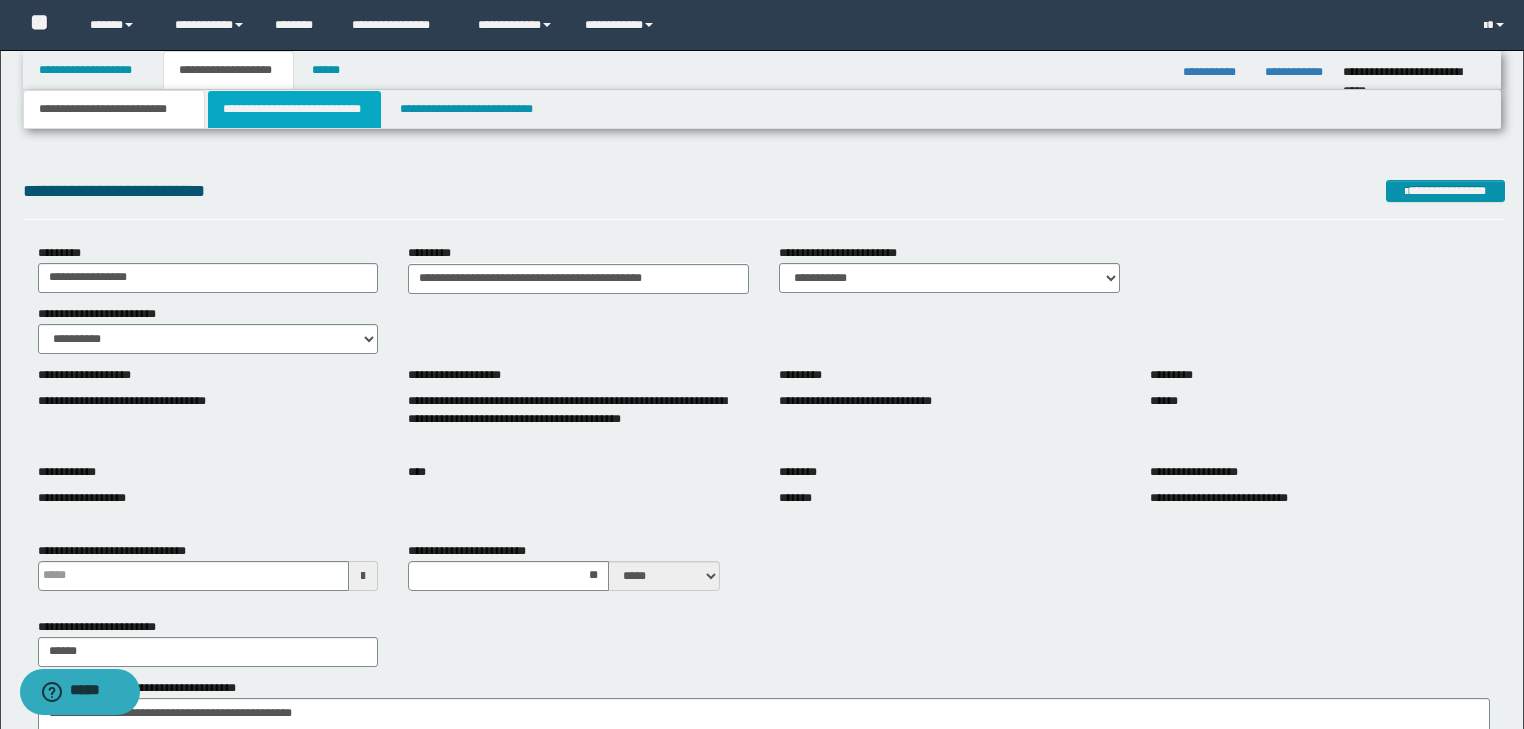 drag, startPoint x: 244, startPoint y: 115, endPoint x: 262, endPoint y: 122, distance: 19.313208 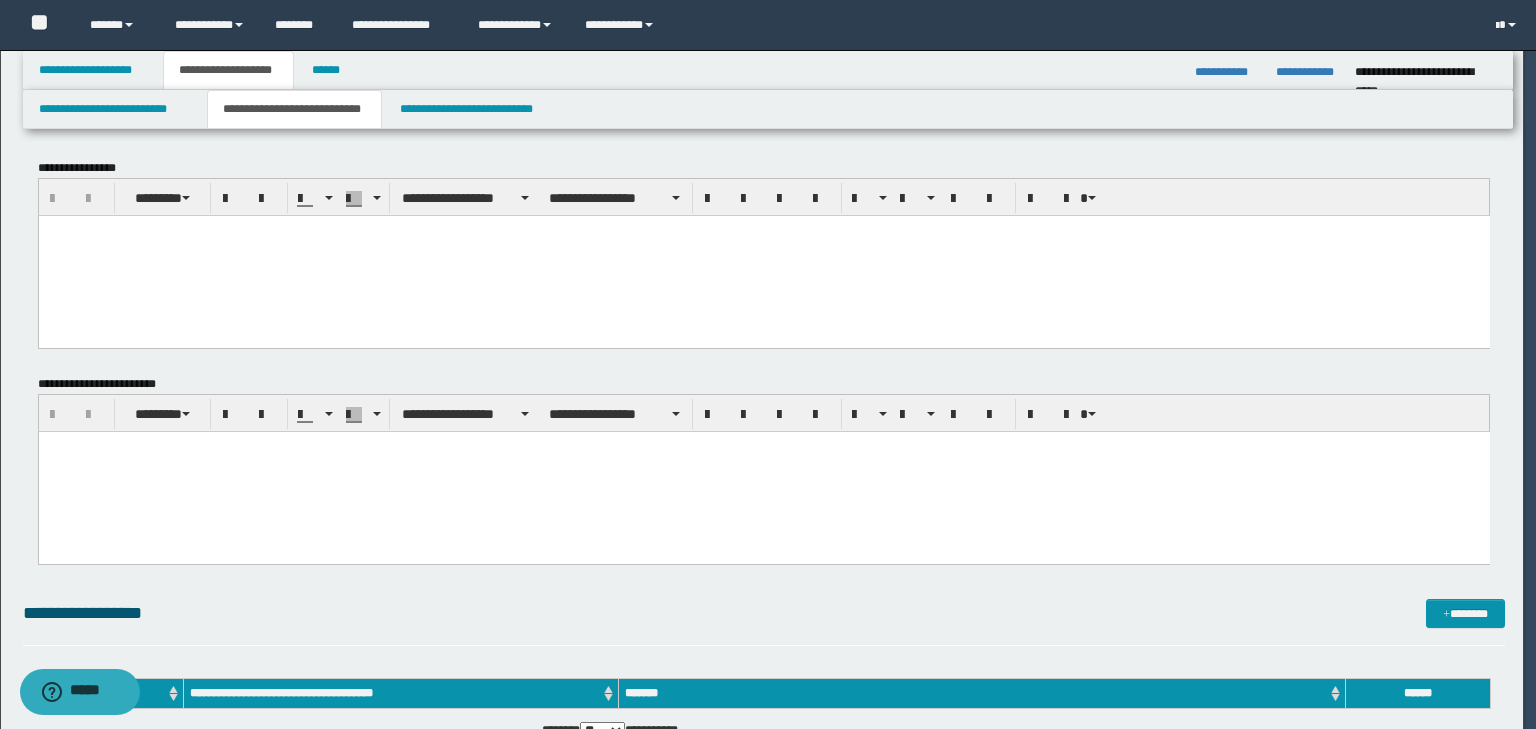 scroll, scrollTop: 0, scrollLeft: 0, axis: both 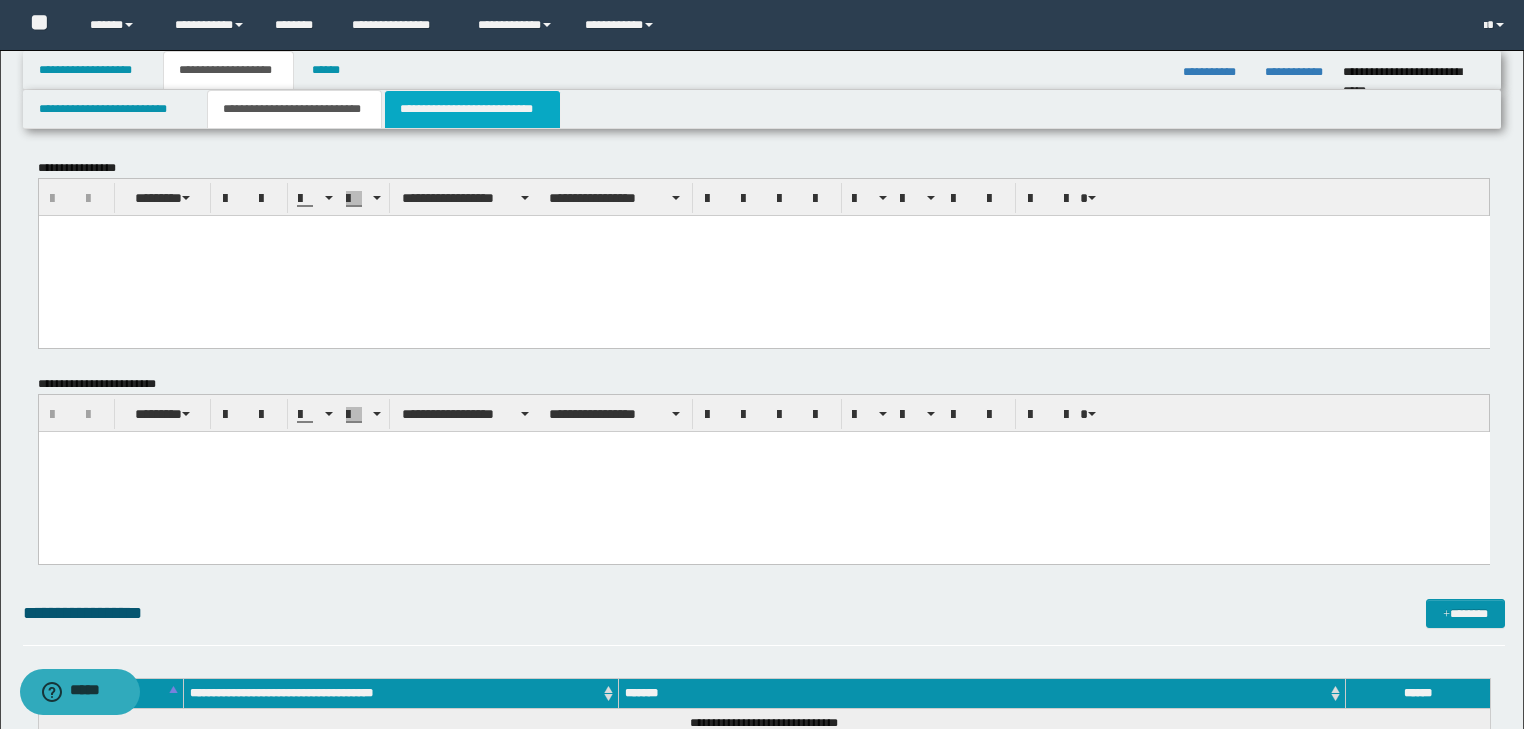 click on "**********" at bounding box center (472, 109) 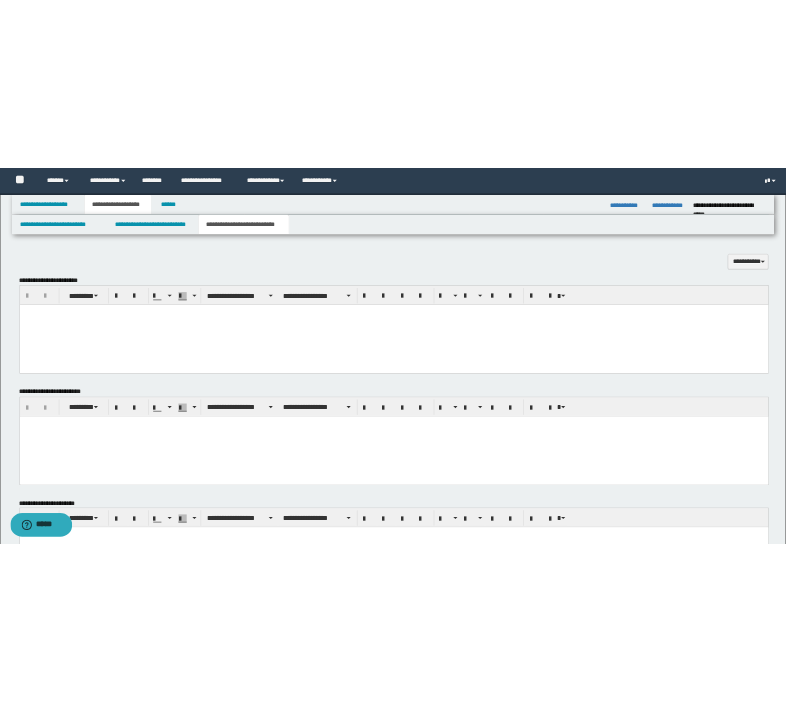 scroll, scrollTop: 0, scrollLeft: 0, axis: both 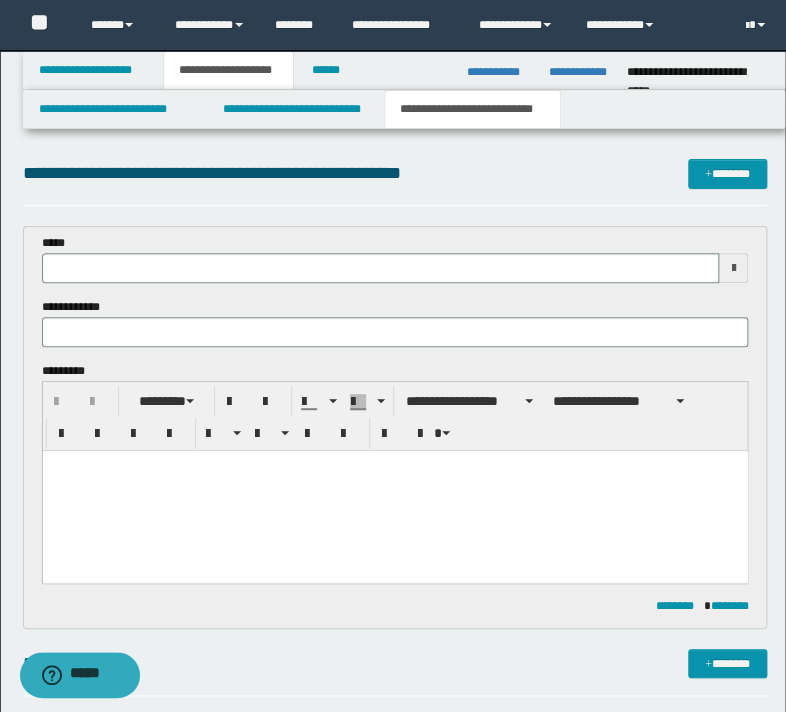 type 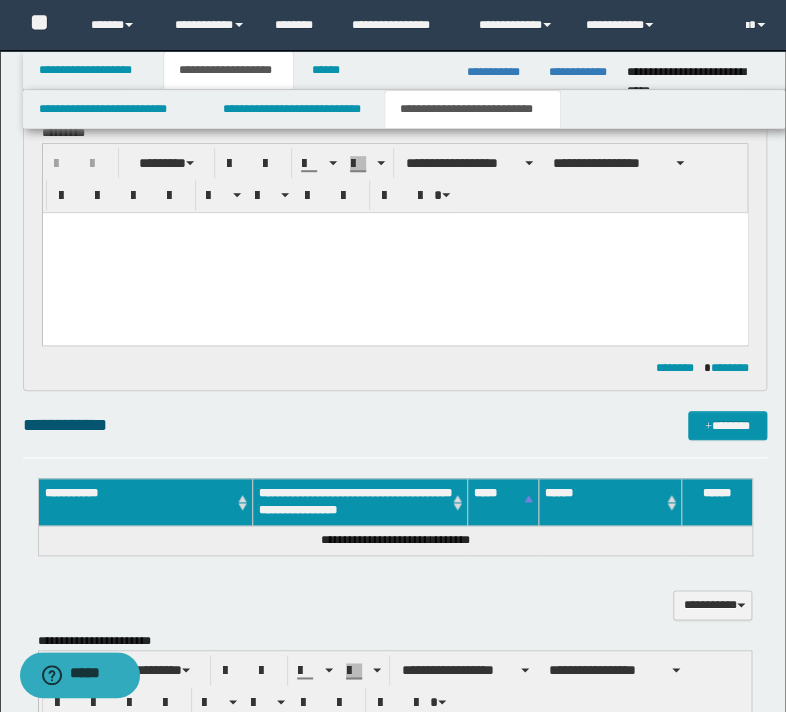 scroll, scrollTop: 240, scrollLeft: 0, axis: vertical 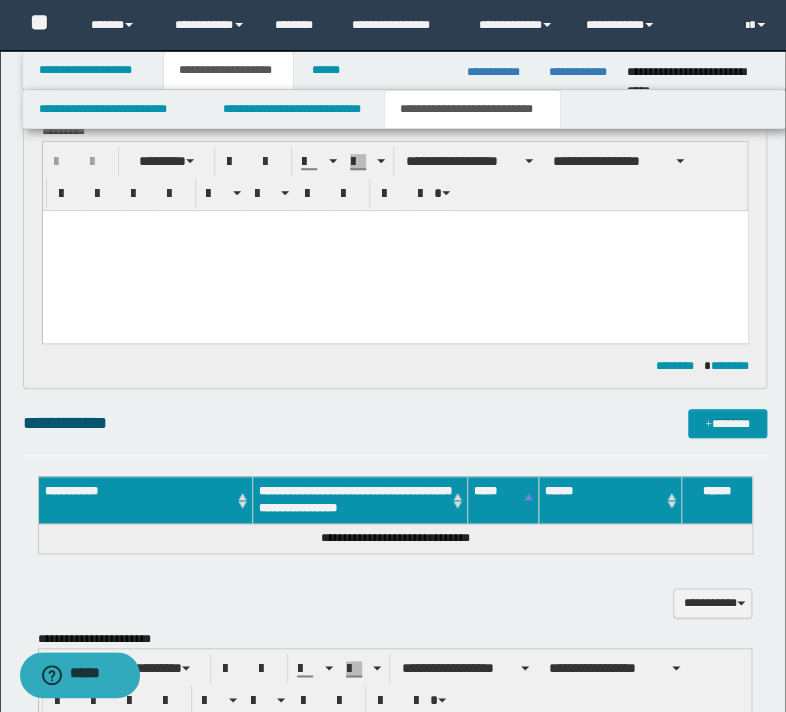 type on "**********" 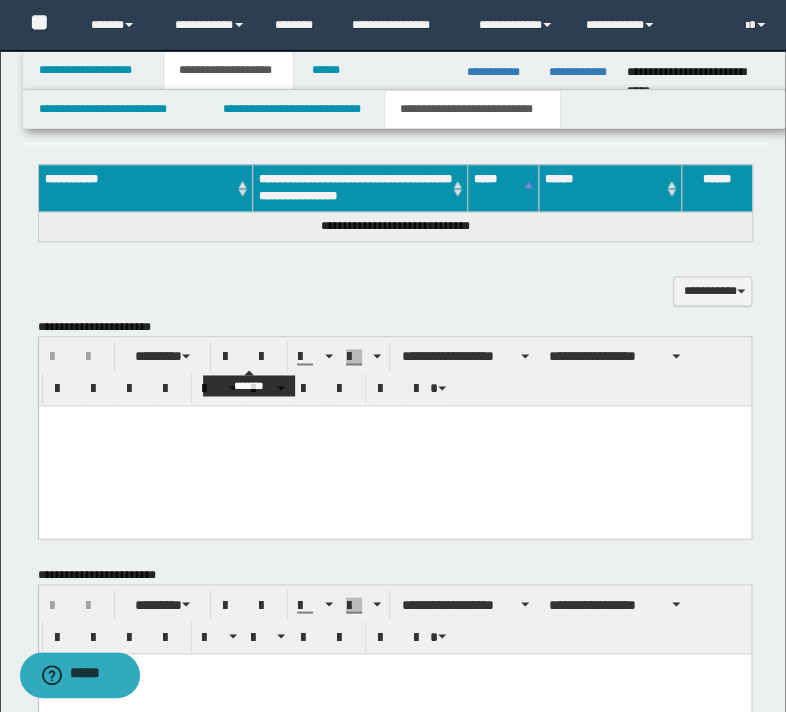 scroll, scrollTop: 800, scrollLeft: 0, axis: vertical 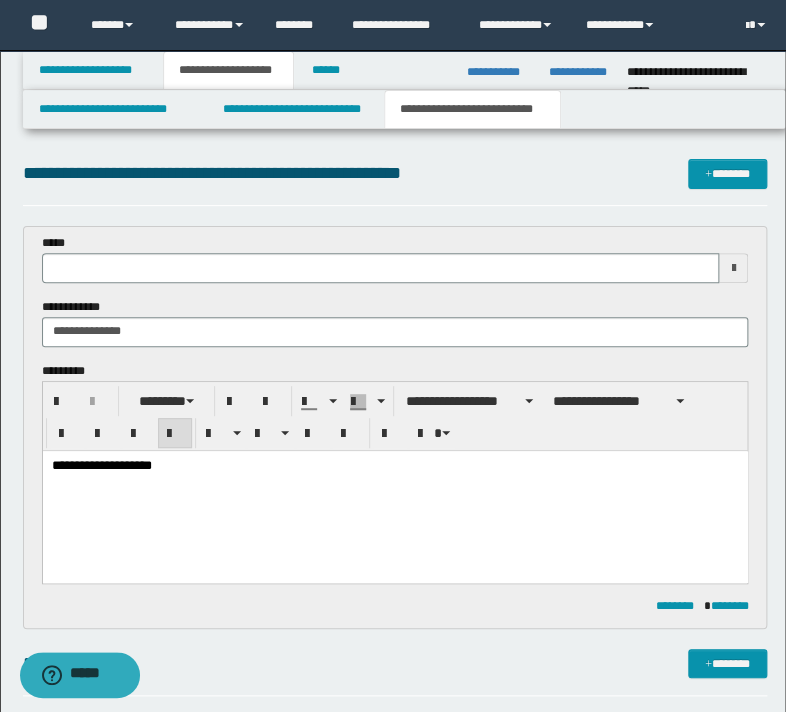 type 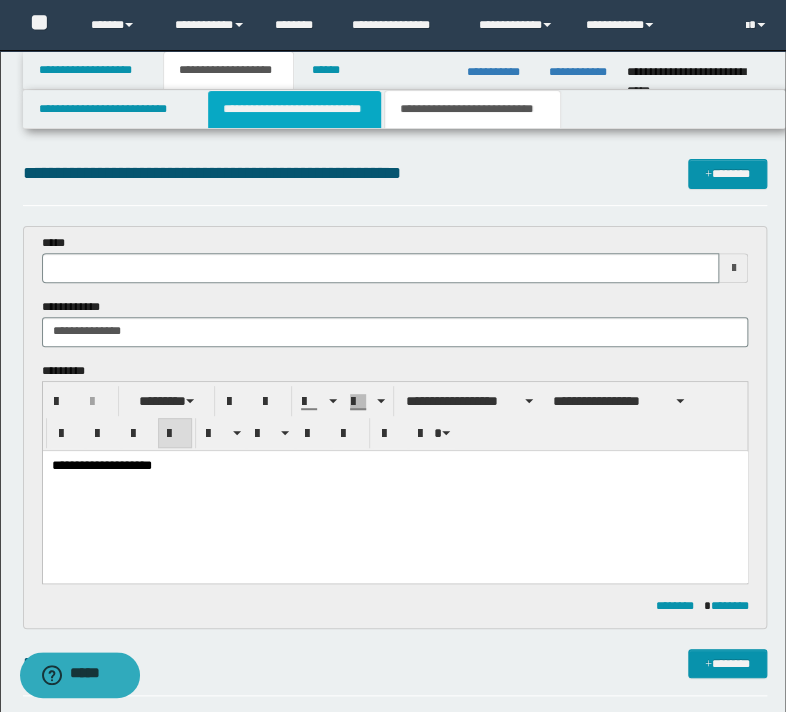 click on "**********" at bounding box center [294, 109] 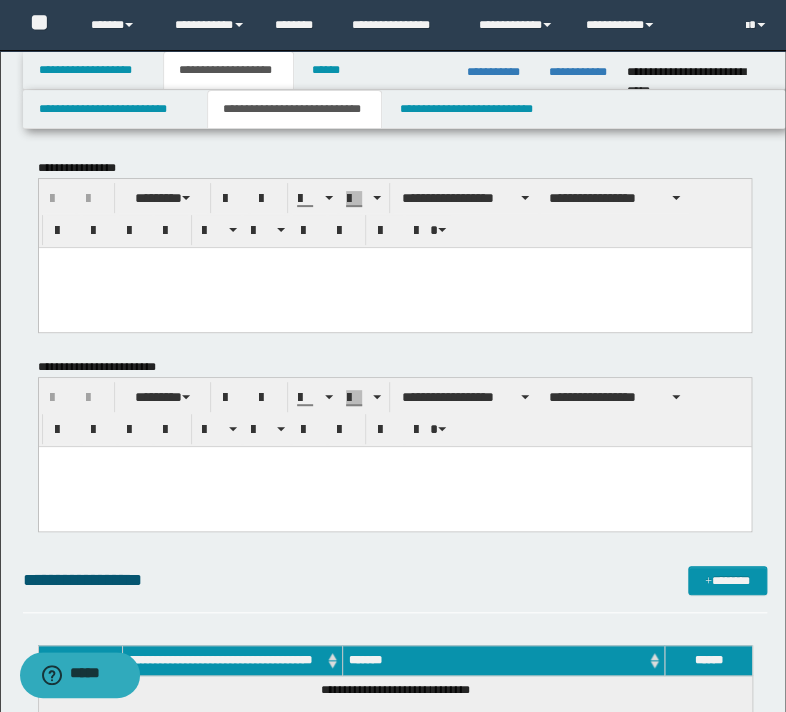 drag, startPoint x: 629, startPoint y: 65, endPoint x: 640, endPoint y: 80, distance: 18.601076 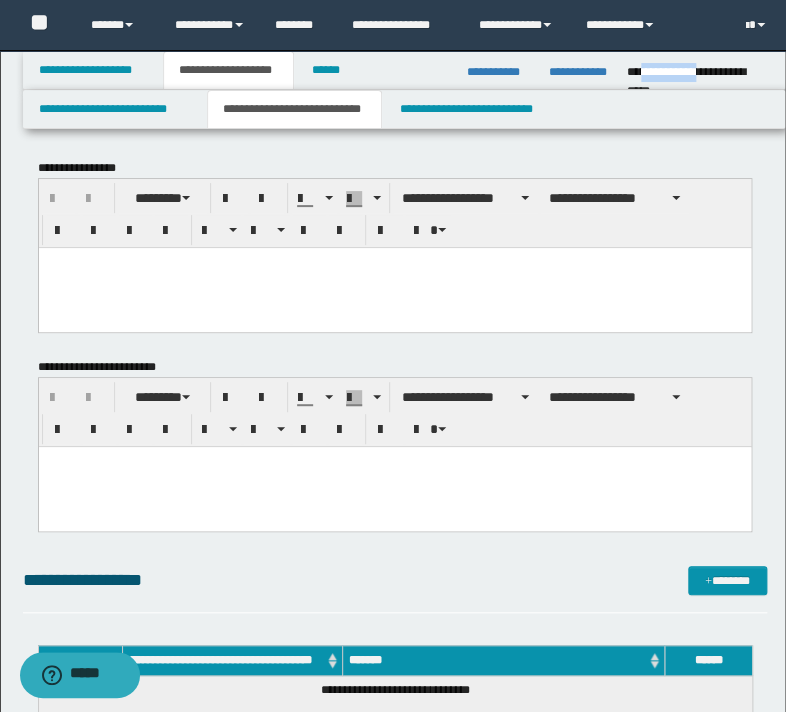 drag, startPoint x: 637, startPoint y: 71, endPoint x: 693, endPoint y: 75, distance: 56.142673 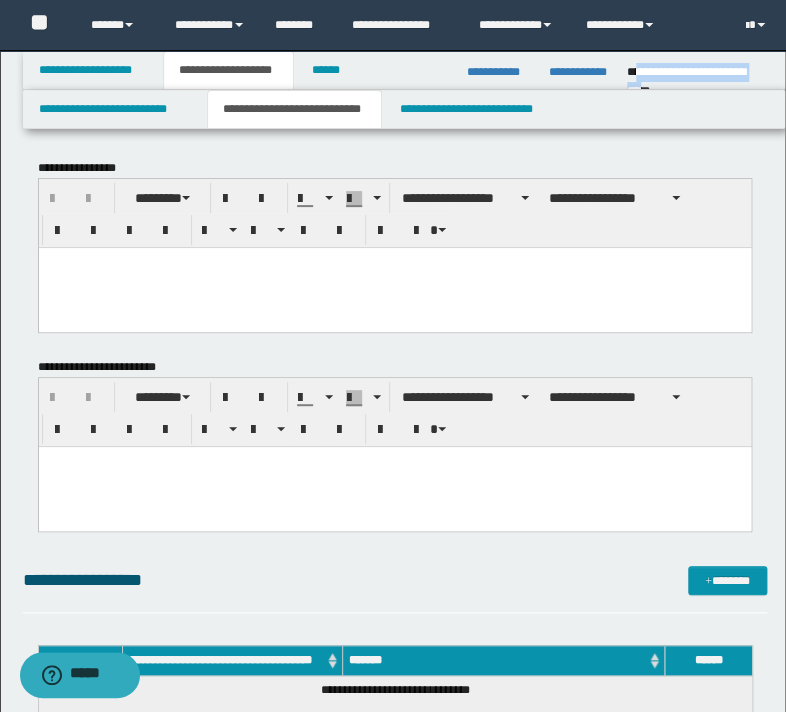 drag, startPoint x: 634, startPoint y: 72, endPoint x: 764, endPoint y: 79, distance: 130.18832 